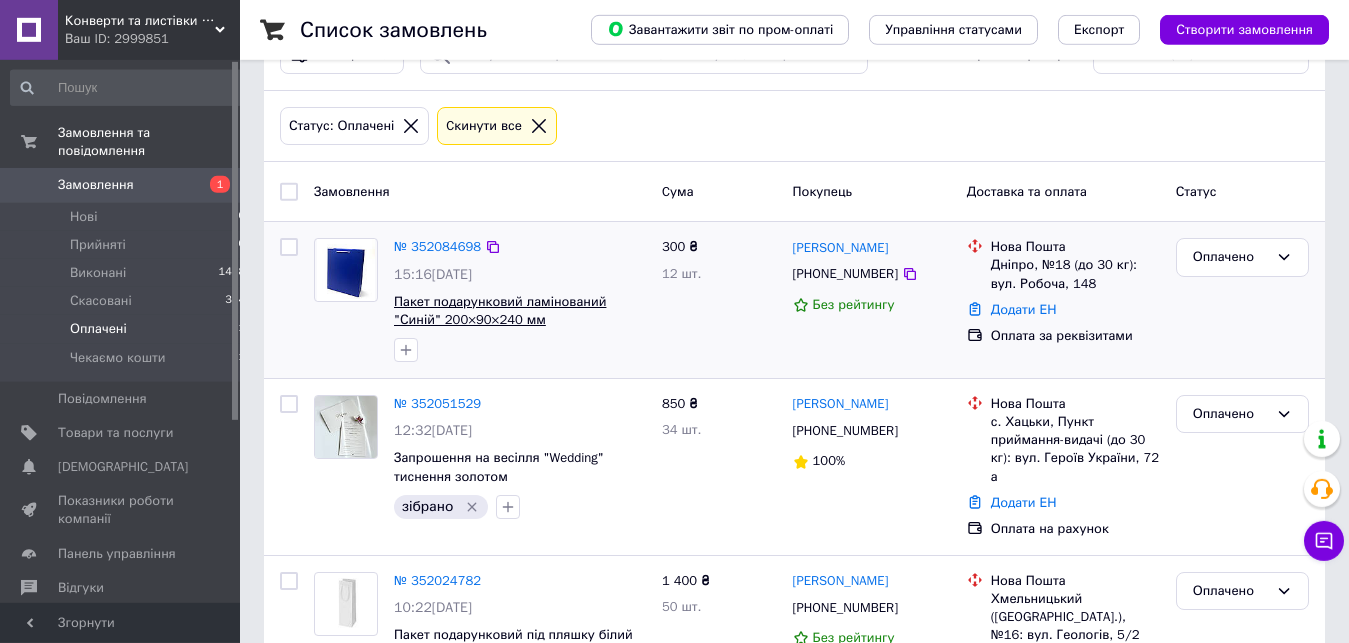 scroll, scrollTop: 0, scrollLeft: 0, axis: both 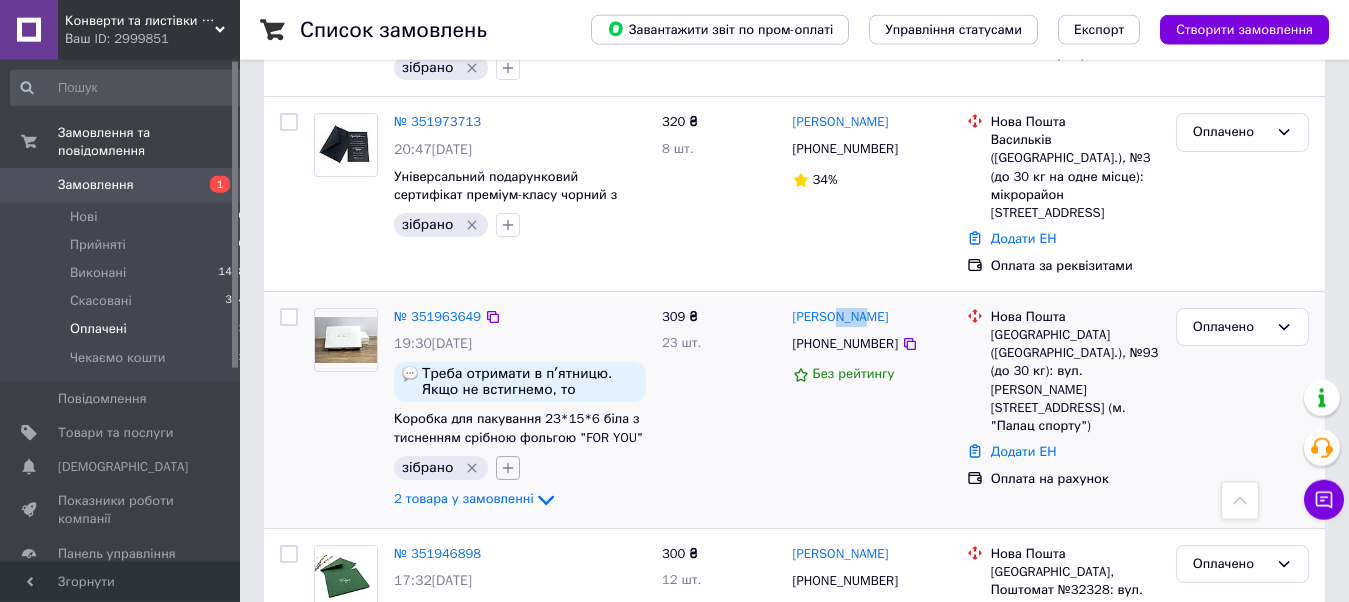 click 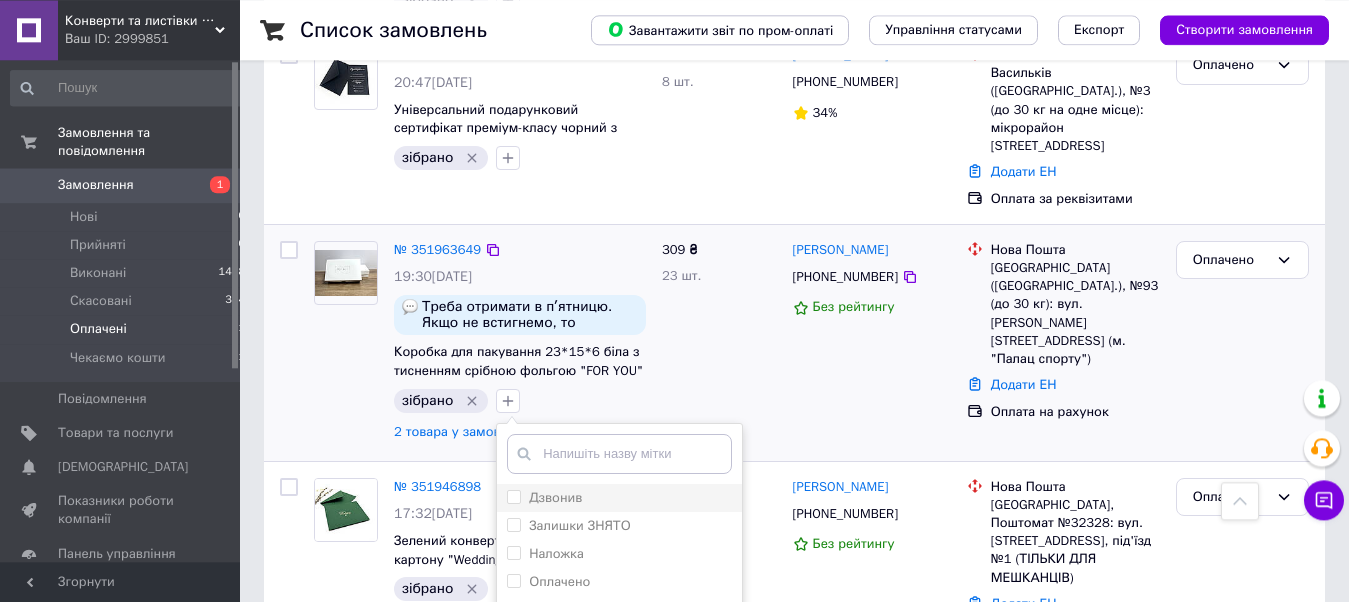 scroll, scrollTop: 1061, scrollLeft: 0, axis: vertical 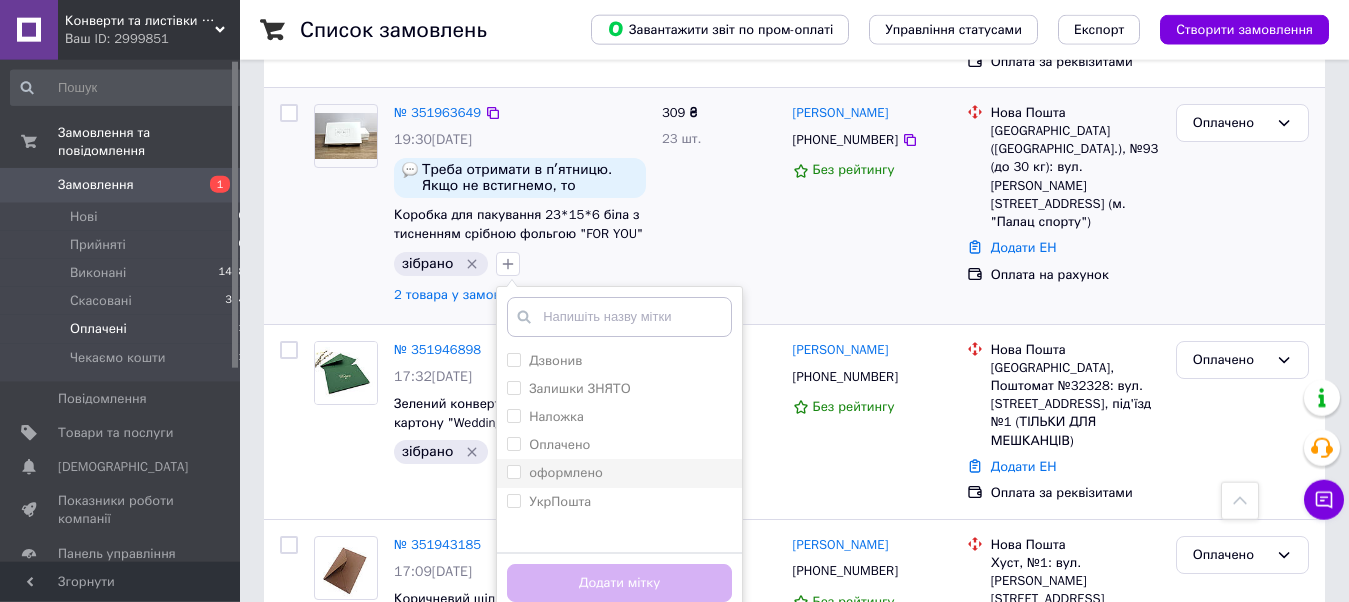 click on "оформлено" at bounding box center [513, 471] 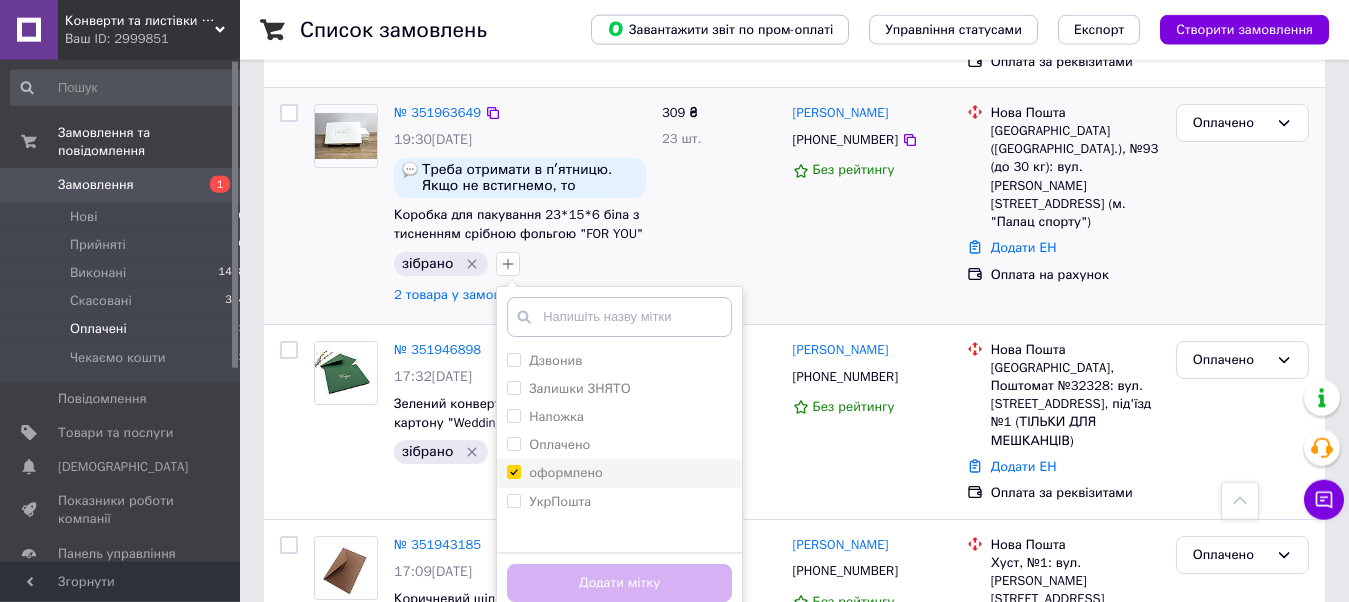 checkbox on "true" 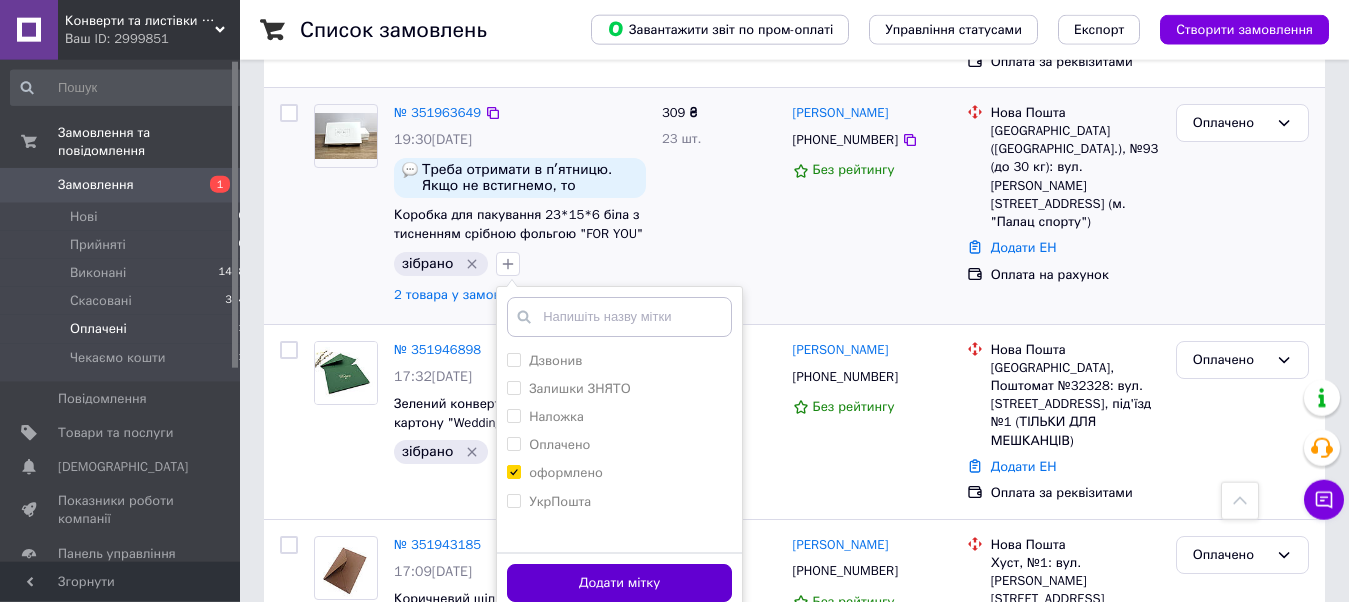 click on "Додати мітку" at bounding box center [619, 583] 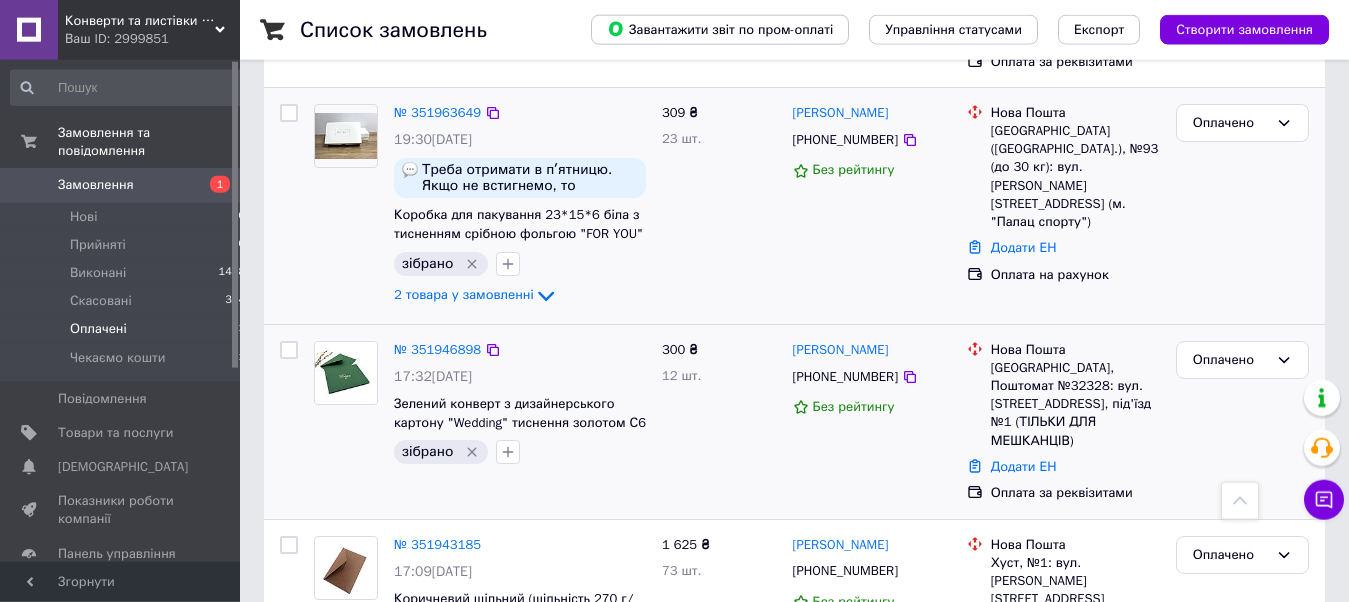 scroll, scrollTop: 959, scrollLeft: 0, axis: vertical 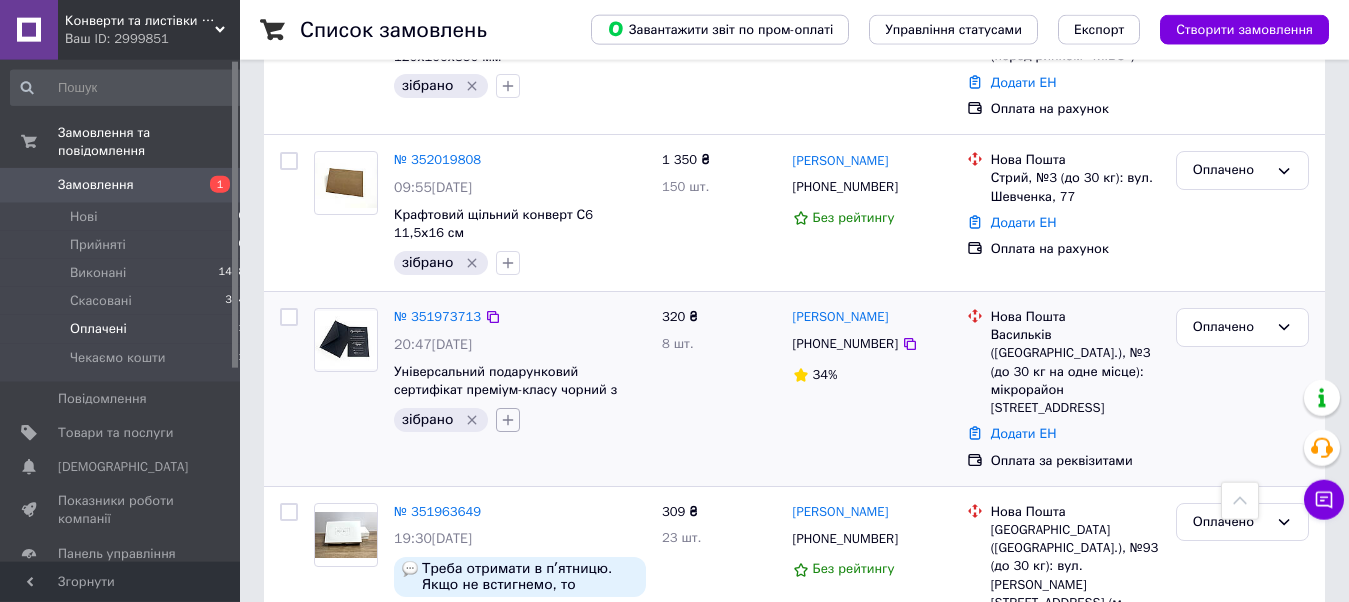 click 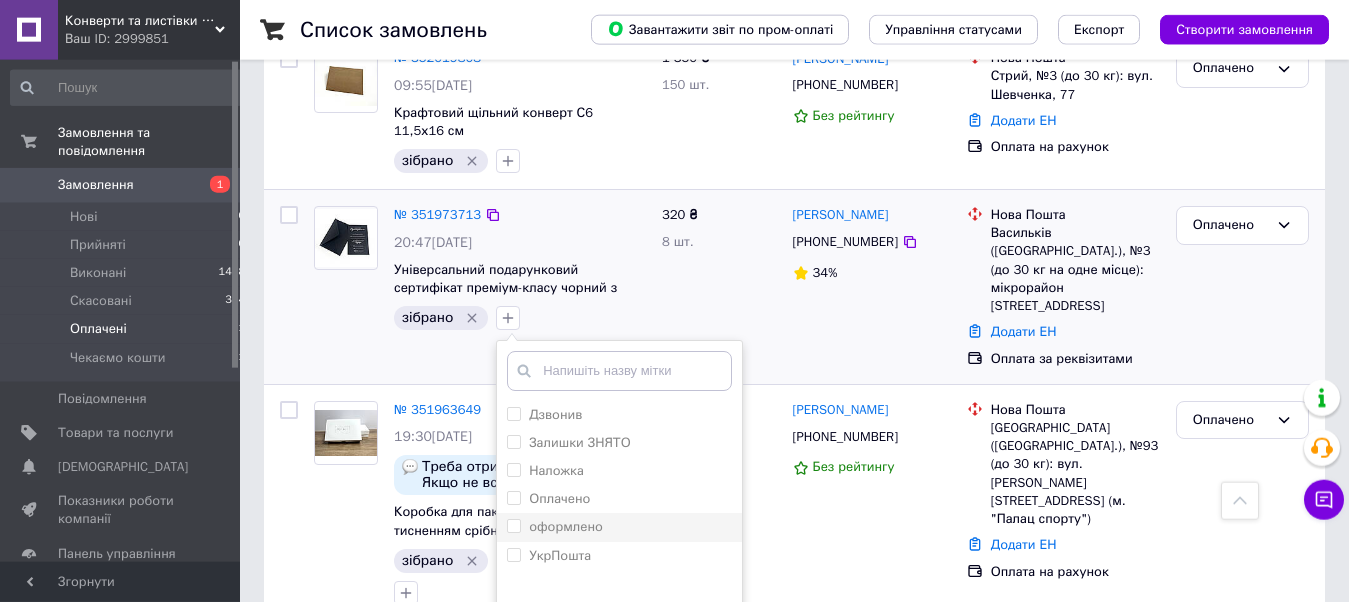 click on "оформлено" at bounding box center (619, 527) 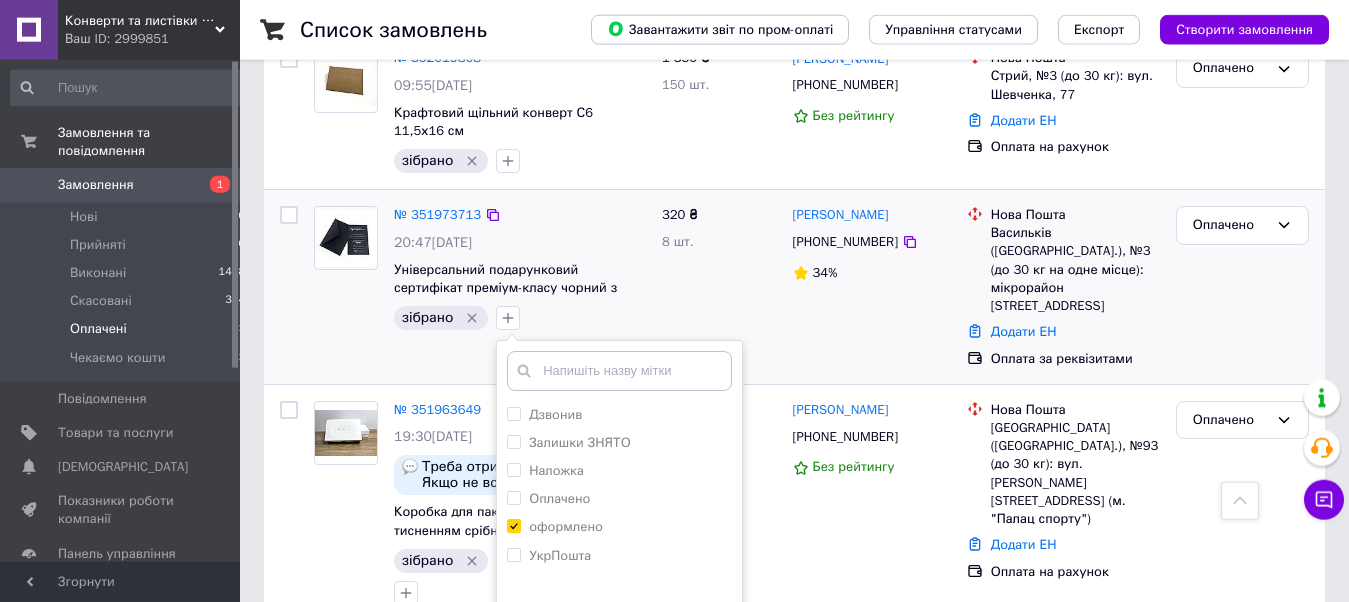 checkbox on "true" 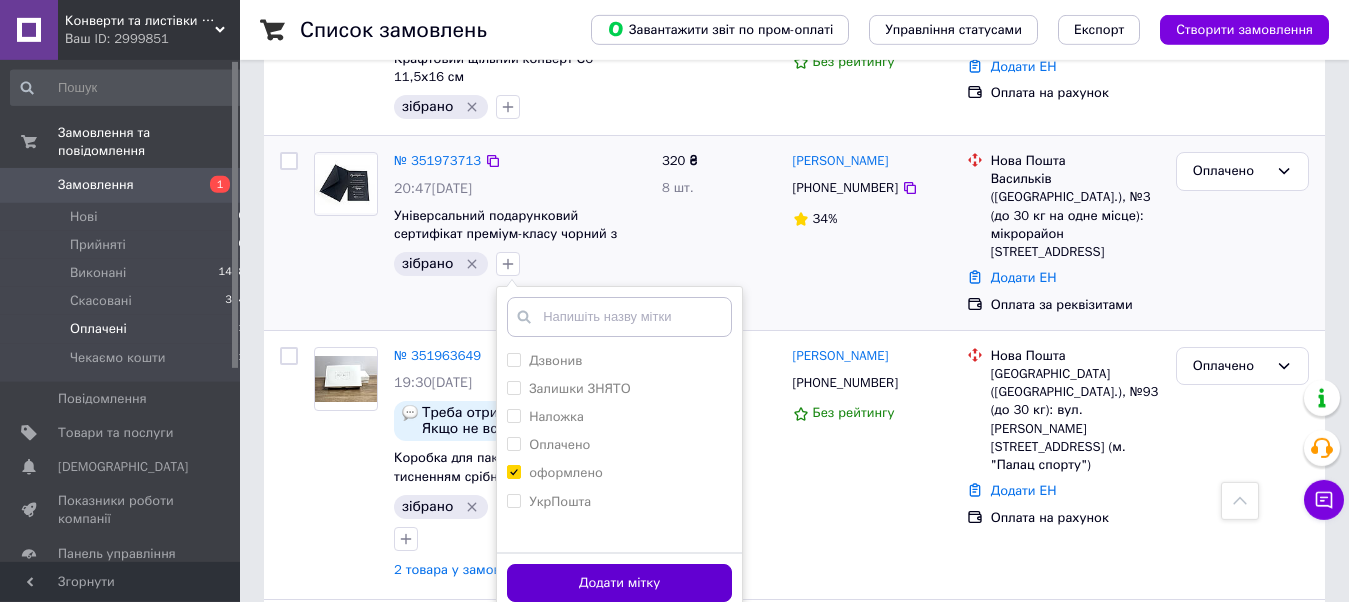 scroll, scrollTop: 866, scrollLeft: 0, axis: vertical 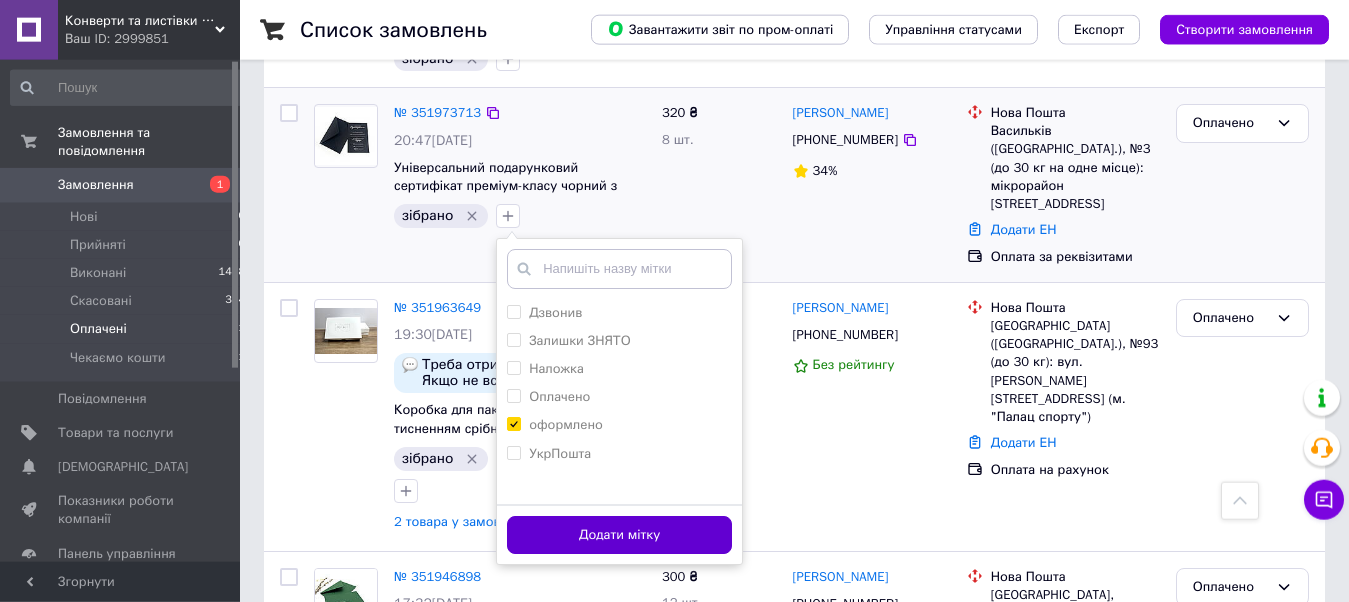 click on "Додати мітку" at bounding box center [619, 535] 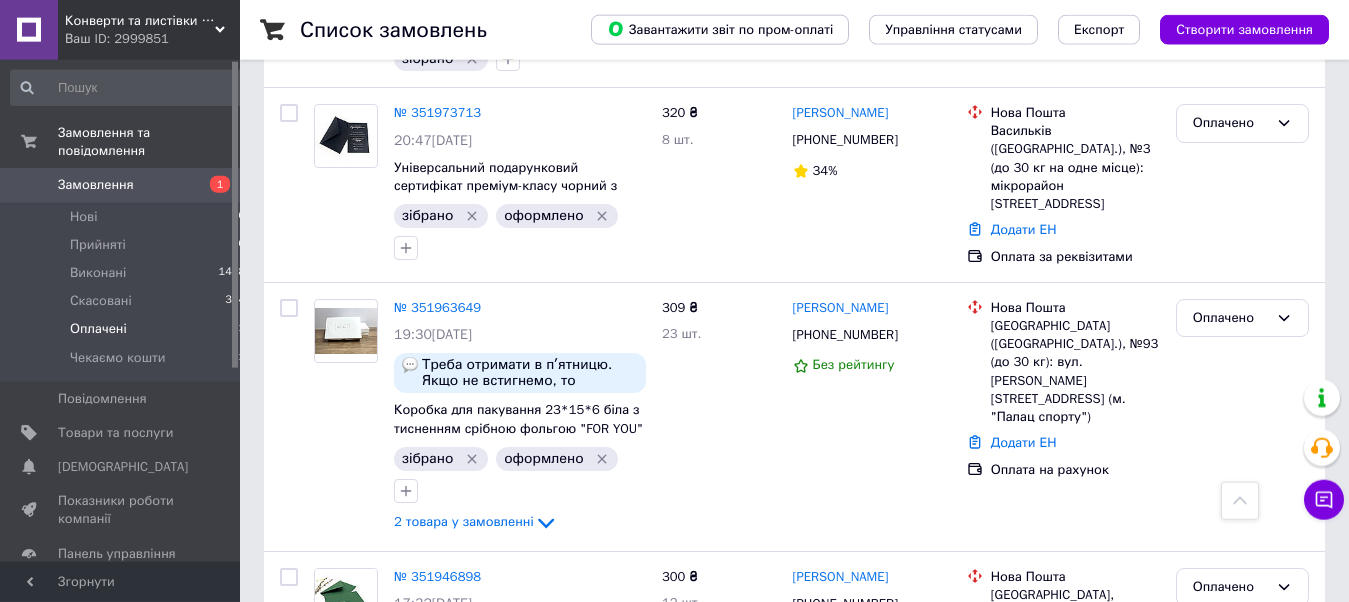 scroll, scrollTop: 1648, scrollLeft: 0, axis: vertical 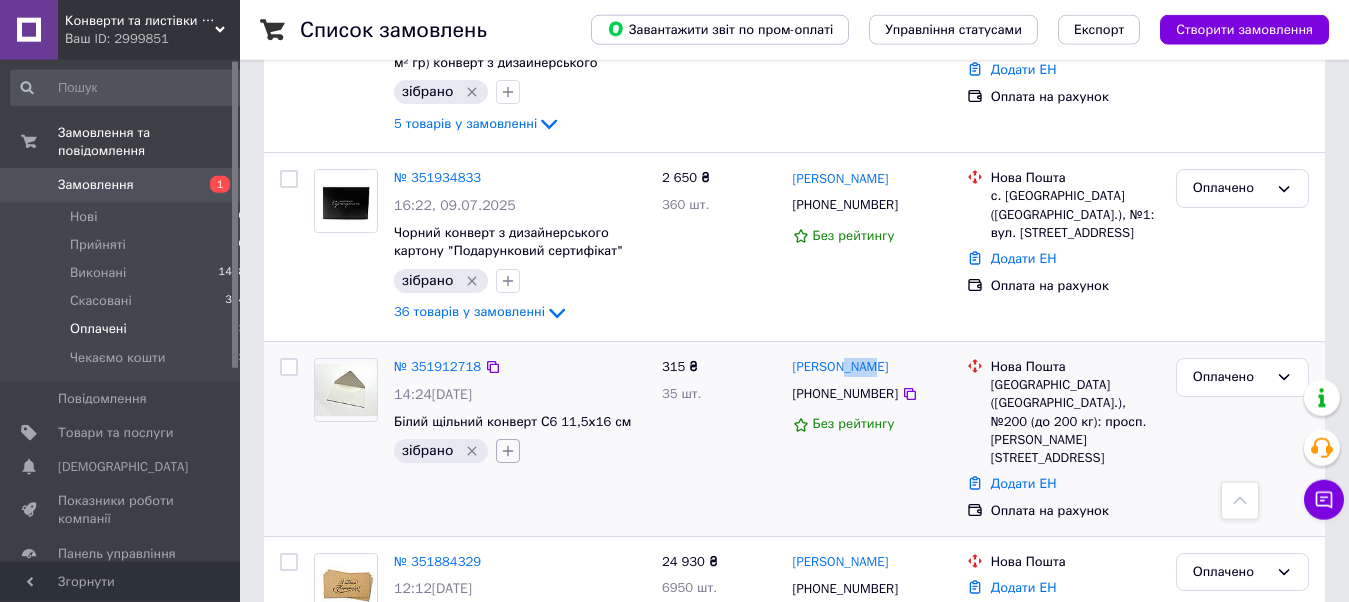 click 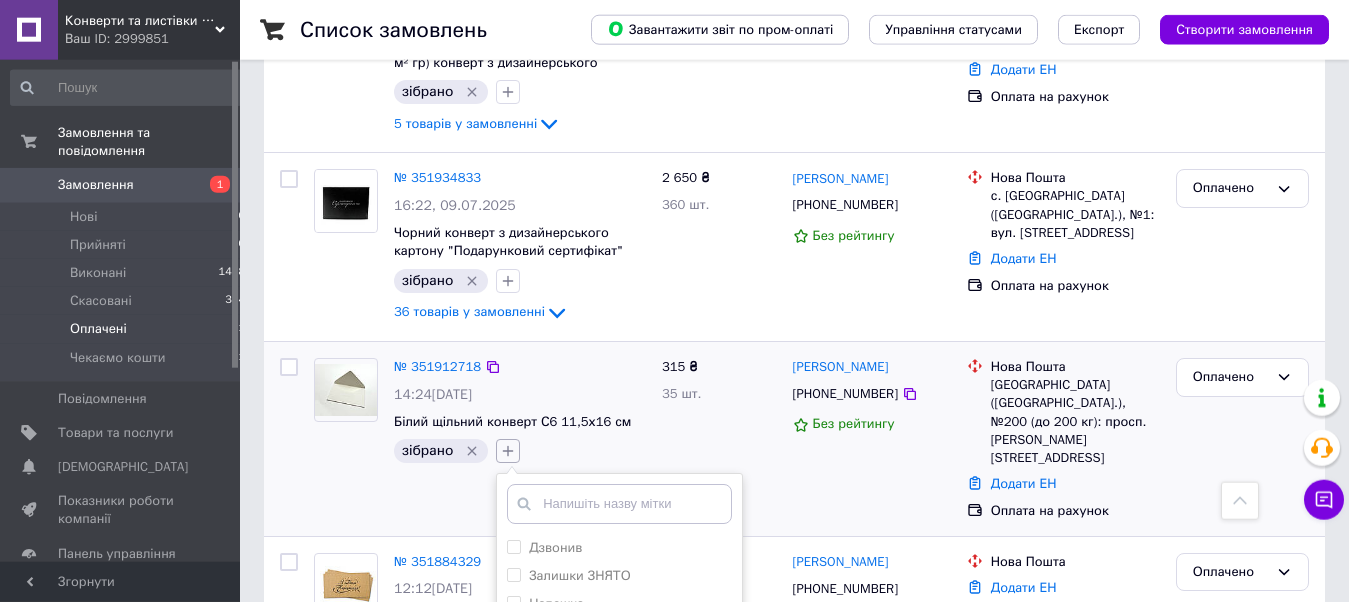 scroll, scrollTop: 1750, scrollLeft: 0, axis: vertical 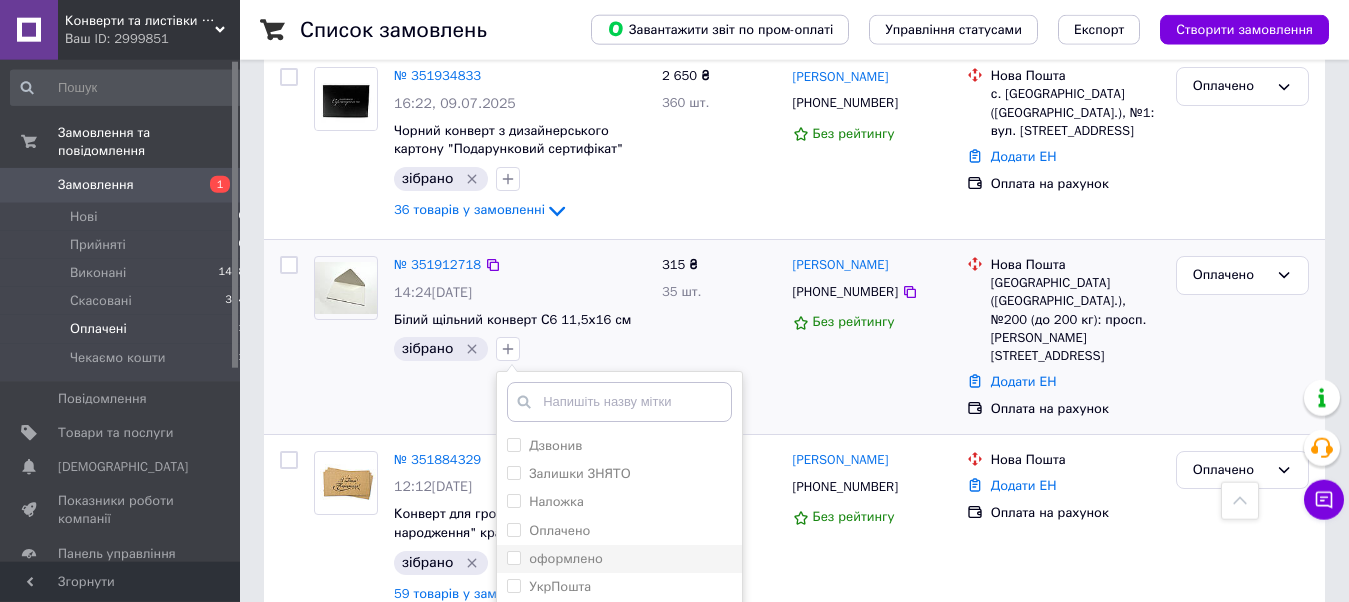 click on "оформлено" at bounding box center (555, 559) 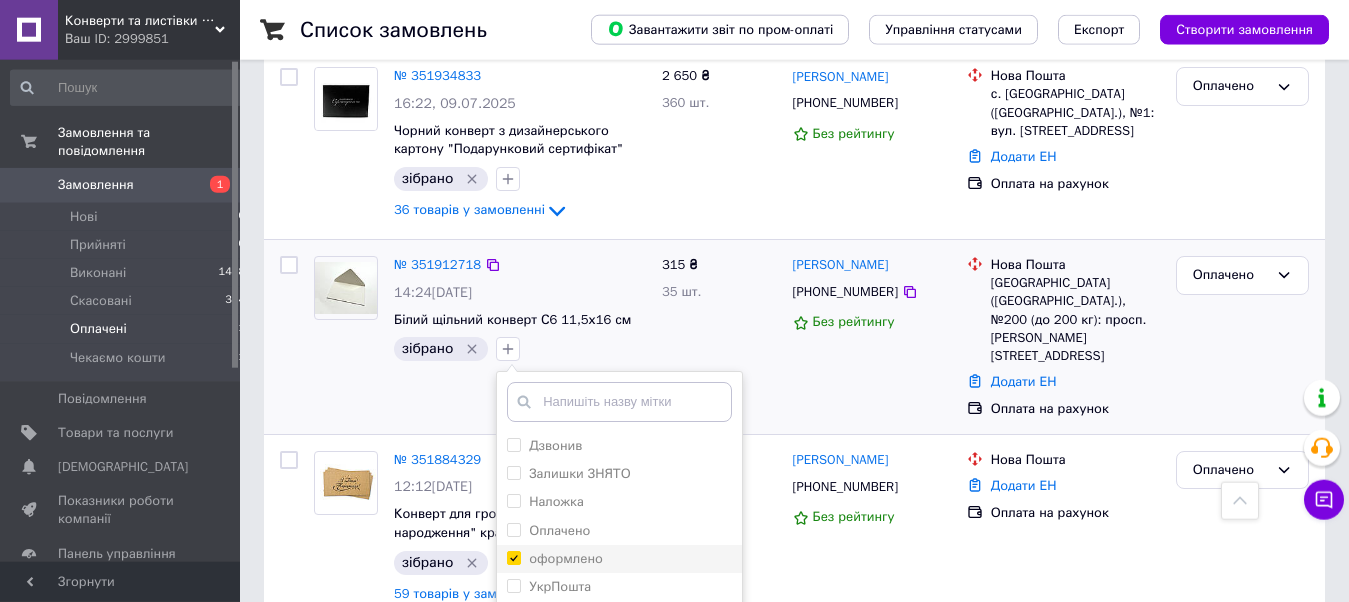 click on "оформлено" at bounding box center (513, 557) 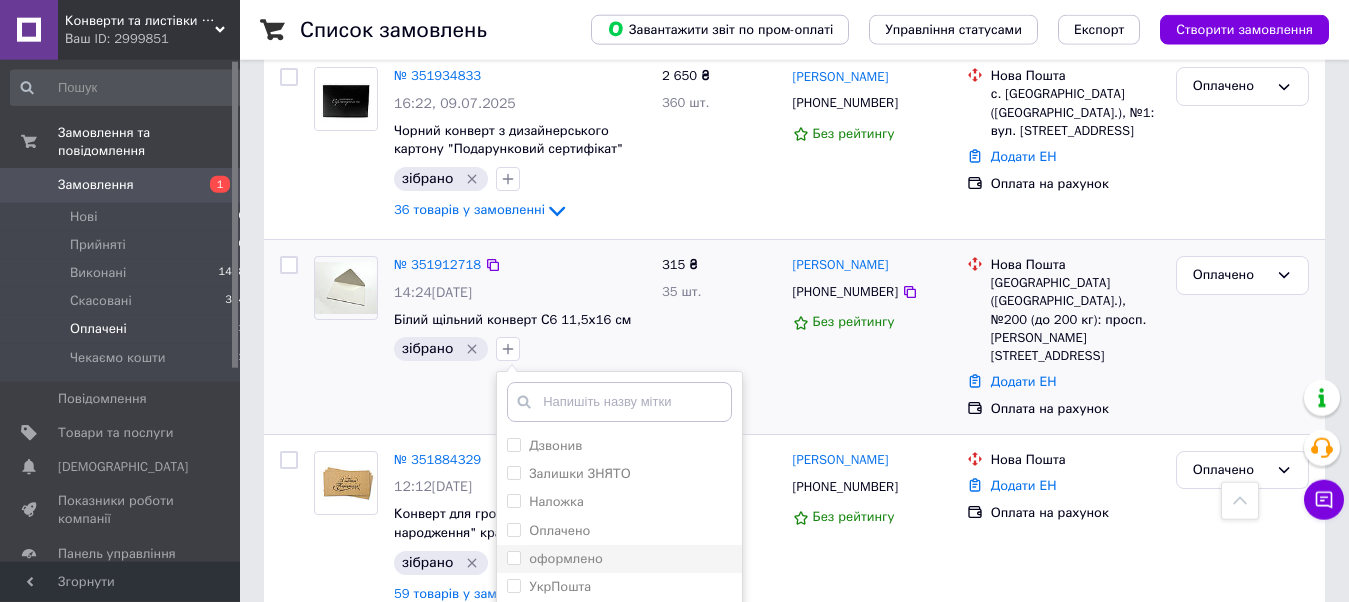 click on "оформлено" at bounding box center (513, 557) 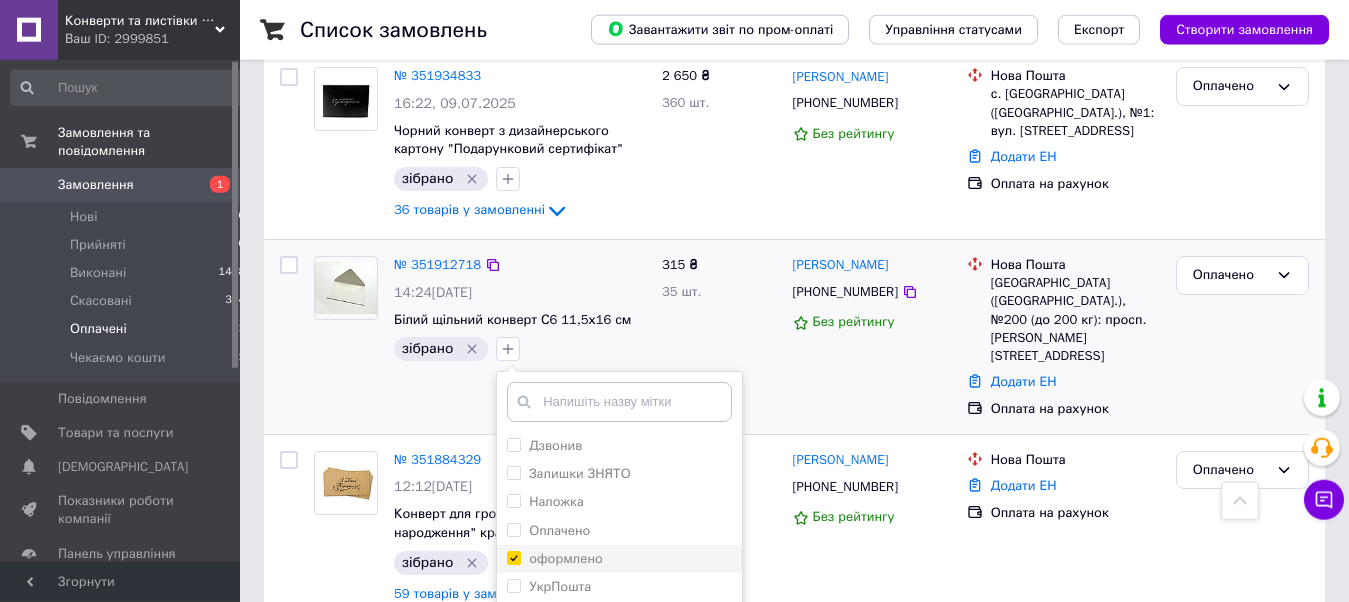 checkbox on "true" 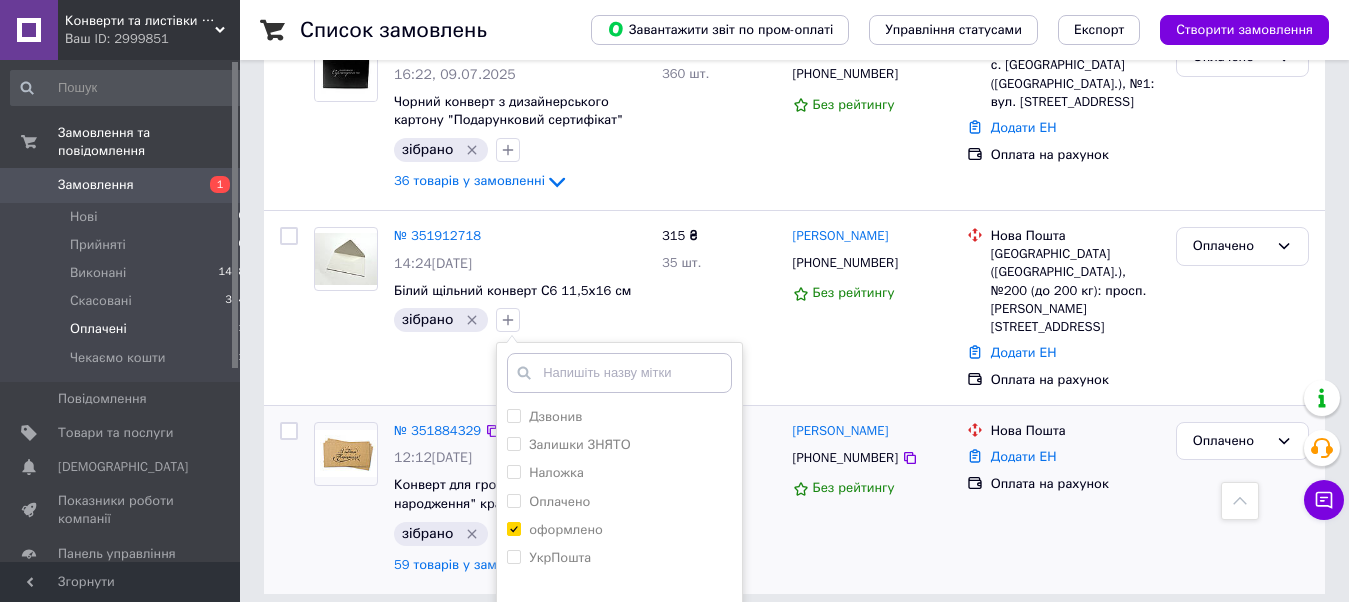 click on "Додати мітку" at bounding box center [619, 639] 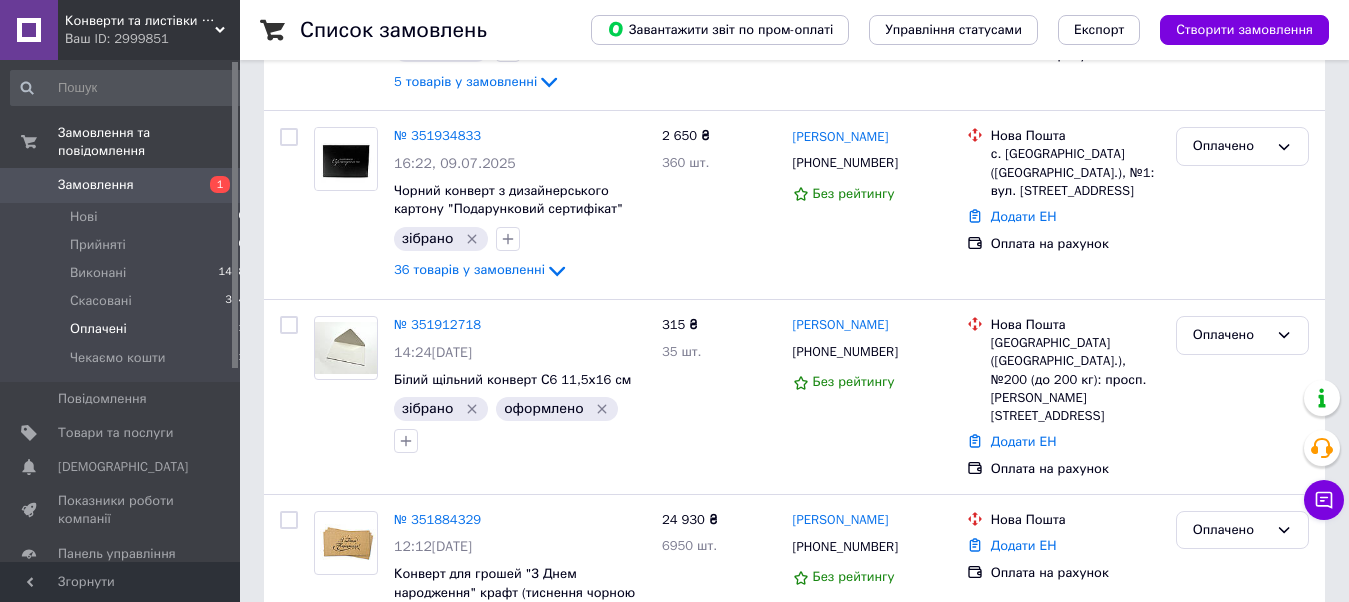 scroll, scrollTop: 170, scrollLeft: 0, axis: vertical 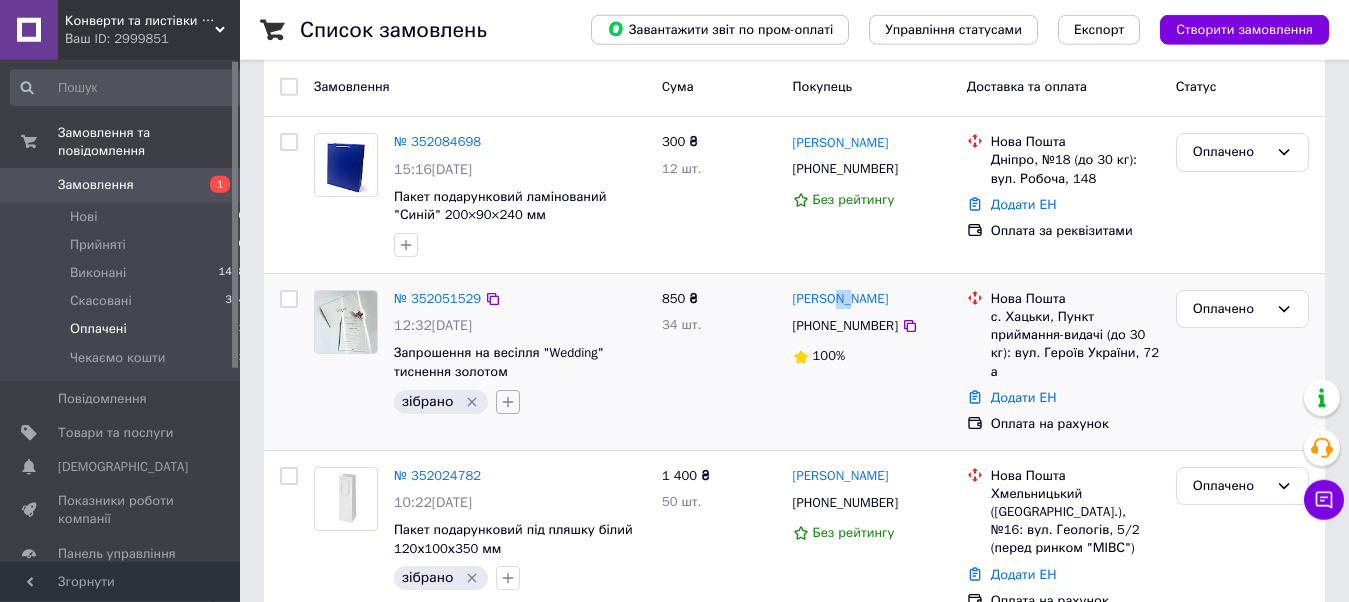 click at bounding box center (508, 402) 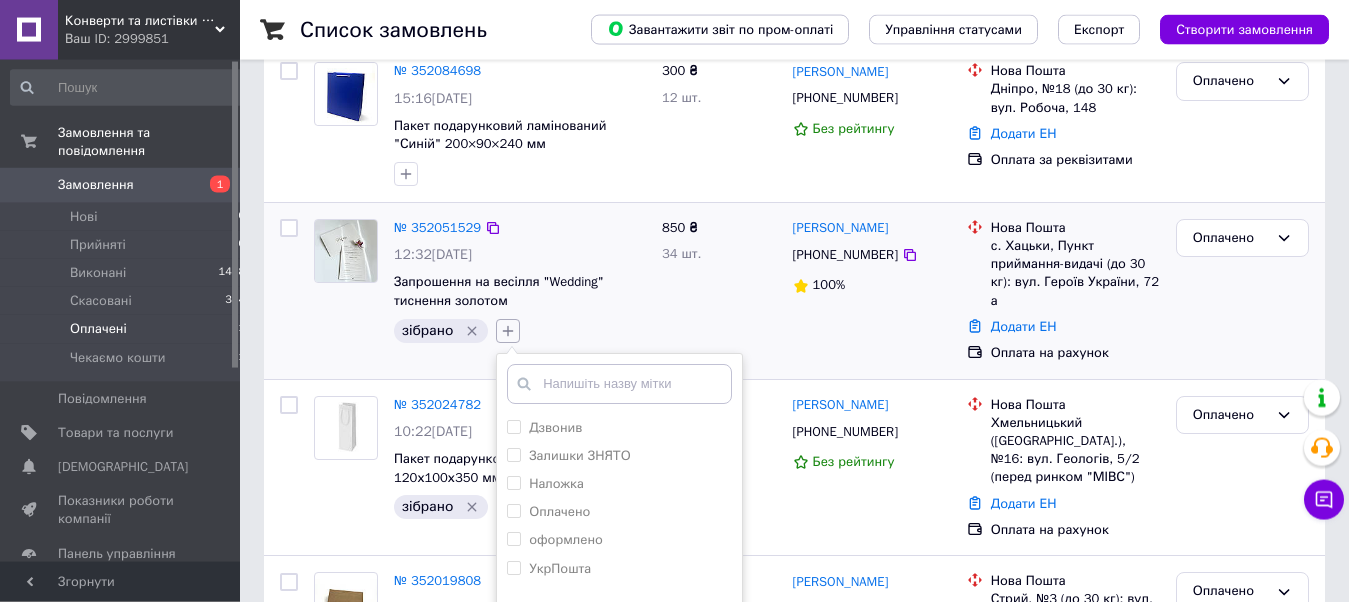 scroll, scrollTop: 272, scrollLeft: 0, axis: vertical 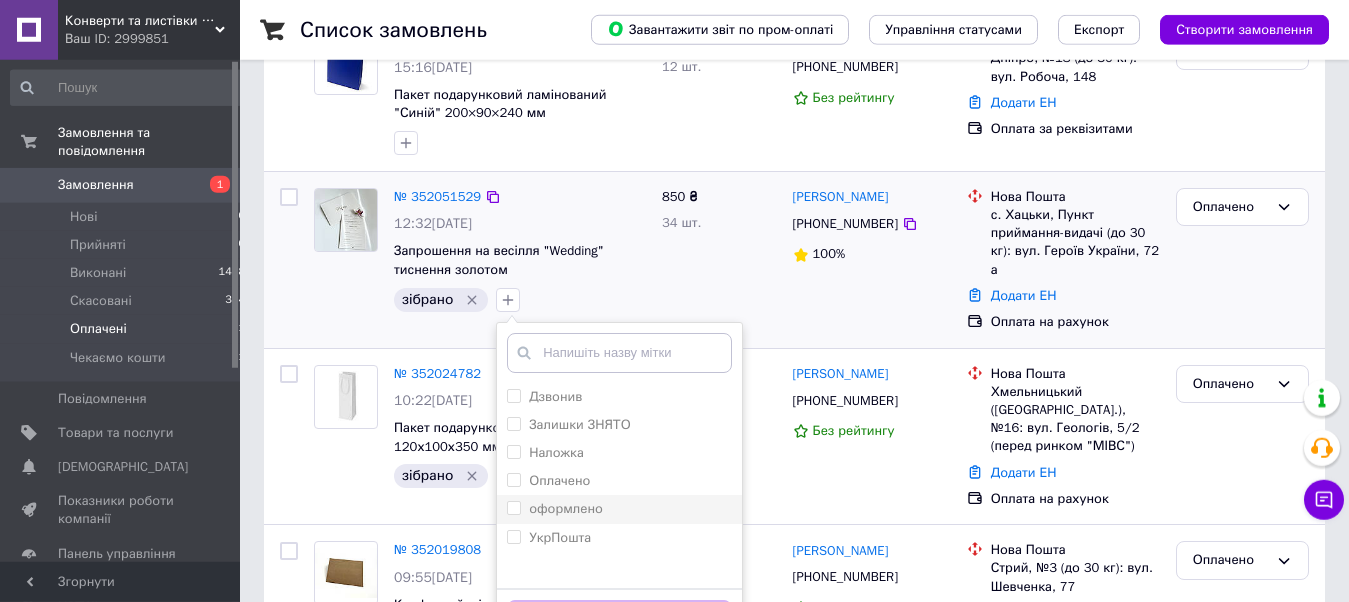 click on "оформлено" at bounding box center (555, 509) 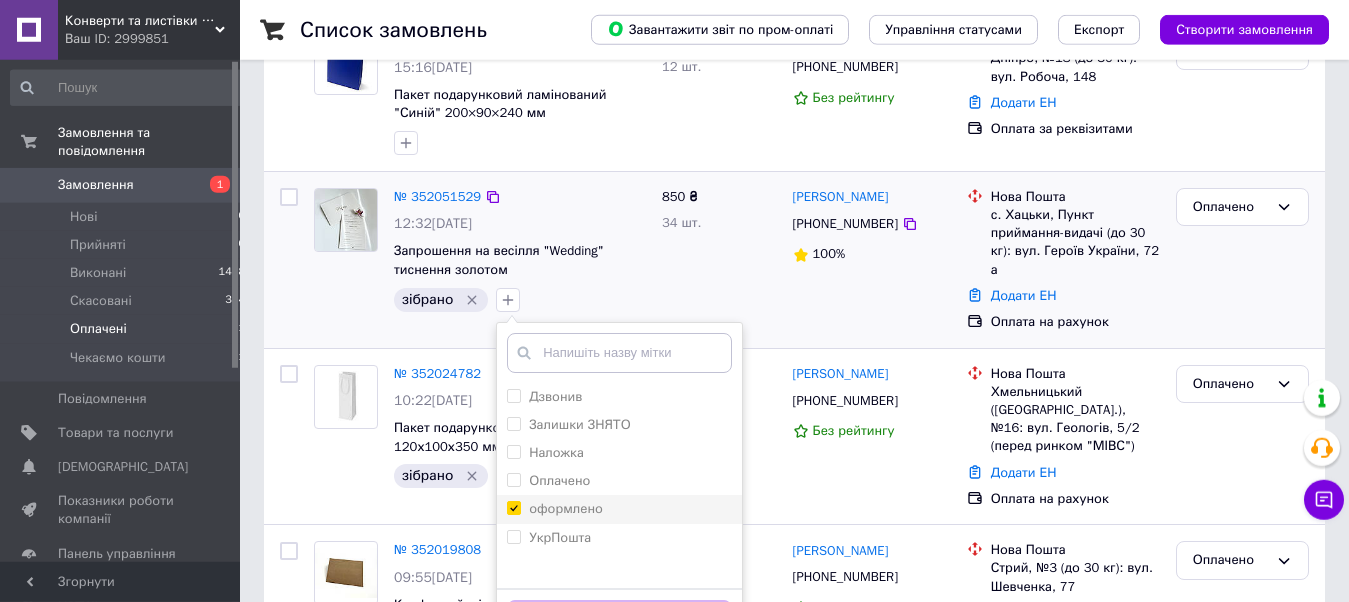 click on "оформлено" at bounding box center (513, 507) 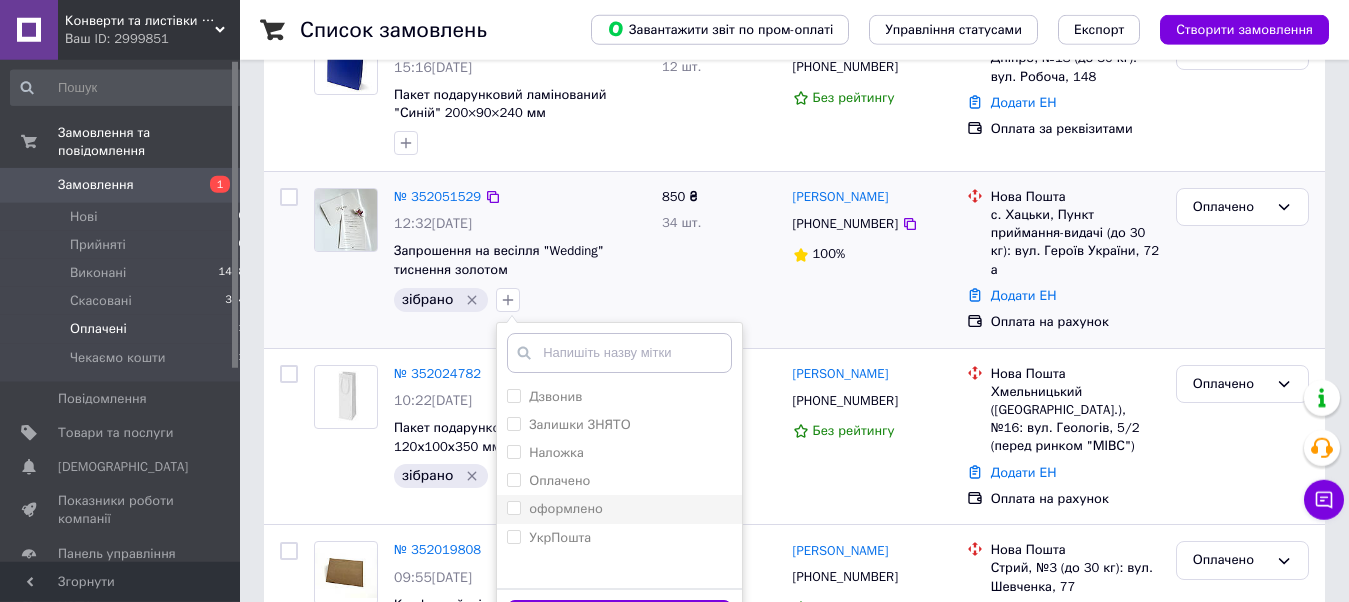 click on "оформлено" at bounding box center (513, 507) 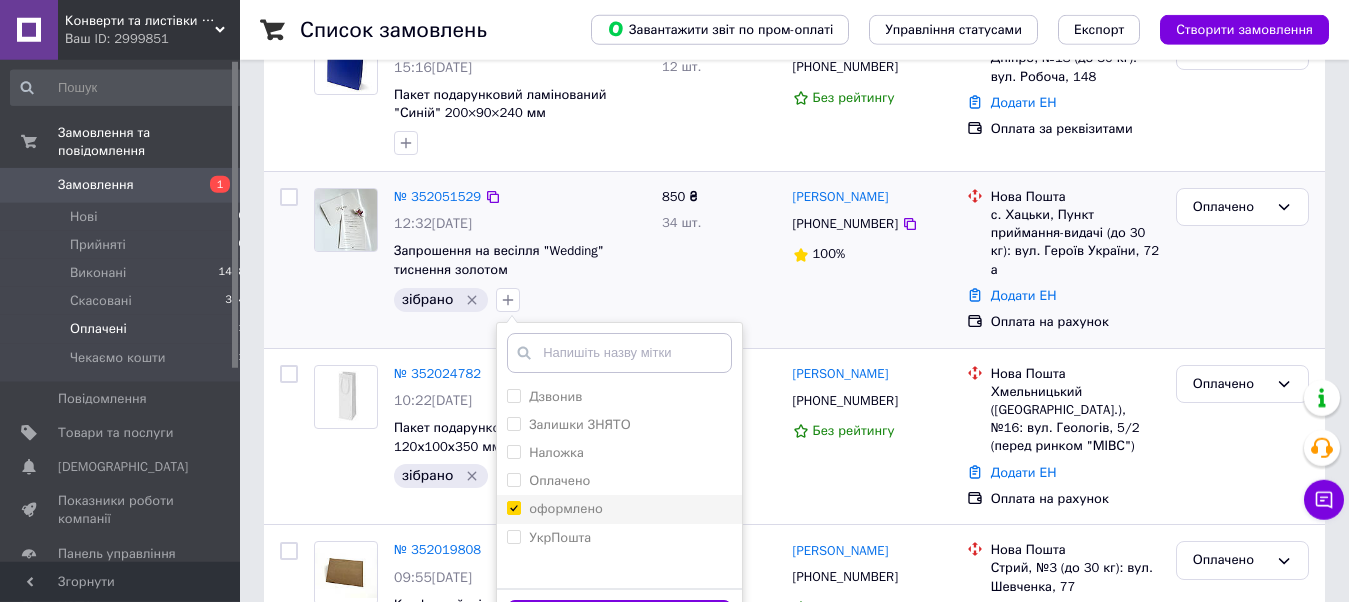 checkbox on "true" 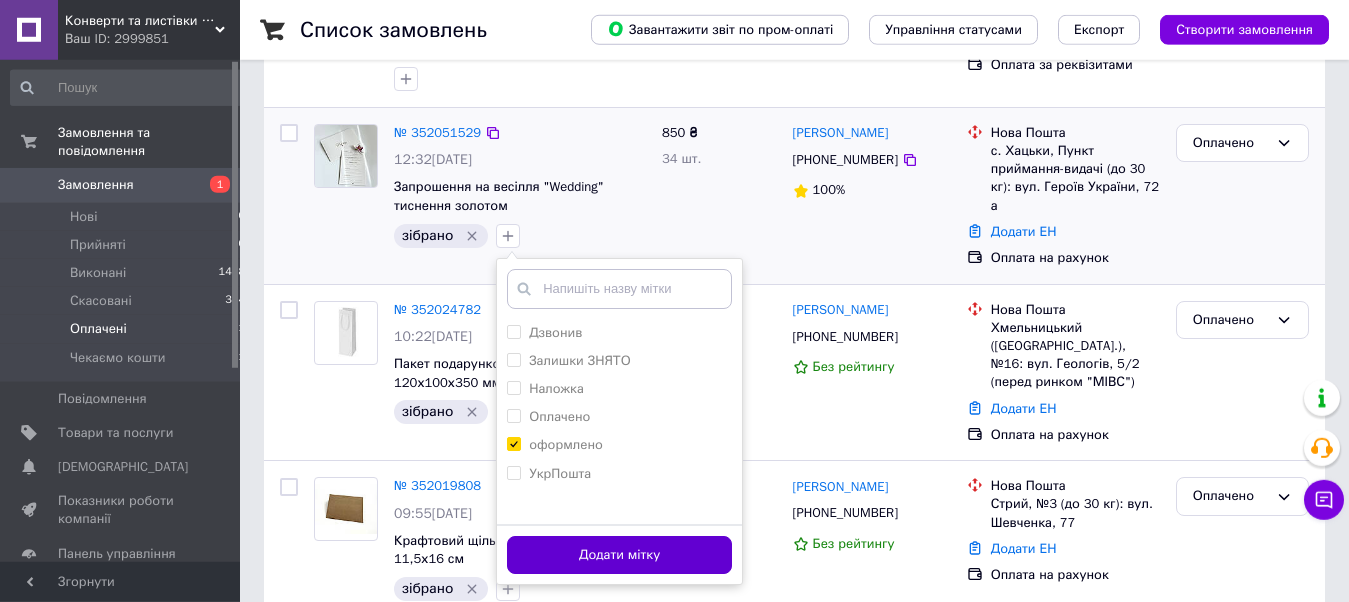 scroll, scrollTop: 374, scrollLeft: 0, axis: vertical 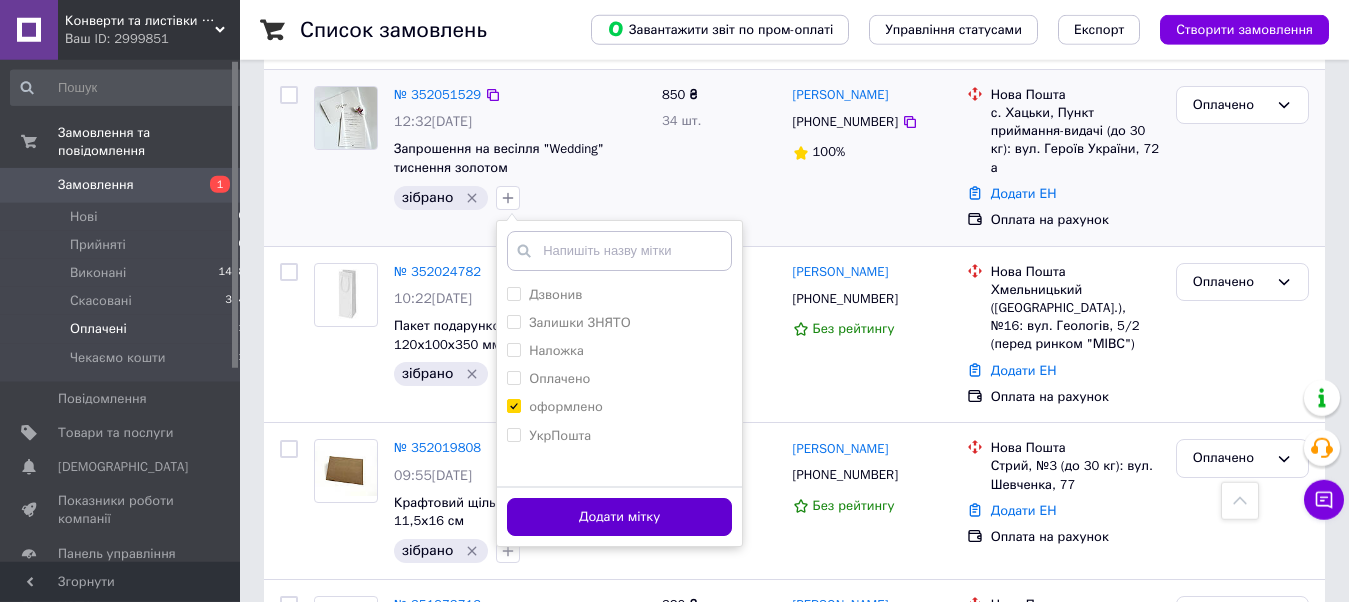 click on "Додати мітку" at bounding box center [619, 517] 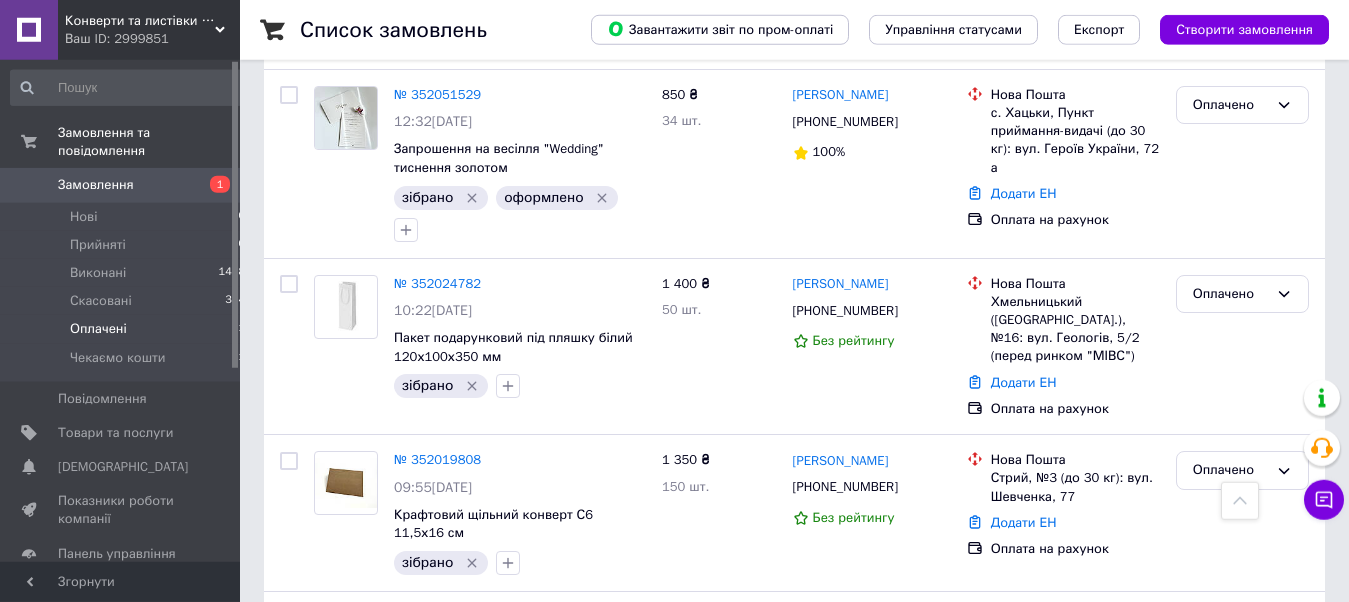 scroll, scrollTop: 1094, scrollLeft: 0, axis: vertical 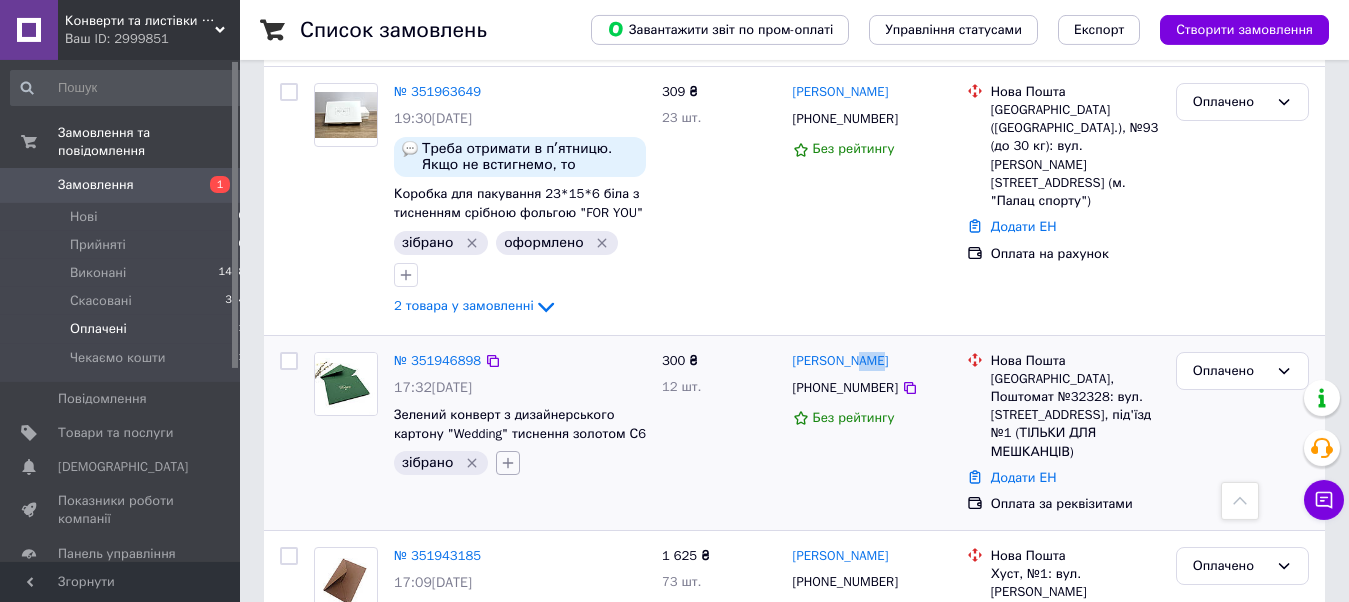 click 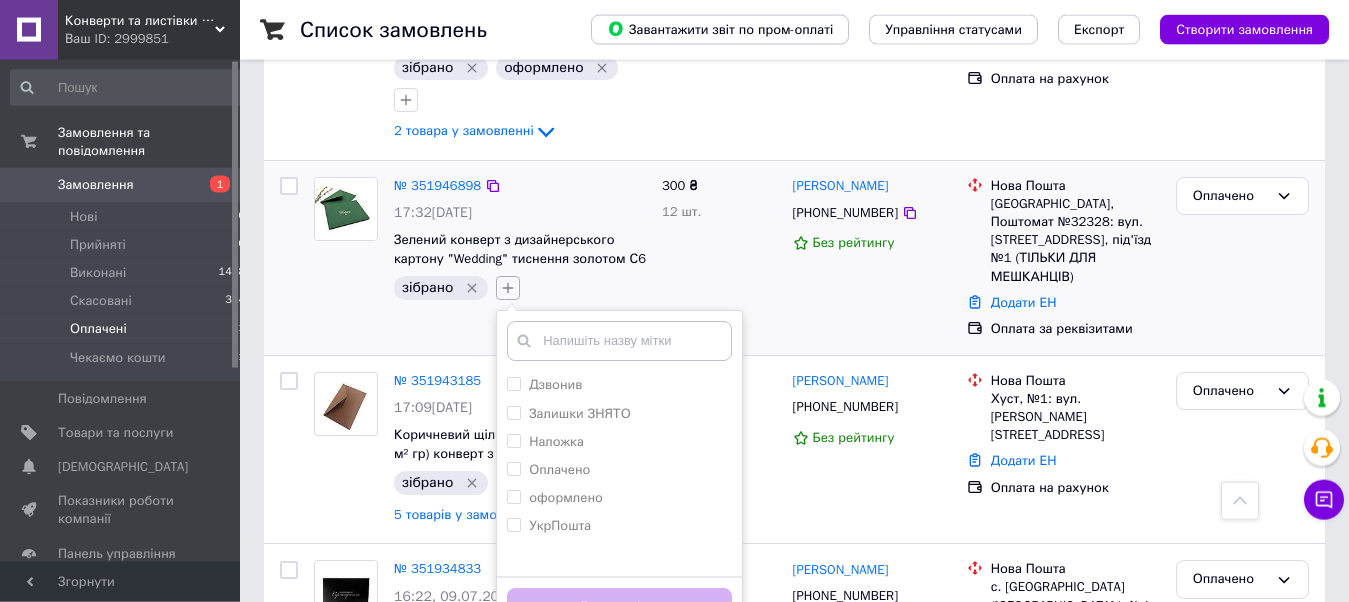 scroll, scrollTop: 1298, scrollLeft: 0, axis: vertical 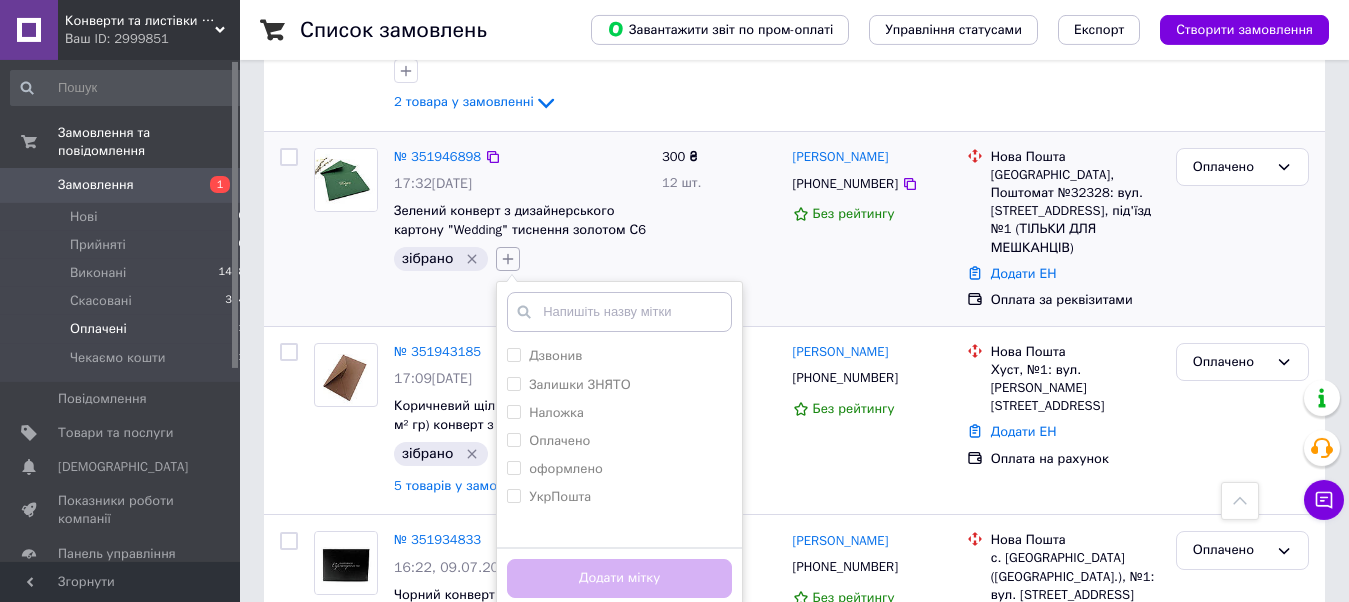 click on "оформлено" at bounding box center (513, 467) 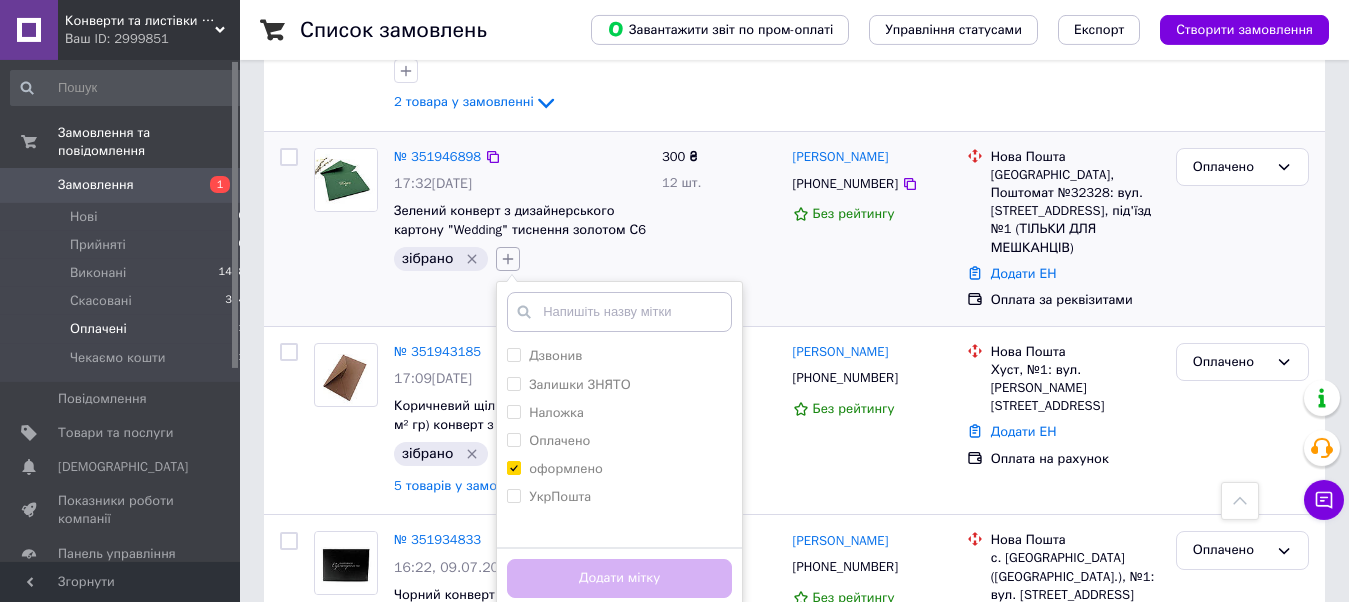 checkbox on "true" 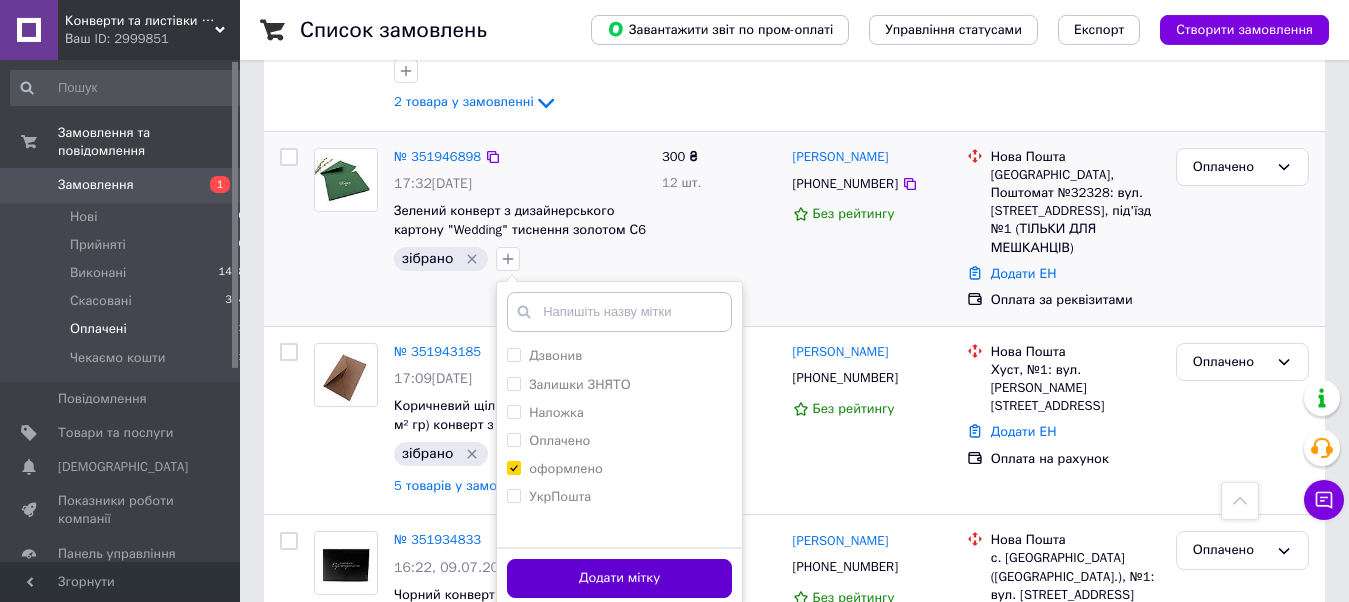 click on "Додати мітку" at bounding box center [619, 578] 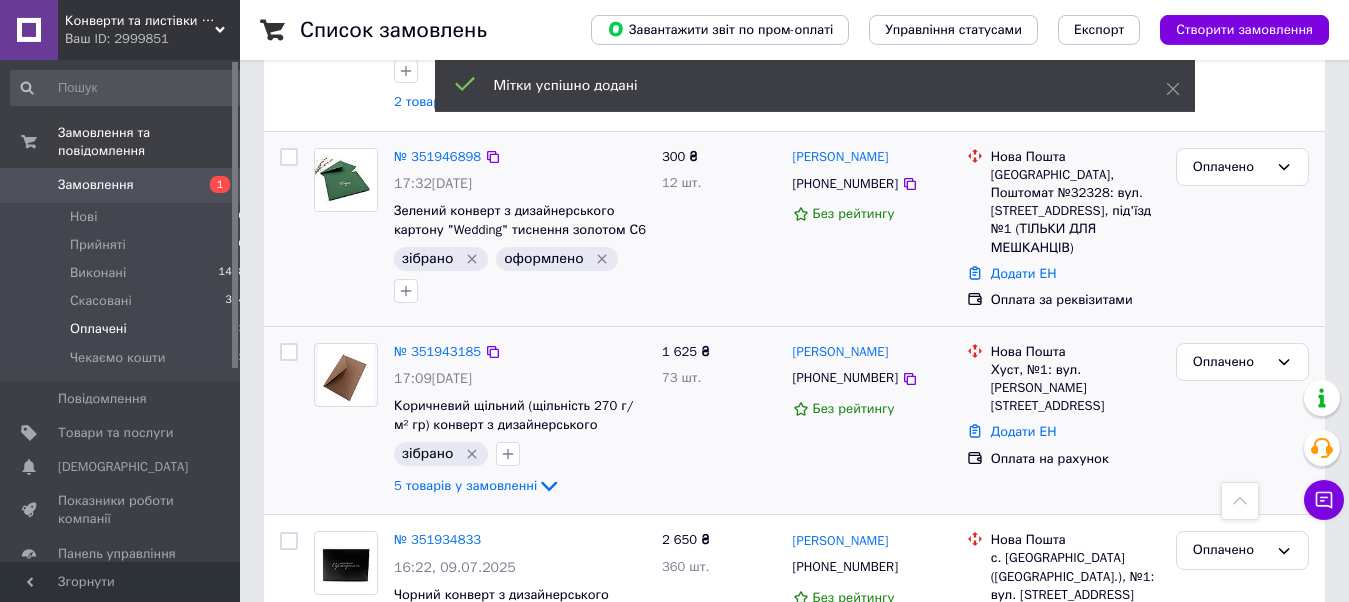 scroll, scrollTop: 1196, scrollLeft: 0, axis: vertical 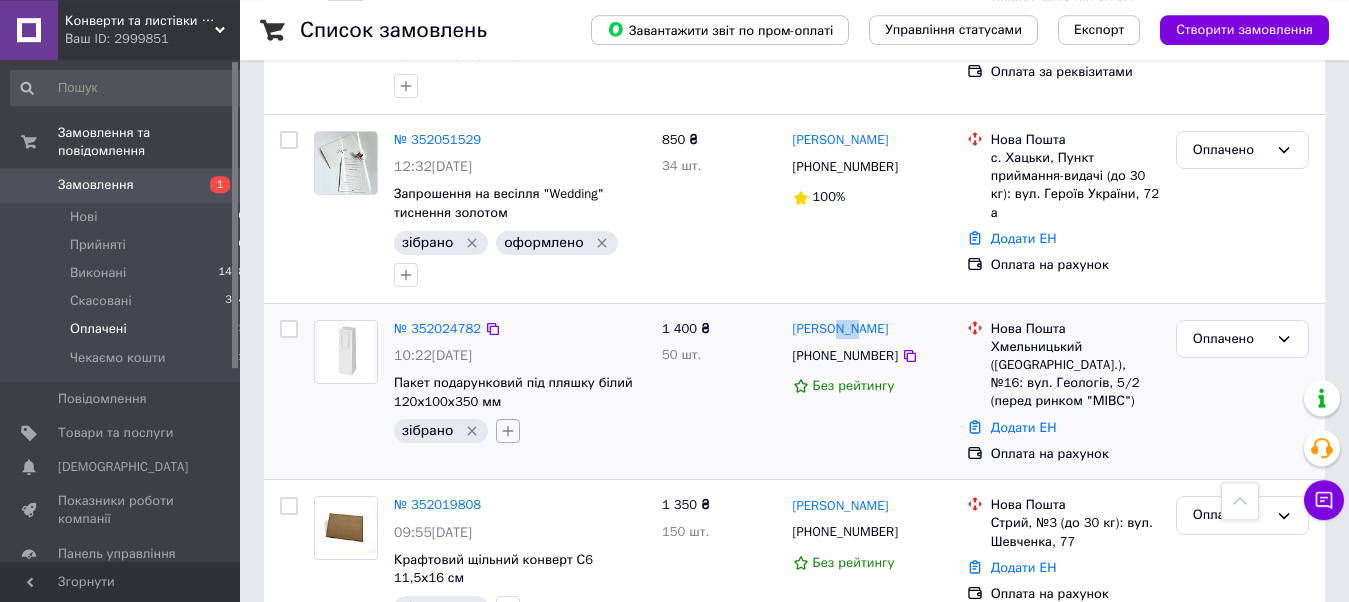 click 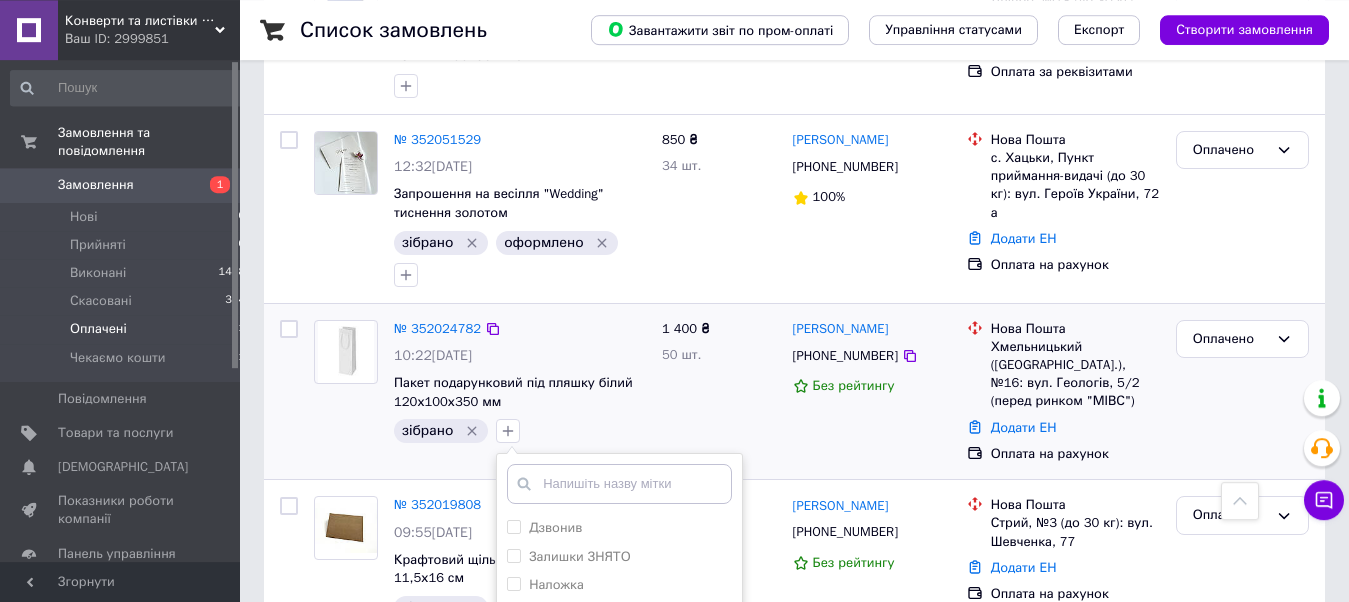 scroll, scrollTop: 431, scrollLeft: 0, axis: vertical 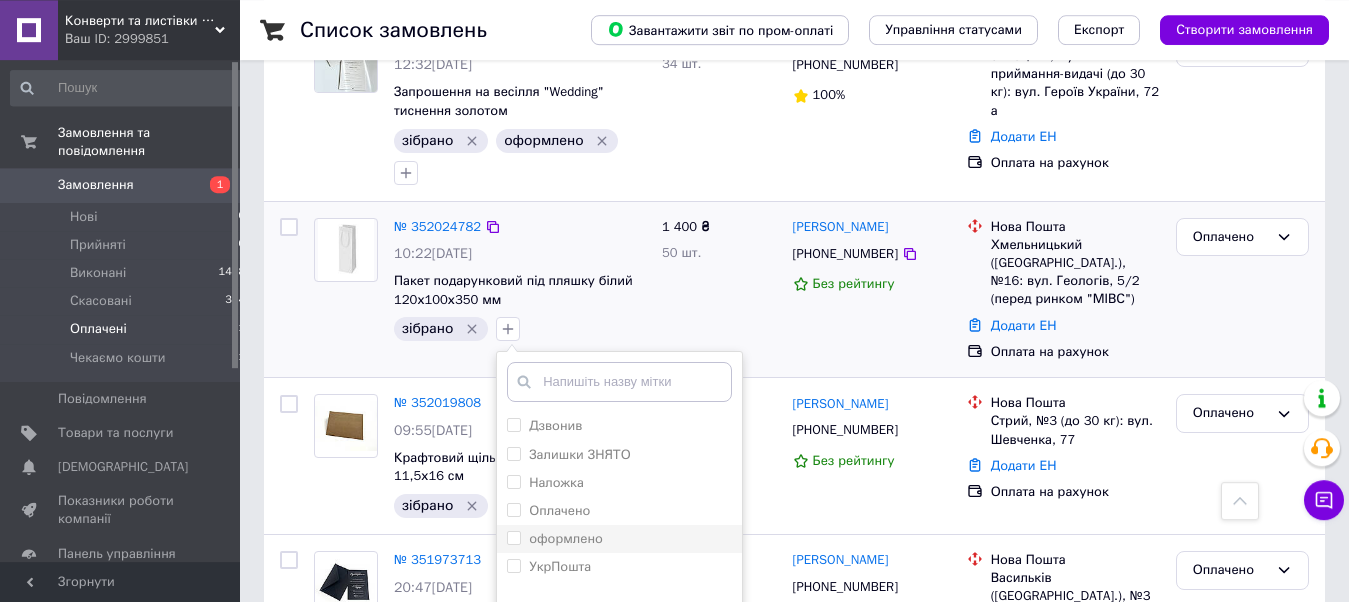click on "оформлено" at bounding box center (555, 539) 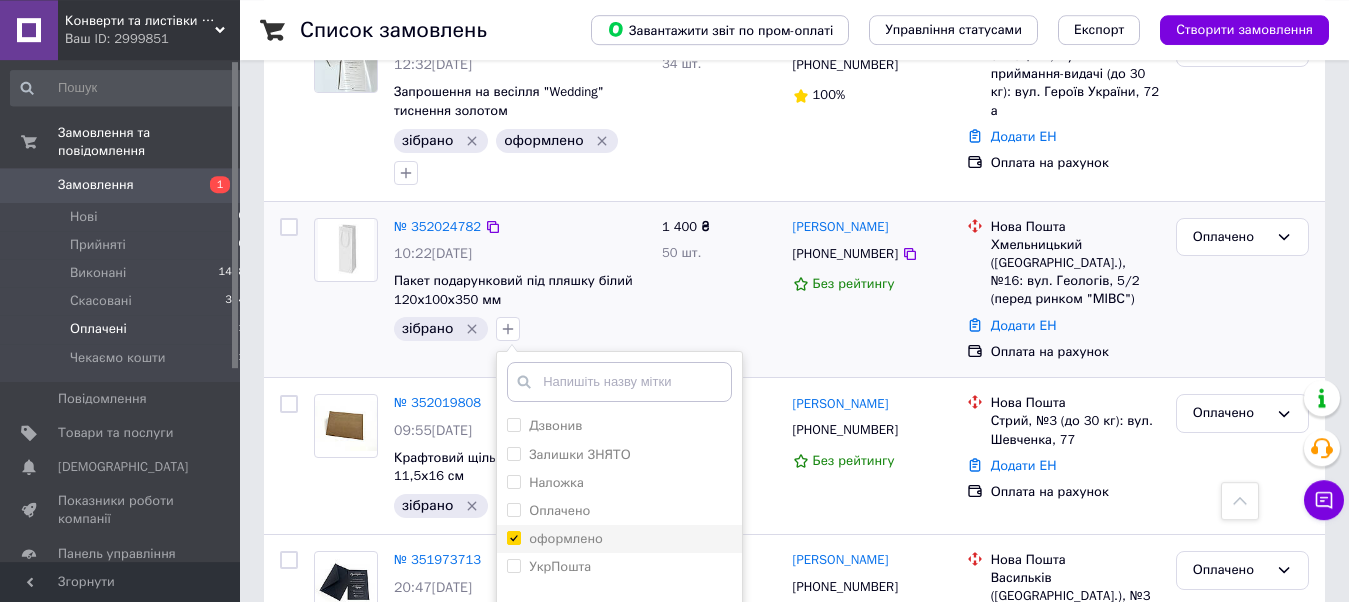 click on "оформлено" at bounding box center (513, 537) 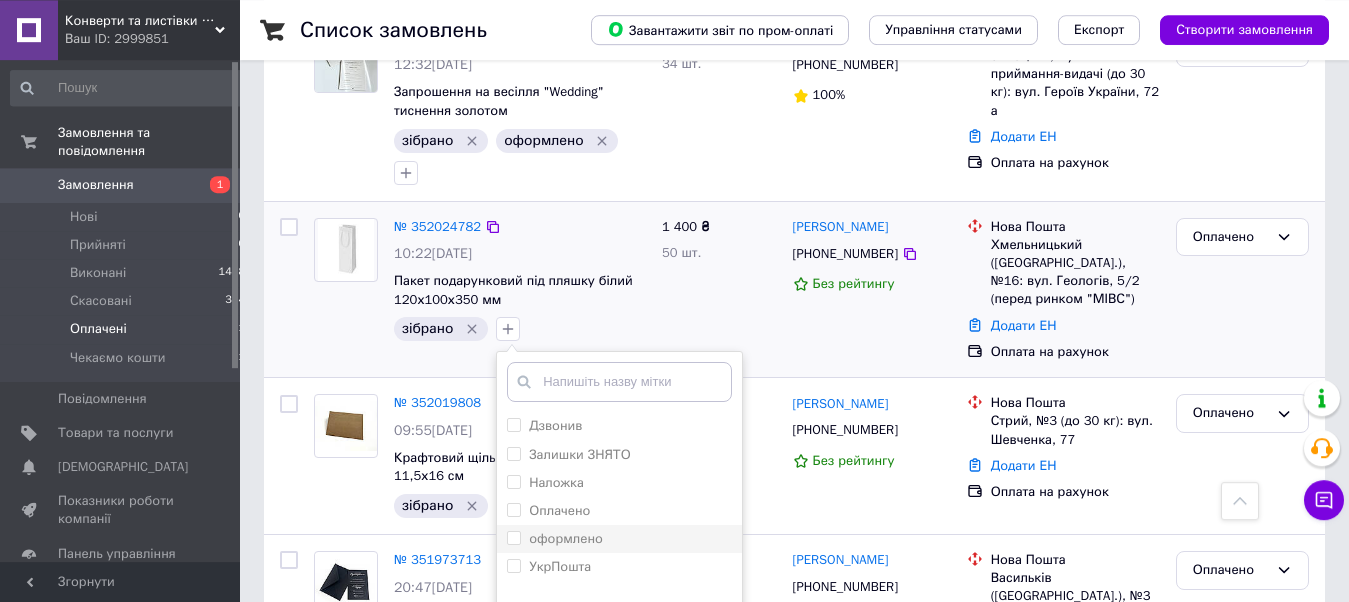 drag, startPoint x: 515, startPoint y: 508, endPoint x: 527, endPoint y: 508, distance: 12 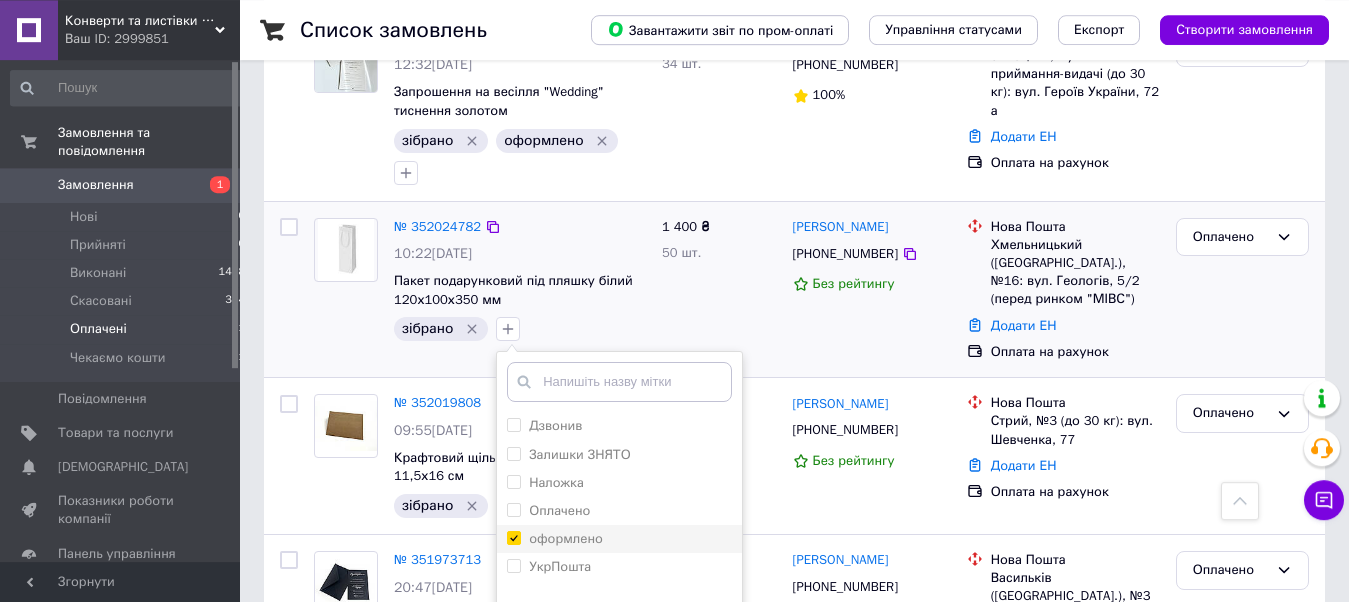 checkbox on "true" 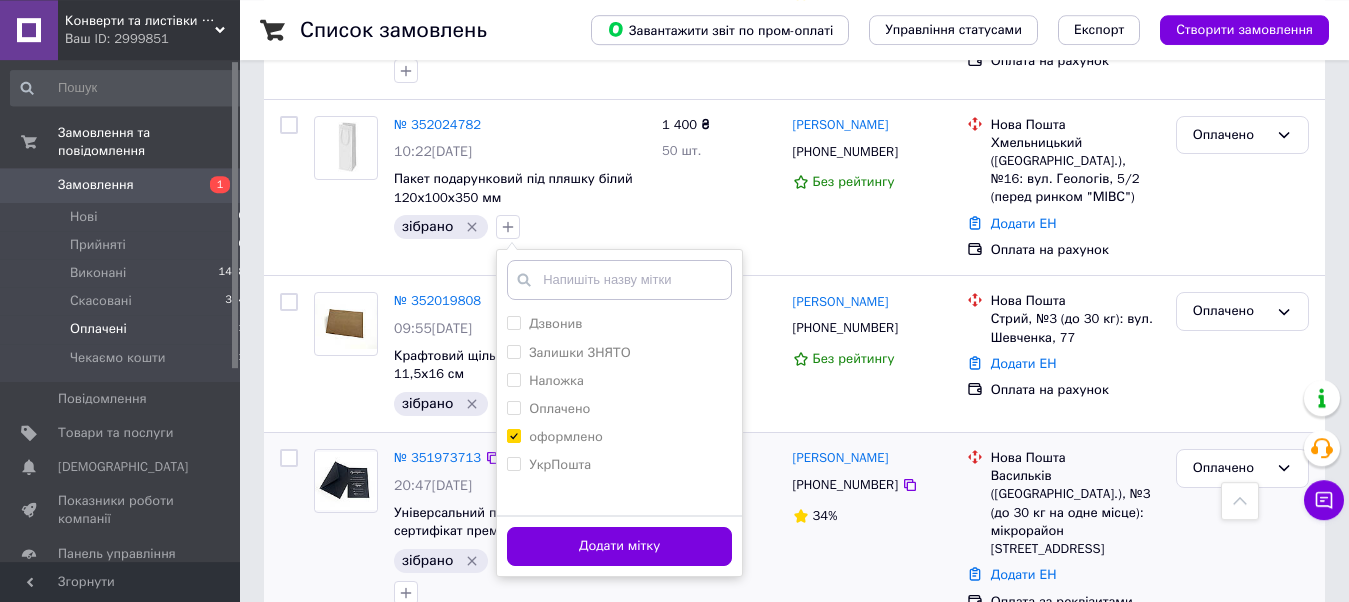drag, startPoint x: 537, startPoint y: 510, endPoint x: 502, endPoint y: 493, distance: 38.910152 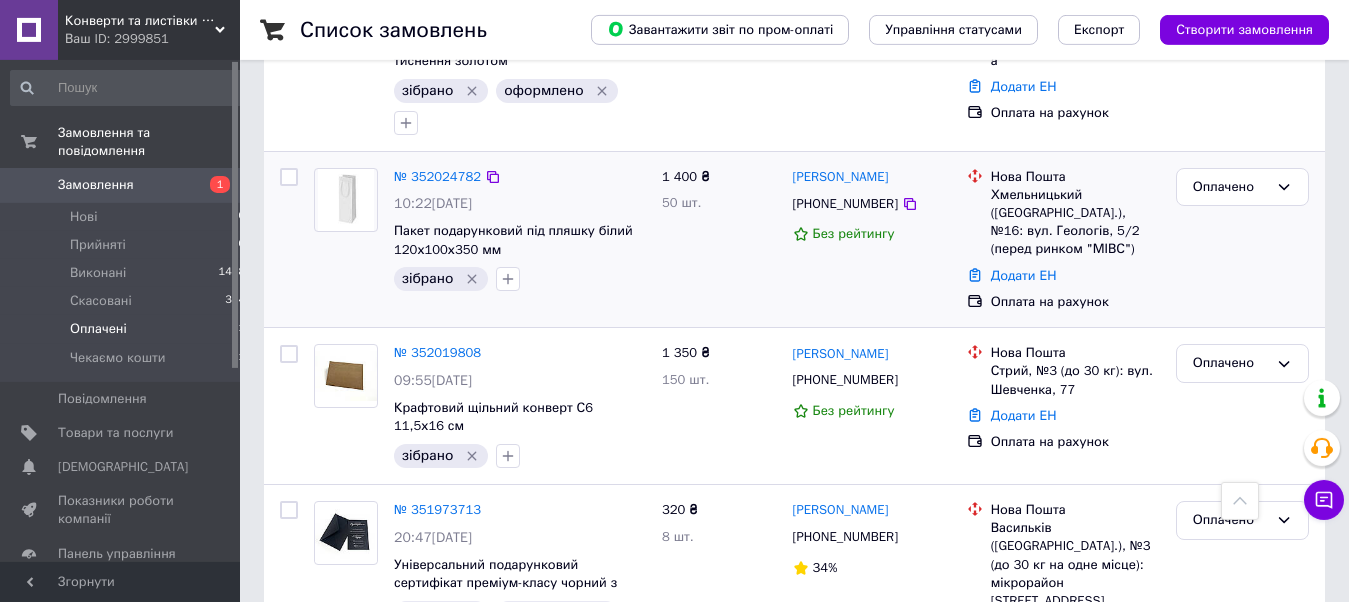 scroll, scrollTop: 431, scrollLeft: 0, axis: vertical 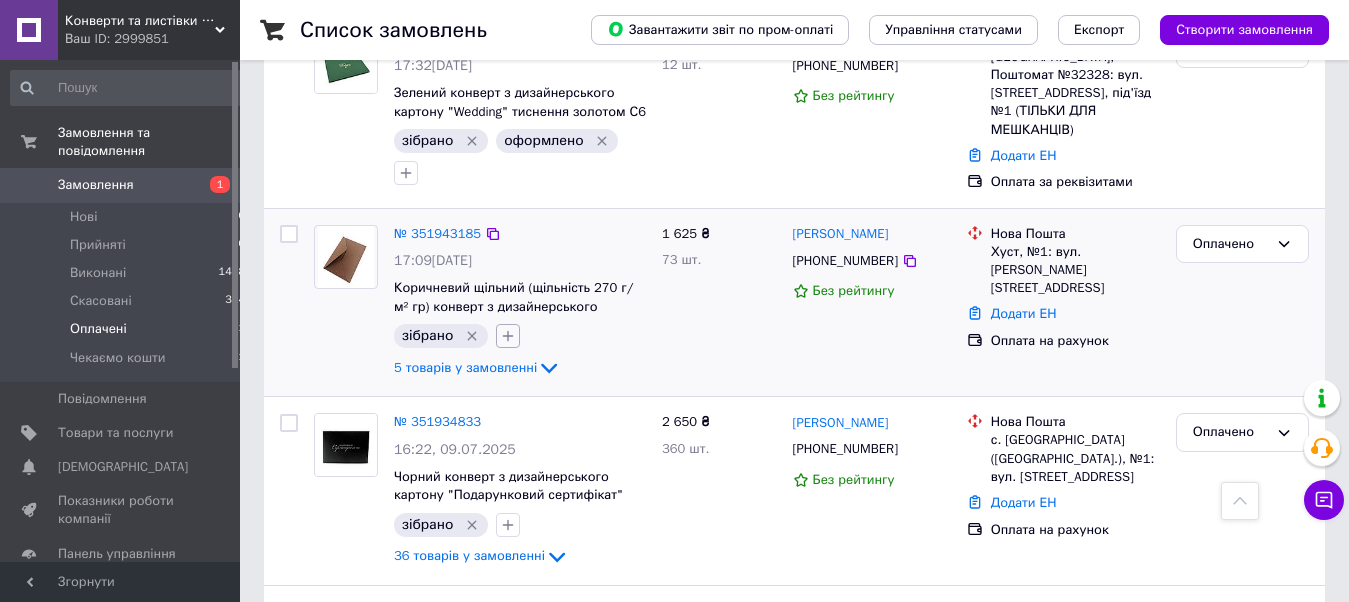click 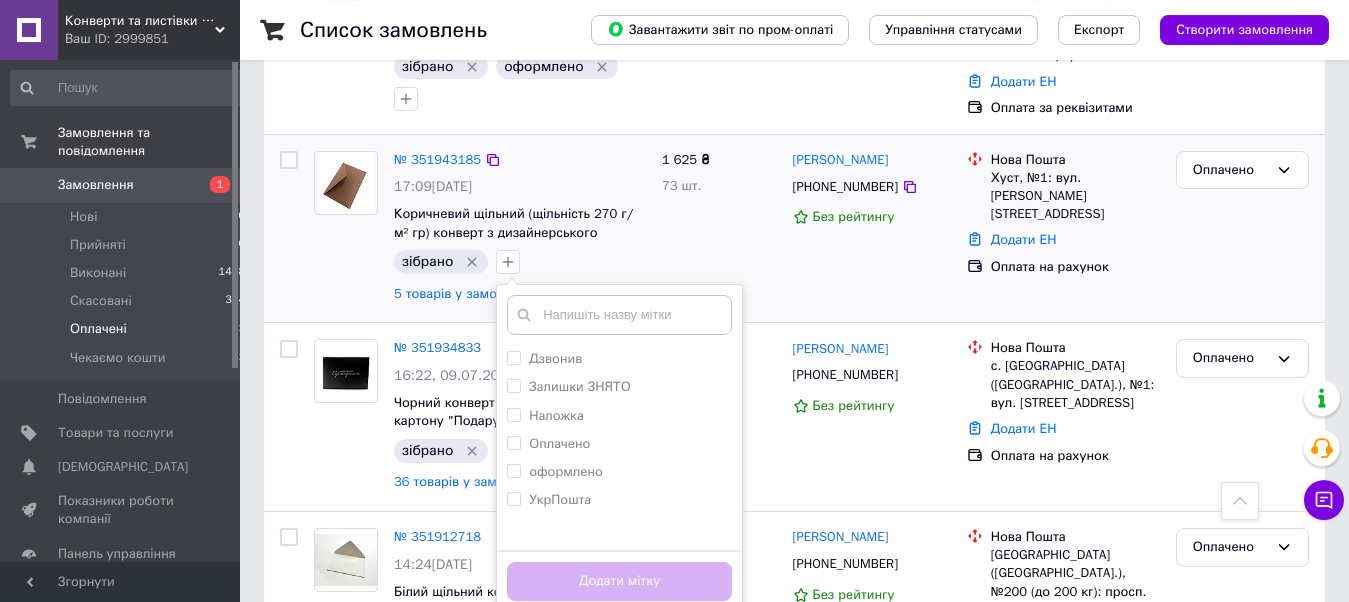 scroll, scrollTop: 1530, scrollLeft: 0, axis: vertical 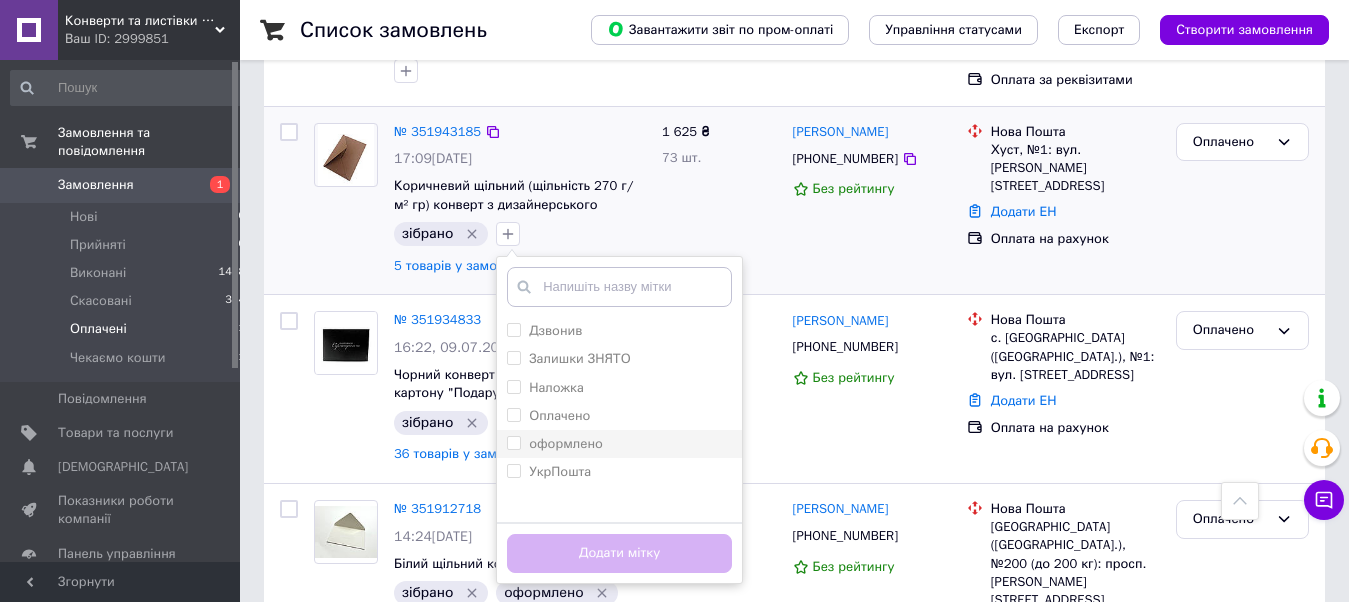 click on "оформлено" at bounding box center [513, 442] 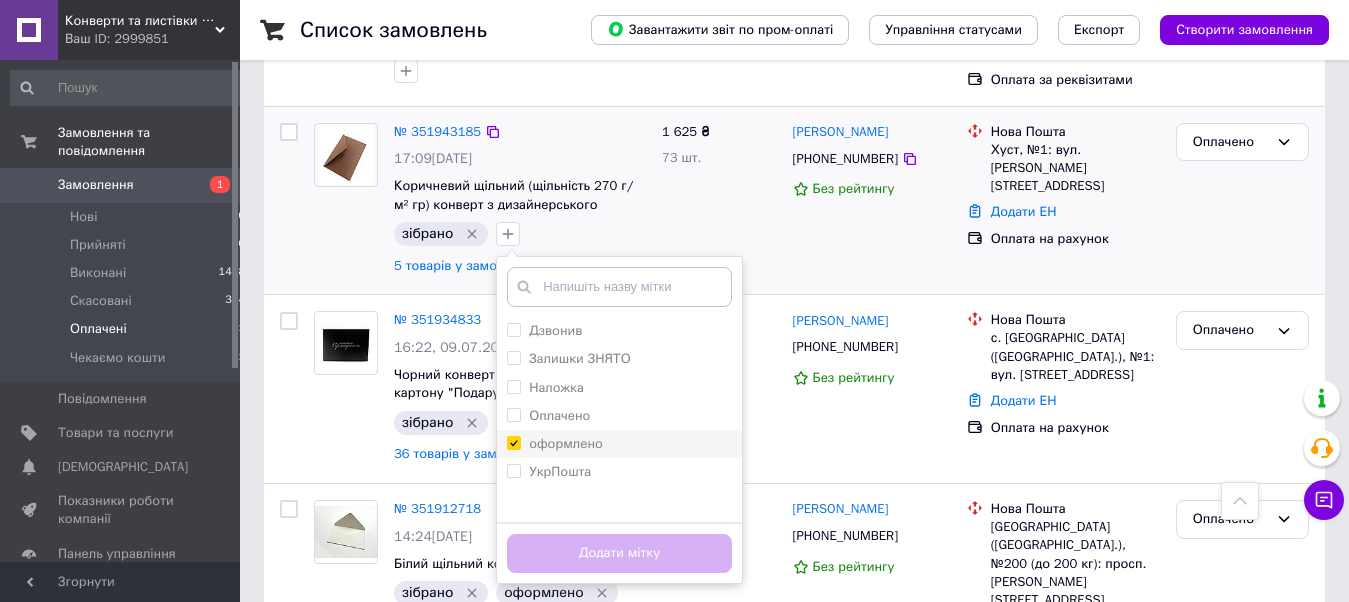 checkbox on "true" 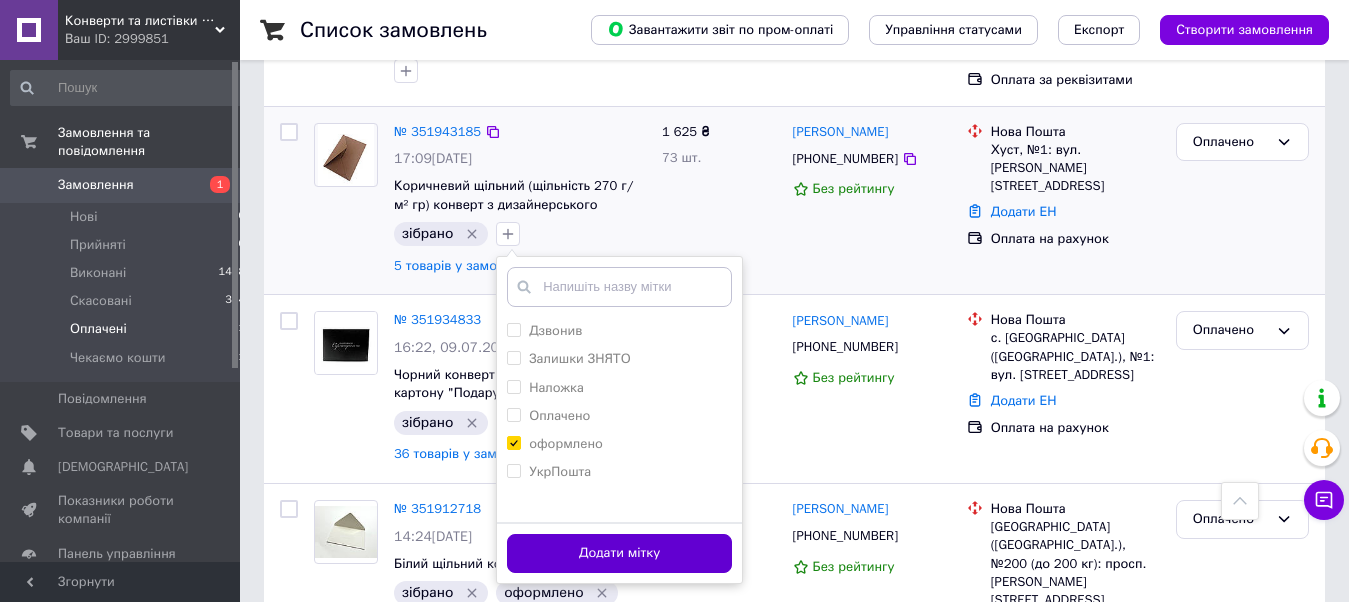 click on "Додати мітку" at bounding box center [619, 553] 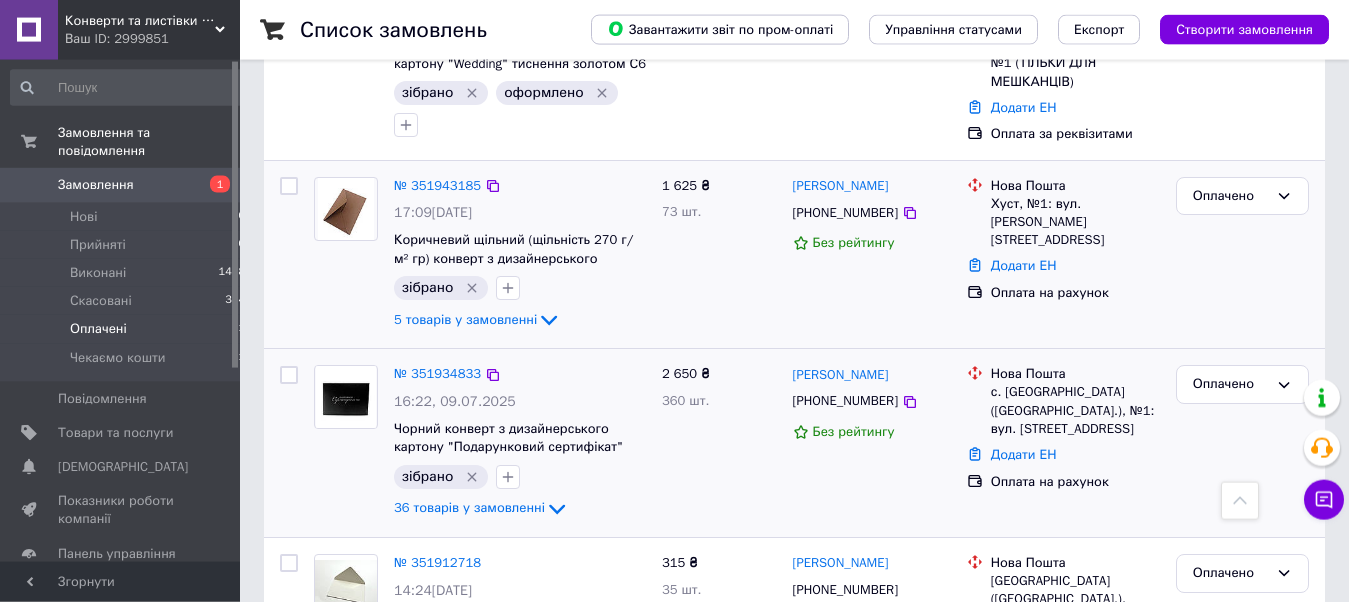 scroll, scrollTop: 1428, scrollLeft: 0, axis: vertical 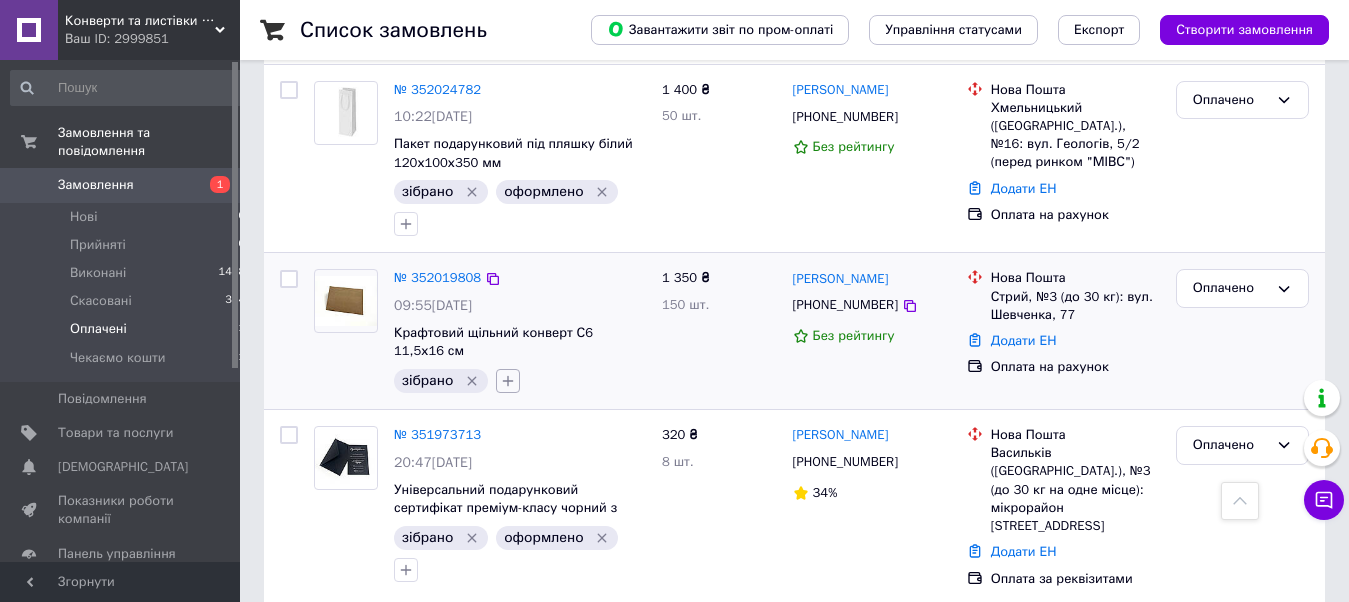 click 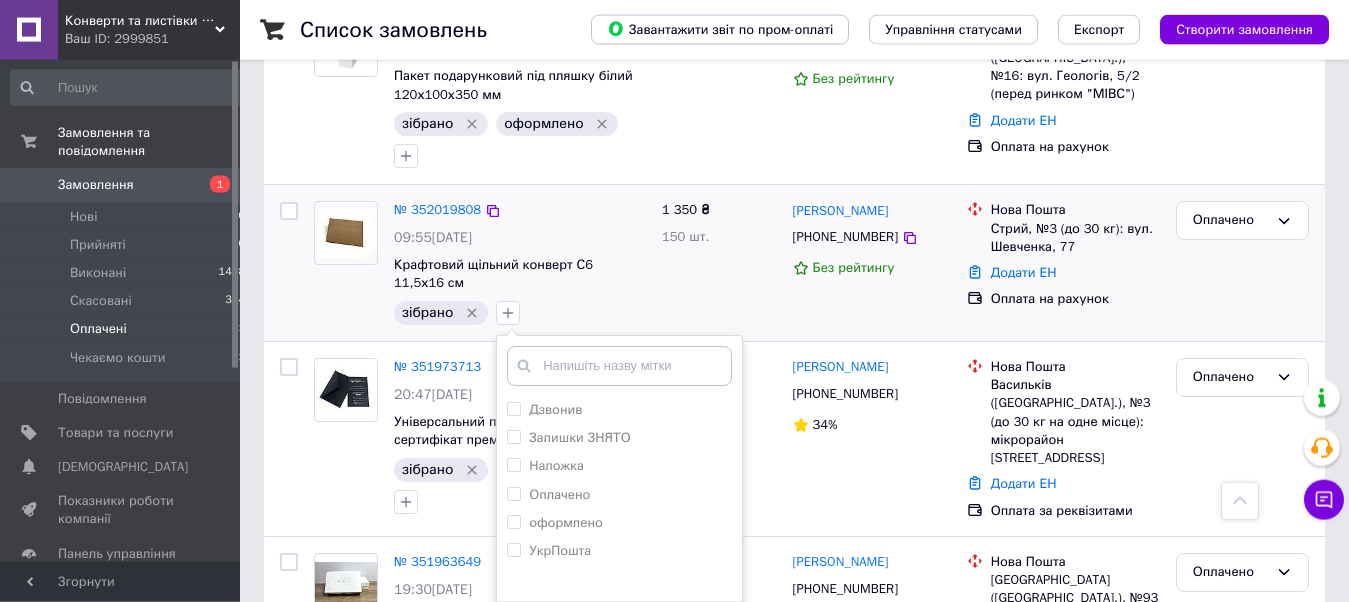 scroll, scrollTop: 670, scrollLeft: 0, axis: vertical 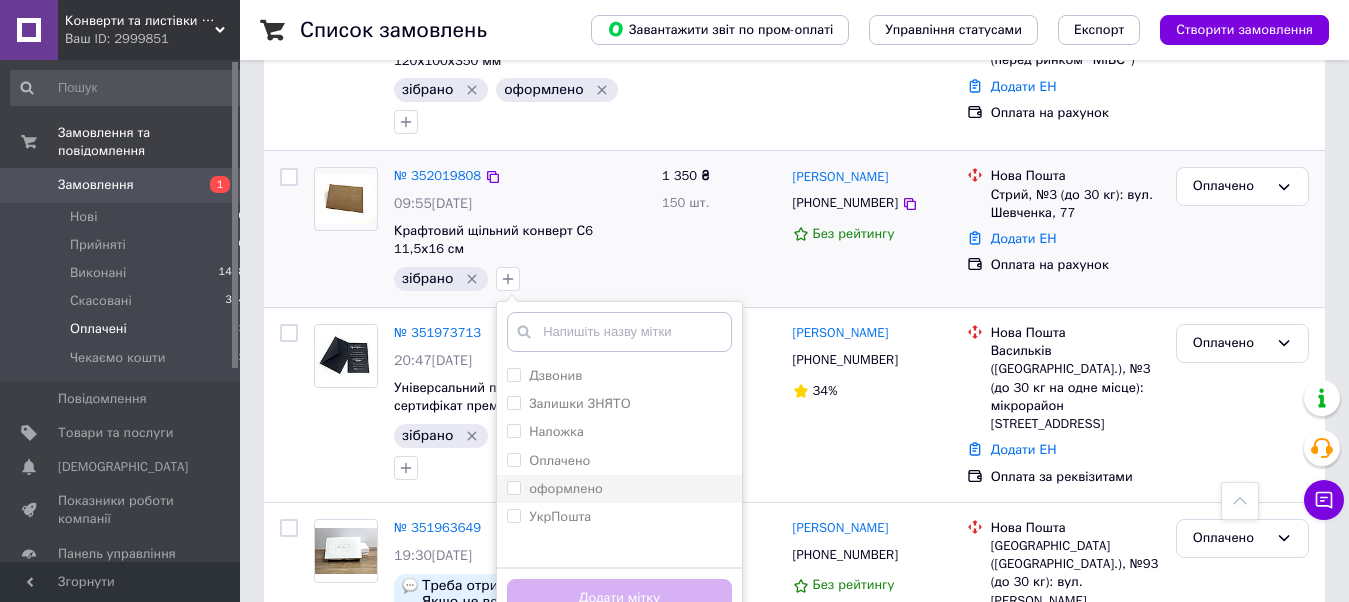 drag, startPoint x: 514, startPoint y: 446, endPoint x: 522, endPoint y: 479, distance: 33.955853 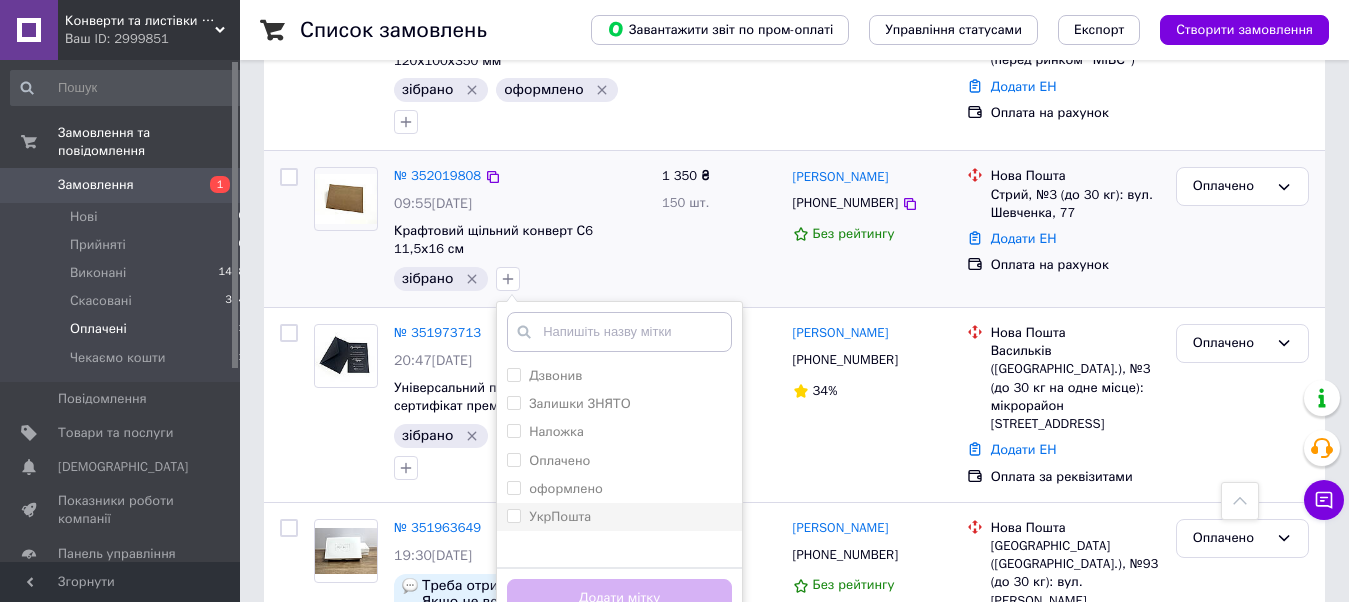 click on "оформлено" at bounding box center [513, 487] 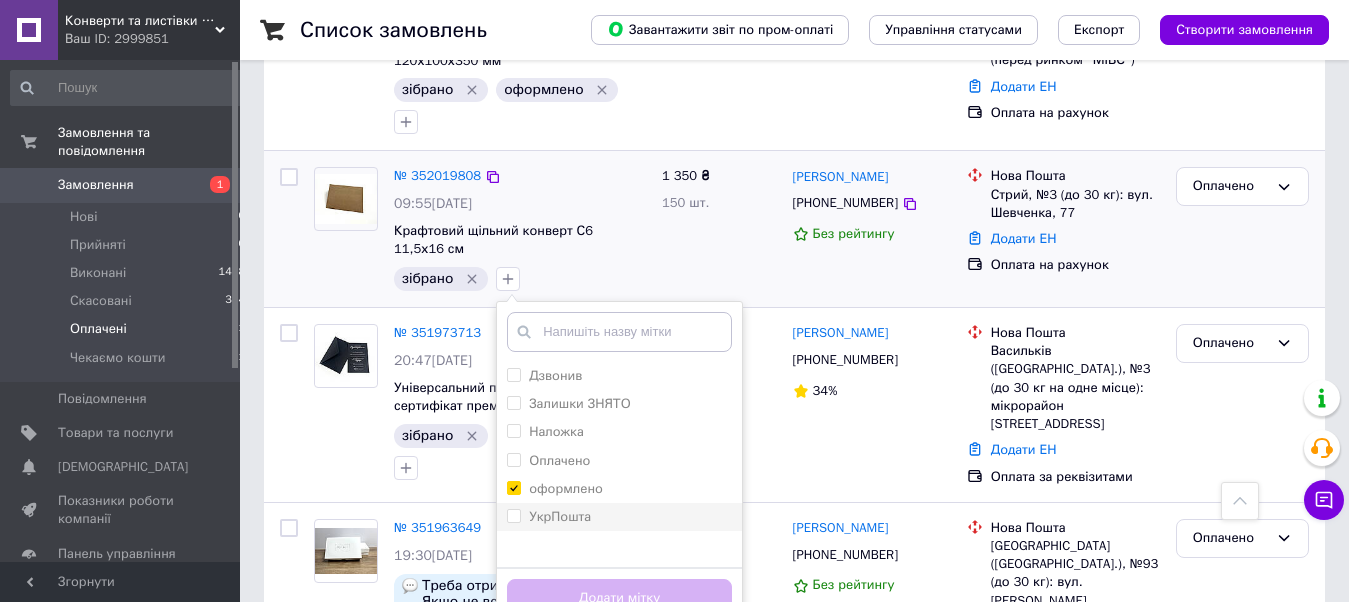 checkbox on "true" 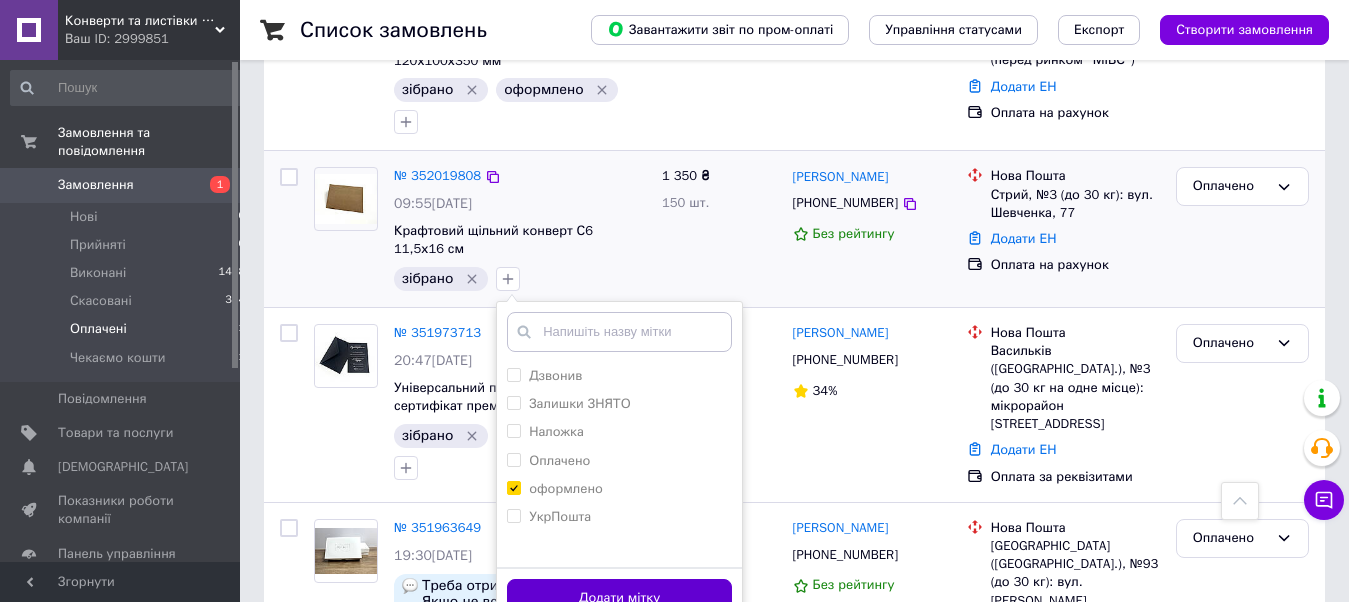 click on "Додати мітку" at bounding box center [619, 598] 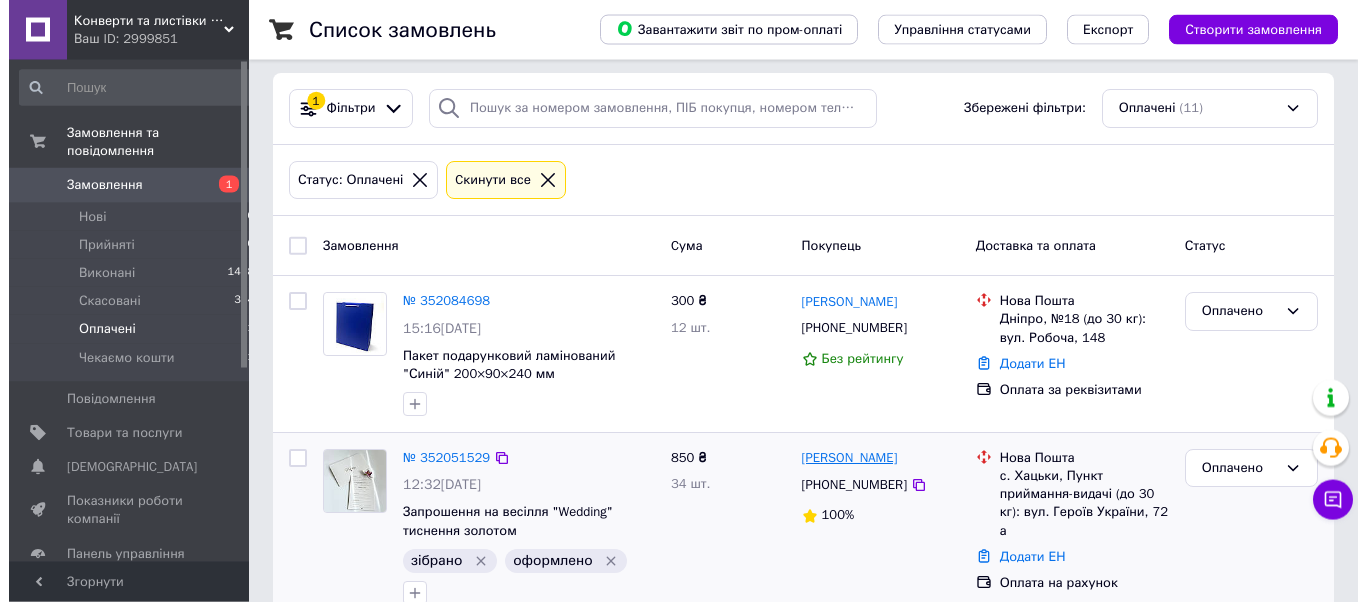 scroll, scrollTop: 0, scrollLeft: 0, axis: both 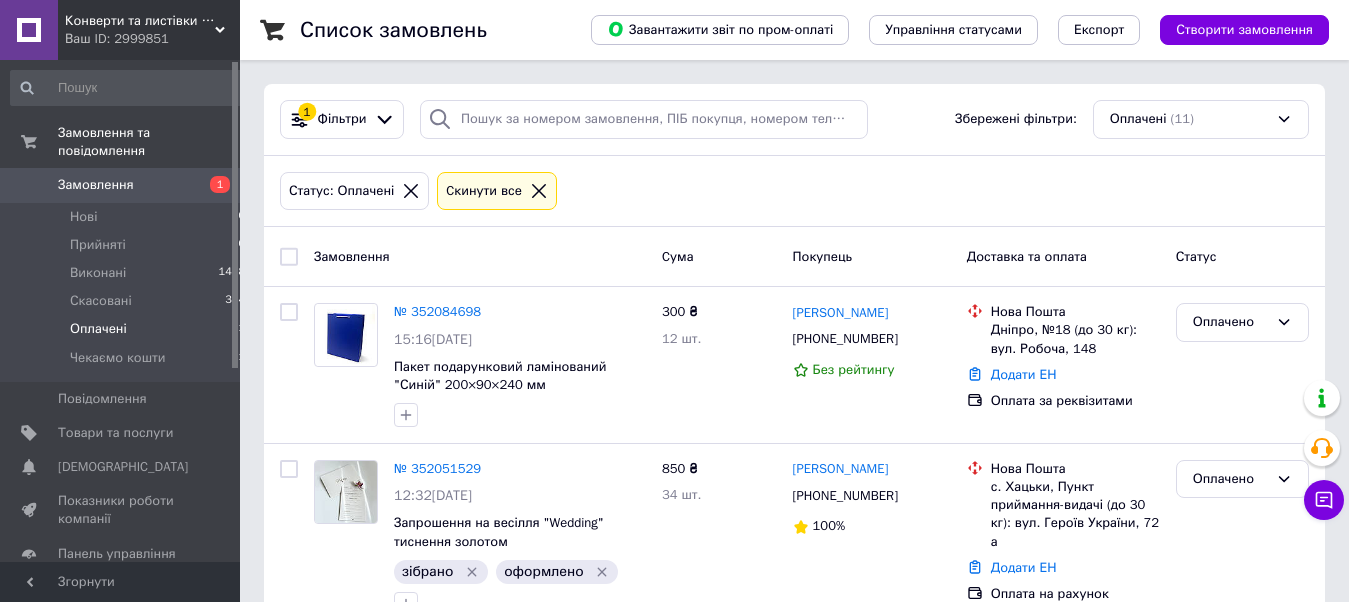 click on "Завантажити звіт по пром-оплаті Управління статусами Експорт Створити замовлення" at bounding box center [940, 30] 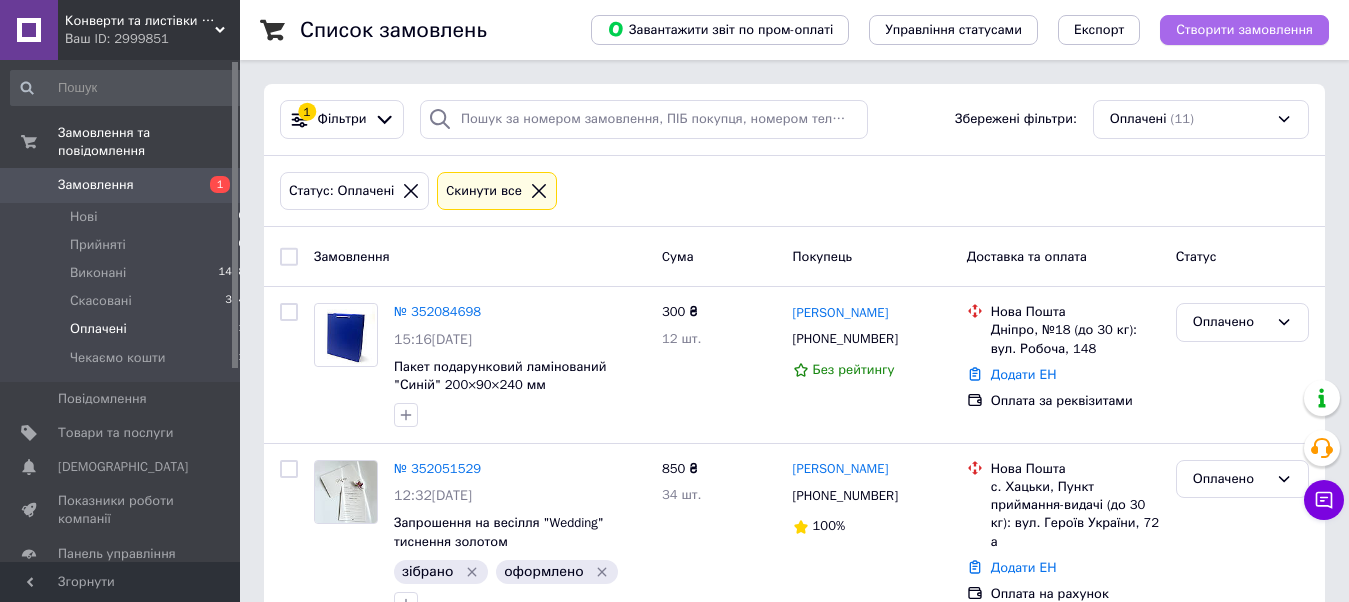 click on "Створити замовлення" at bounding box center [1244, 30] 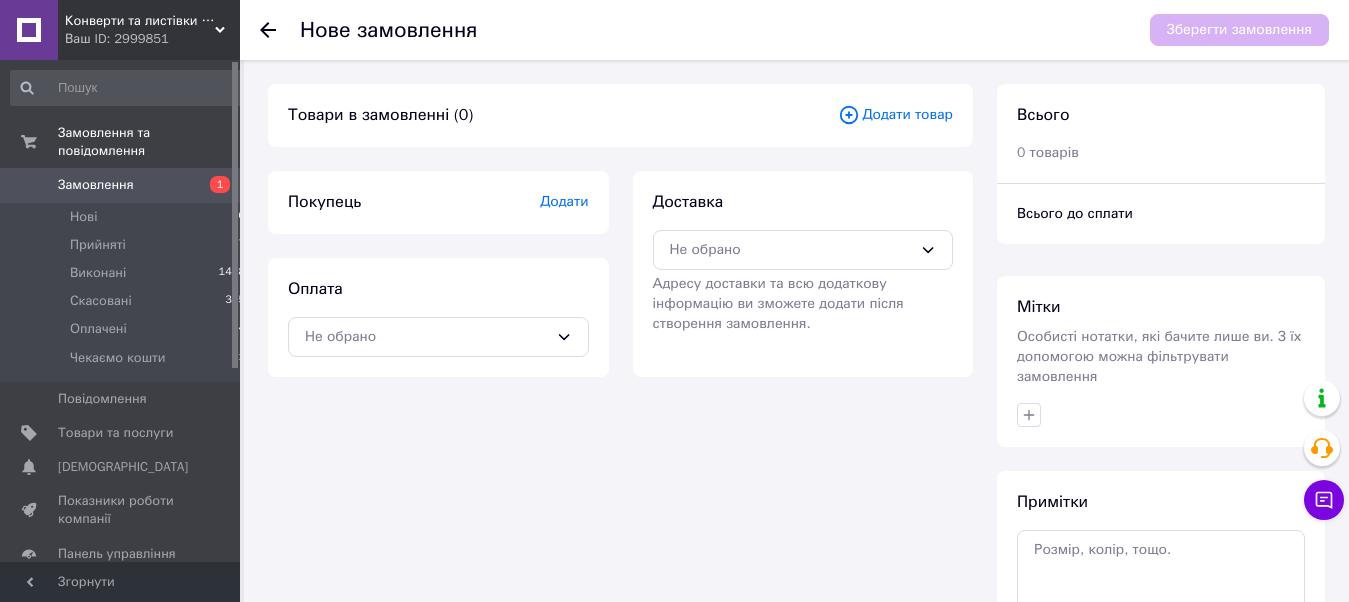 click on "Додати товар" at bounding box center [895, 115] 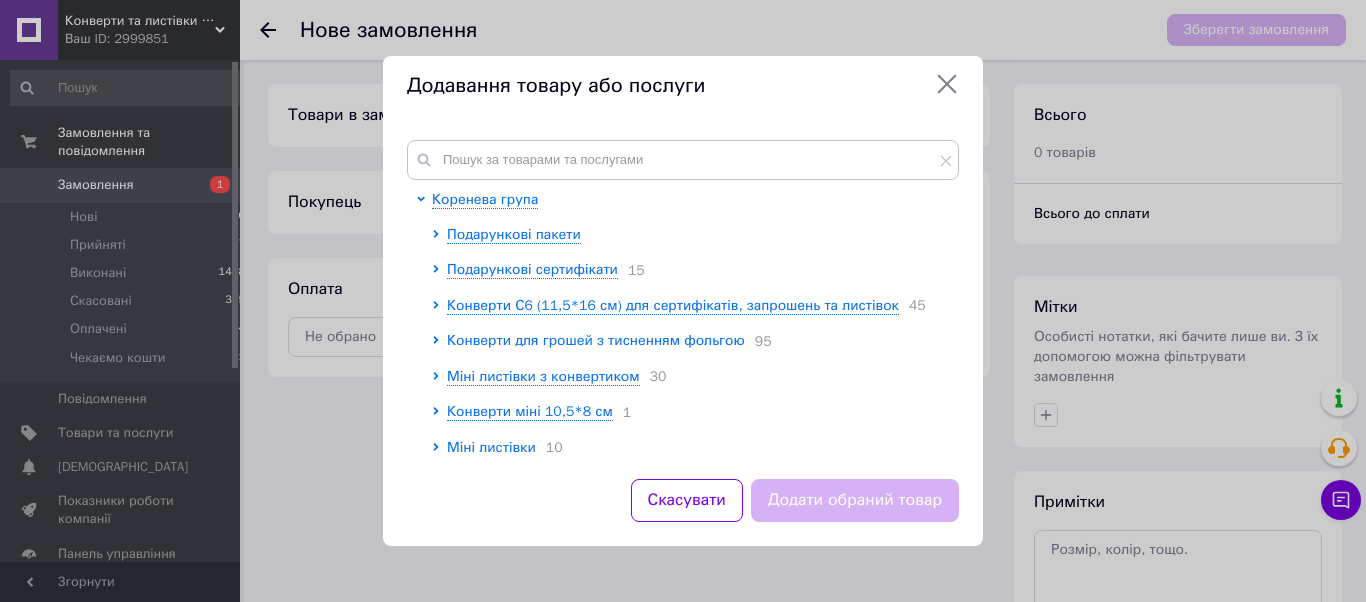 click on "Конверти для грошей з тисненням фольгою" at bounding box center (596, 340) 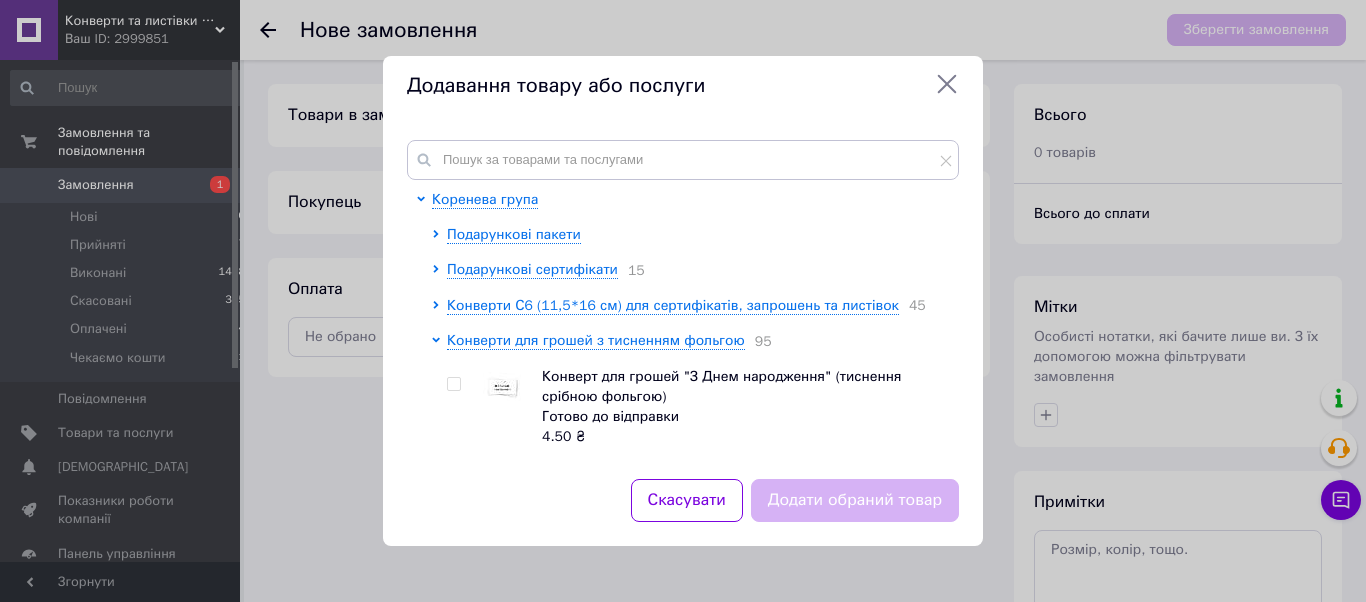 drag, startPoint x: 448, startPoint y: 387, endPoint x: 464, endPoint y: 386, distance: 16.03122 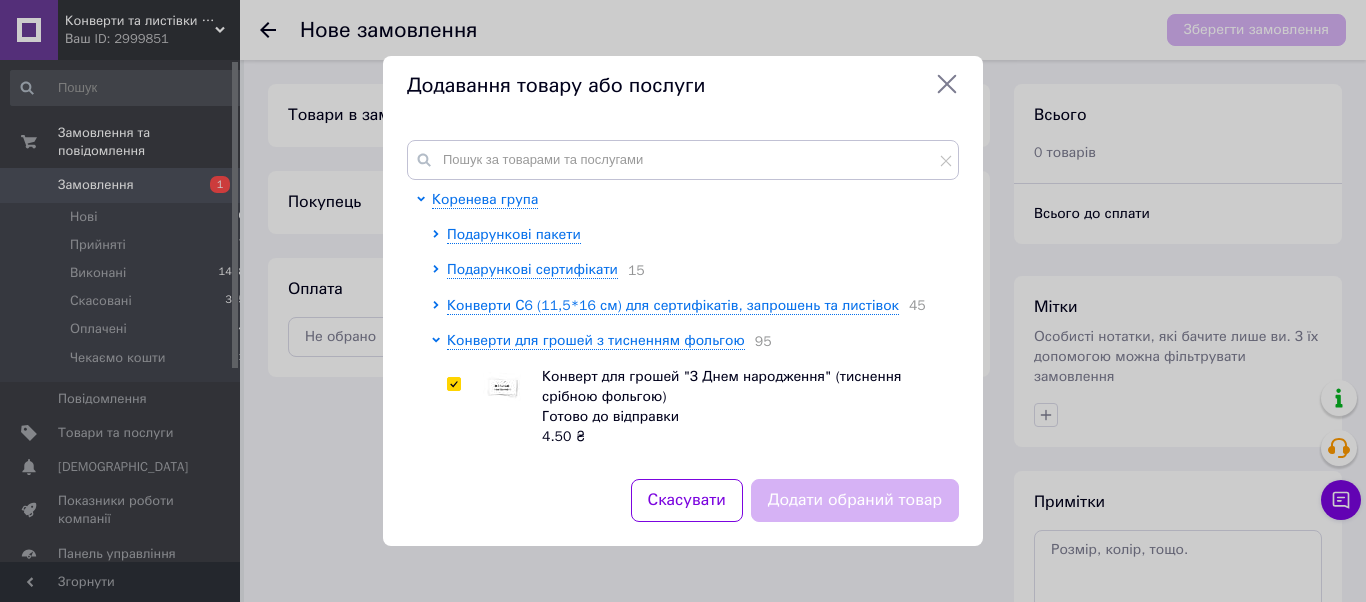 checkbox on "true" 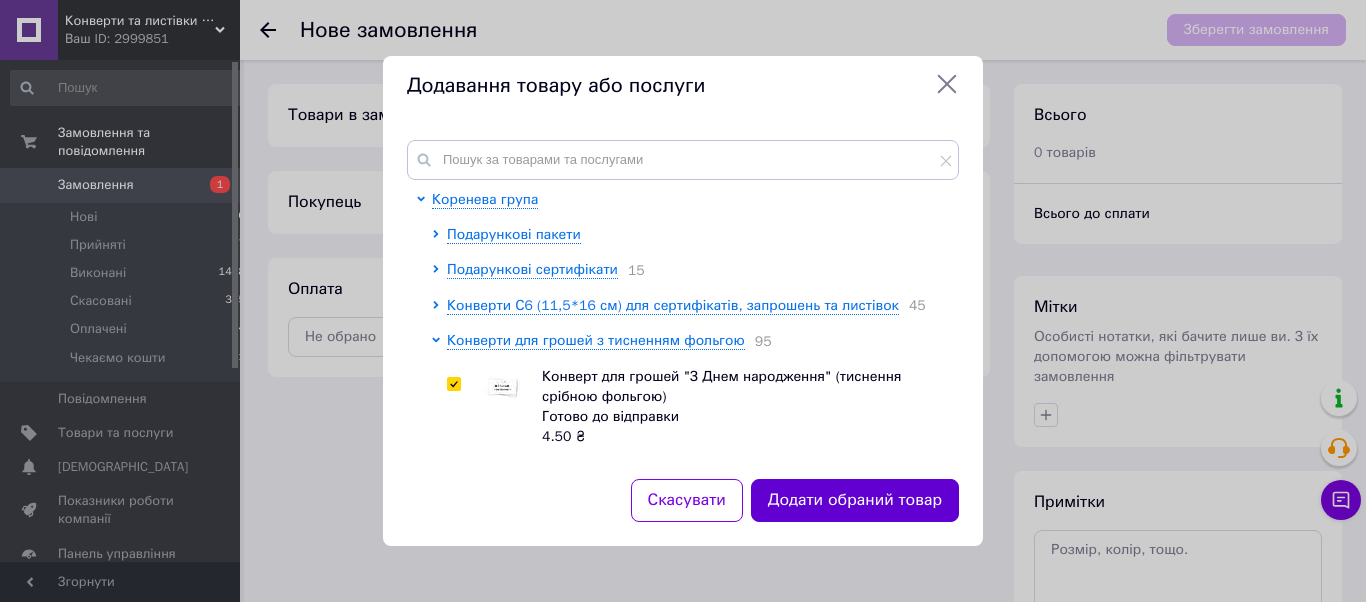 click on "Додати обраний товар" at bounding box center [855, 500] 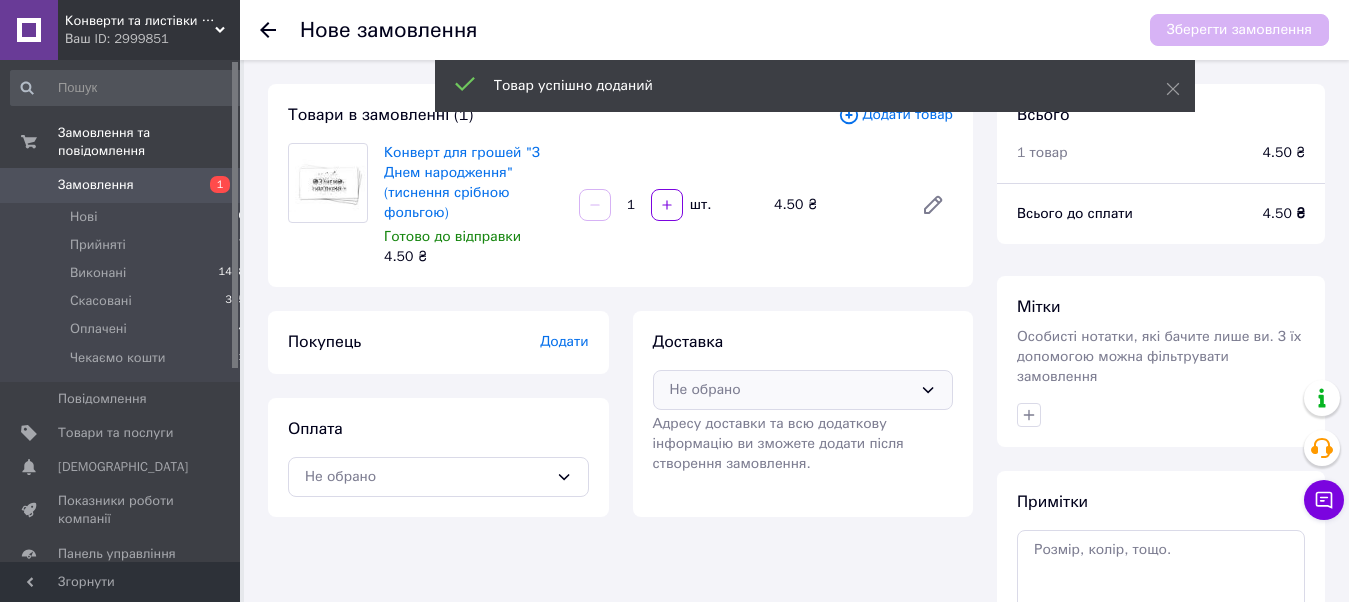 click on "Не обрано" at bounding box center (791, 390) 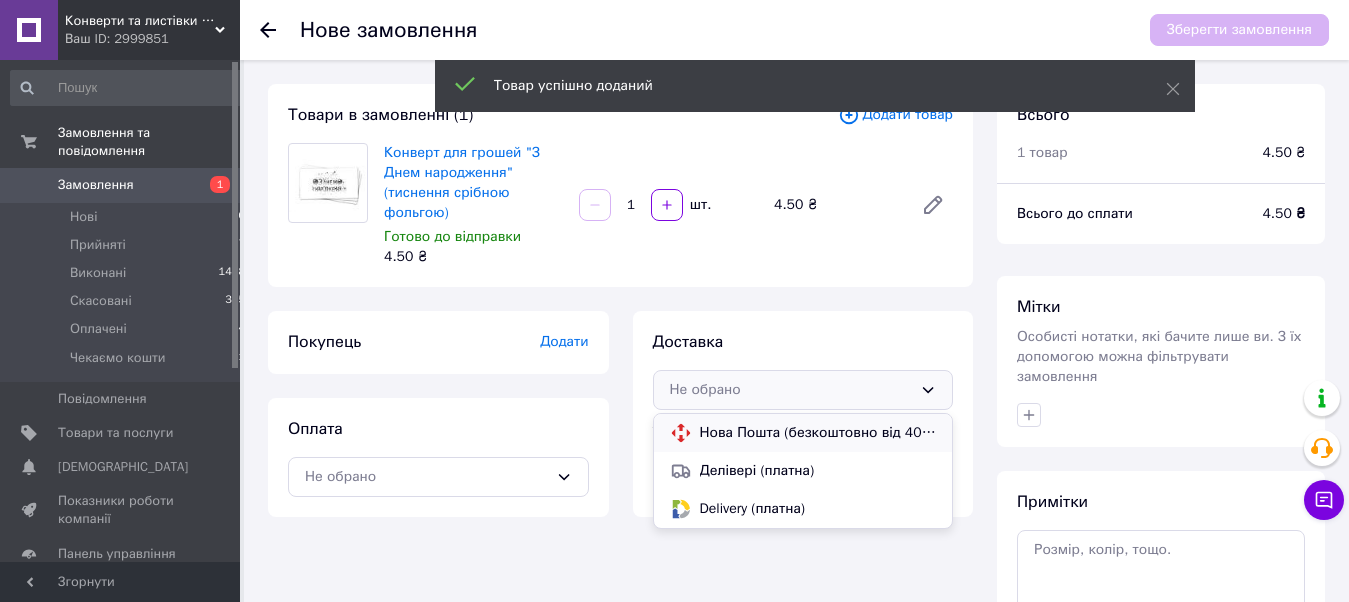 click on "Нова Пошта (безкоштовно від 4000 ₴)" at bounding box center (818, 433) 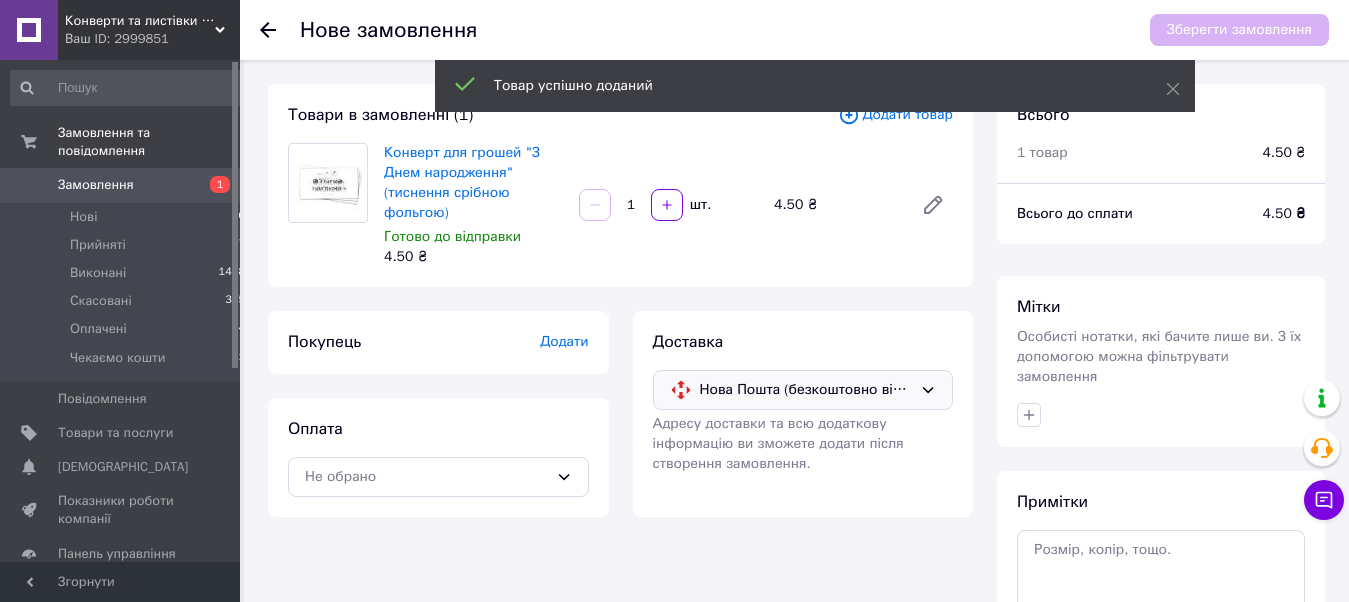 drag, startPoint x: 553, startPoint y: 352, endPoint x: 566, endPoint y: 350, distance: 13.152946 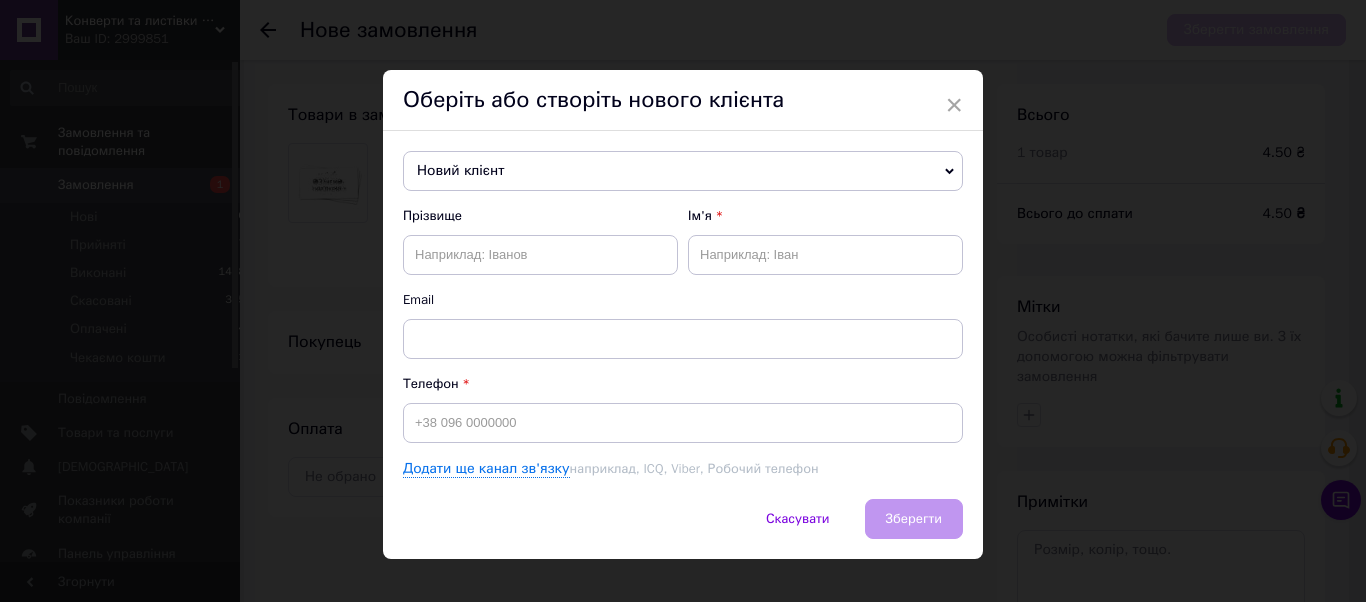 click on "Новий клієнт" at bounding box center [683, 171] 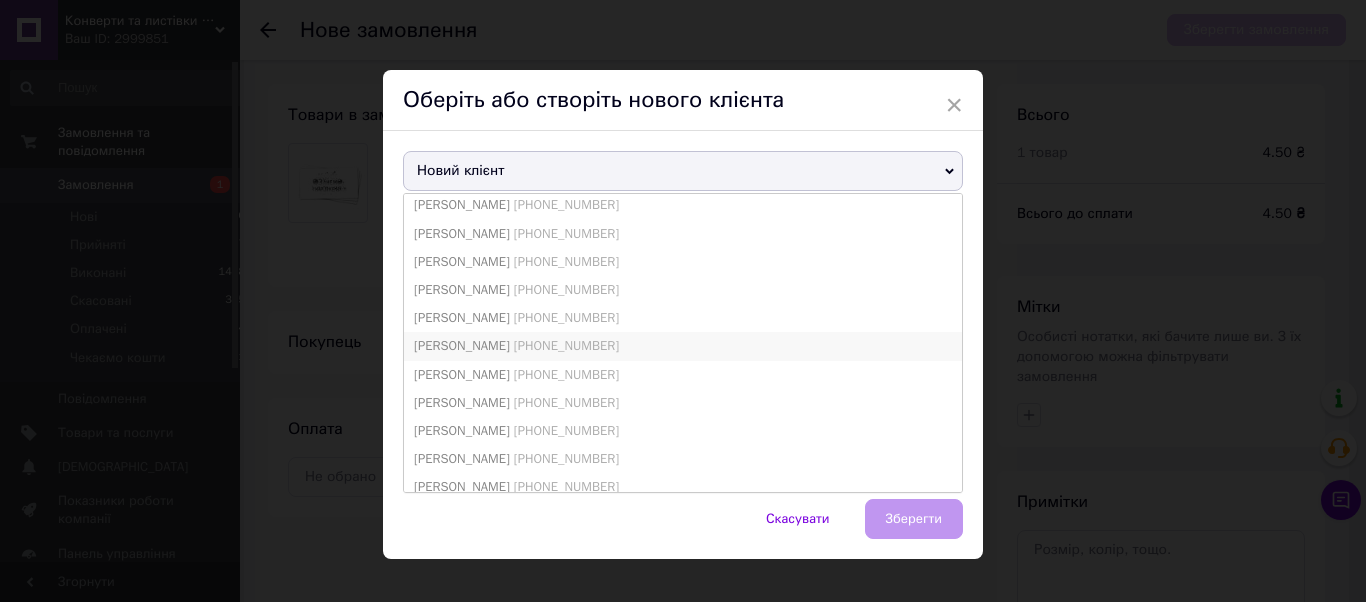scroll, scrollTop: 354, scrollLeft: 0, axis: vertical 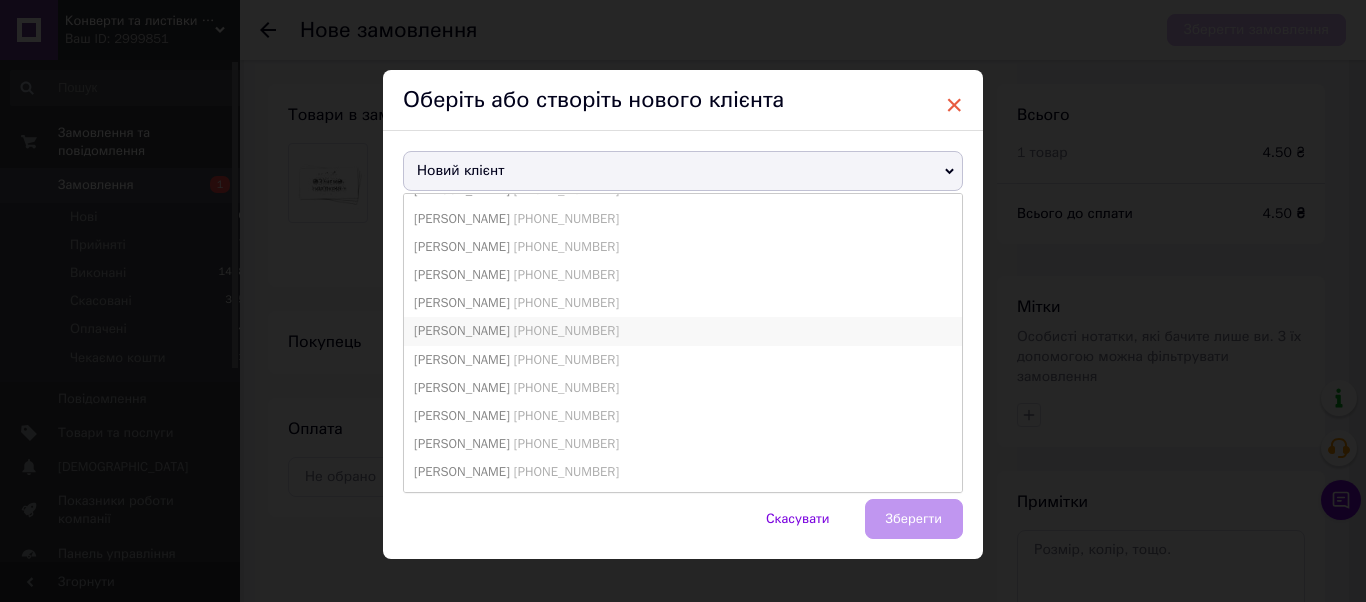 type on "рома" 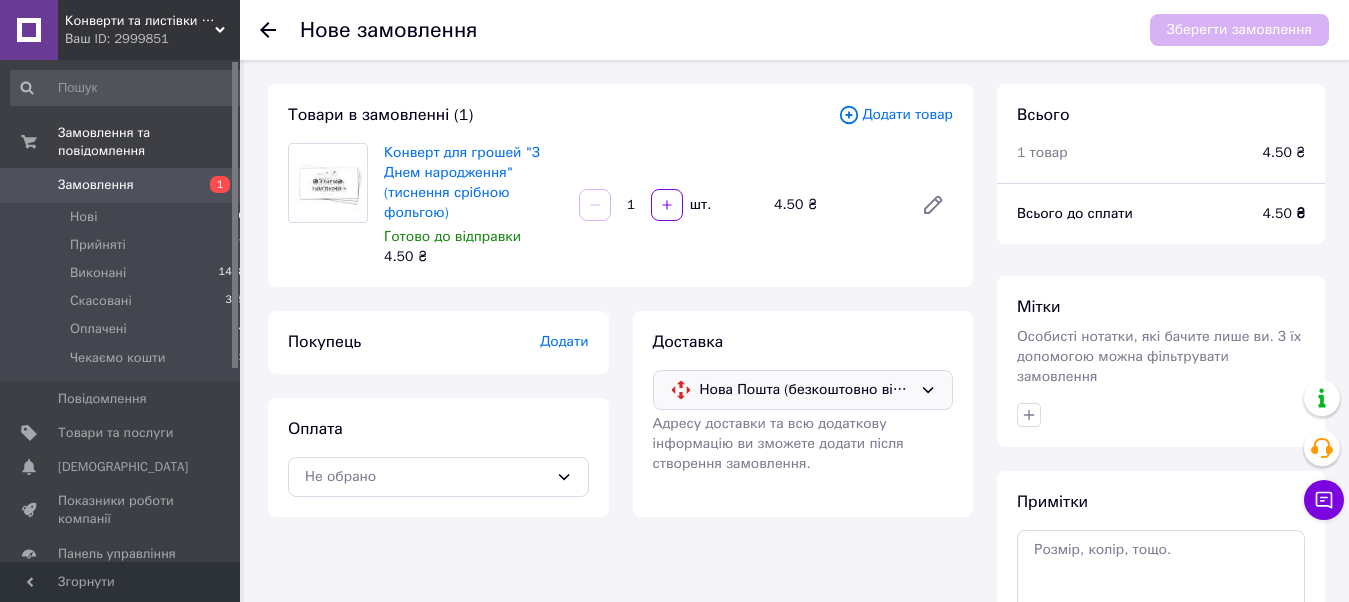 click 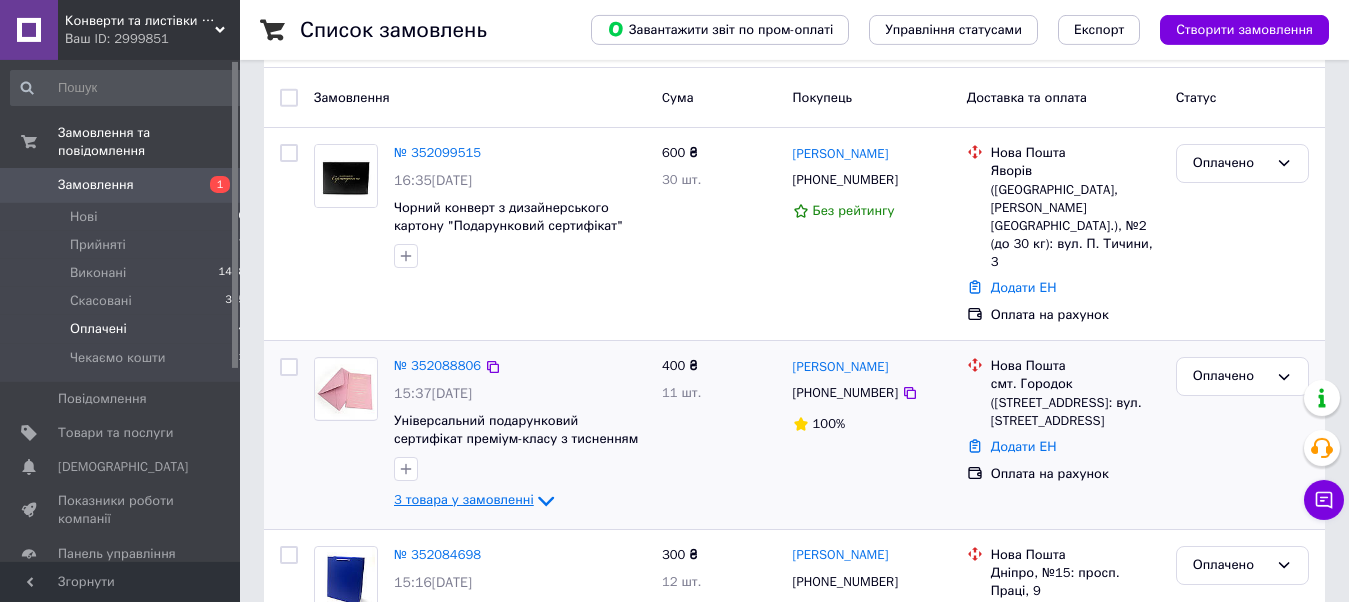 scroll, scrollTop: 204, scrollLeft: 0, axis: vertical 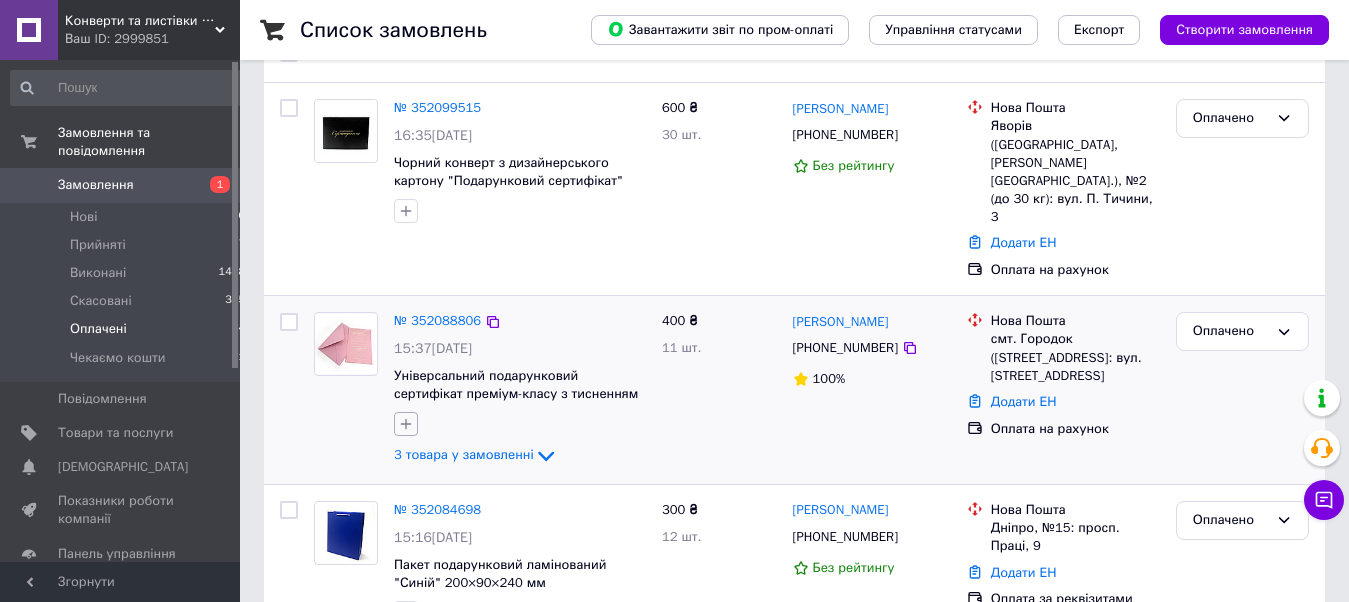 click 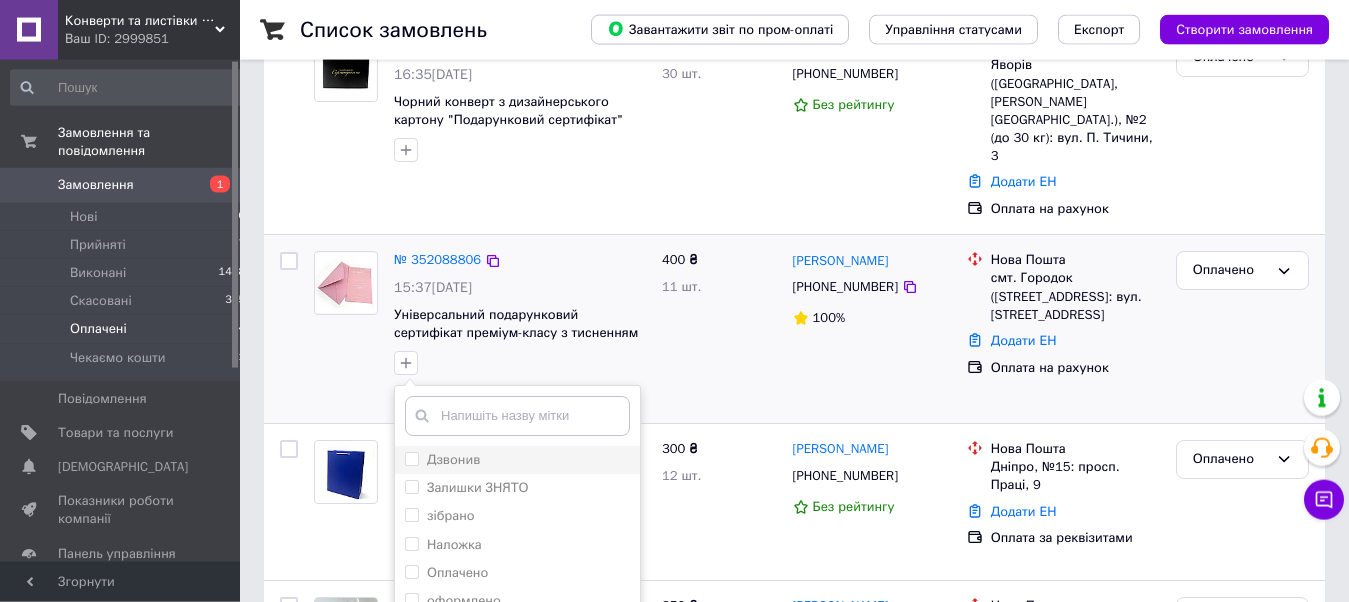scroll, scrollTop: 306, scrollLeft: 0, axis: vertical 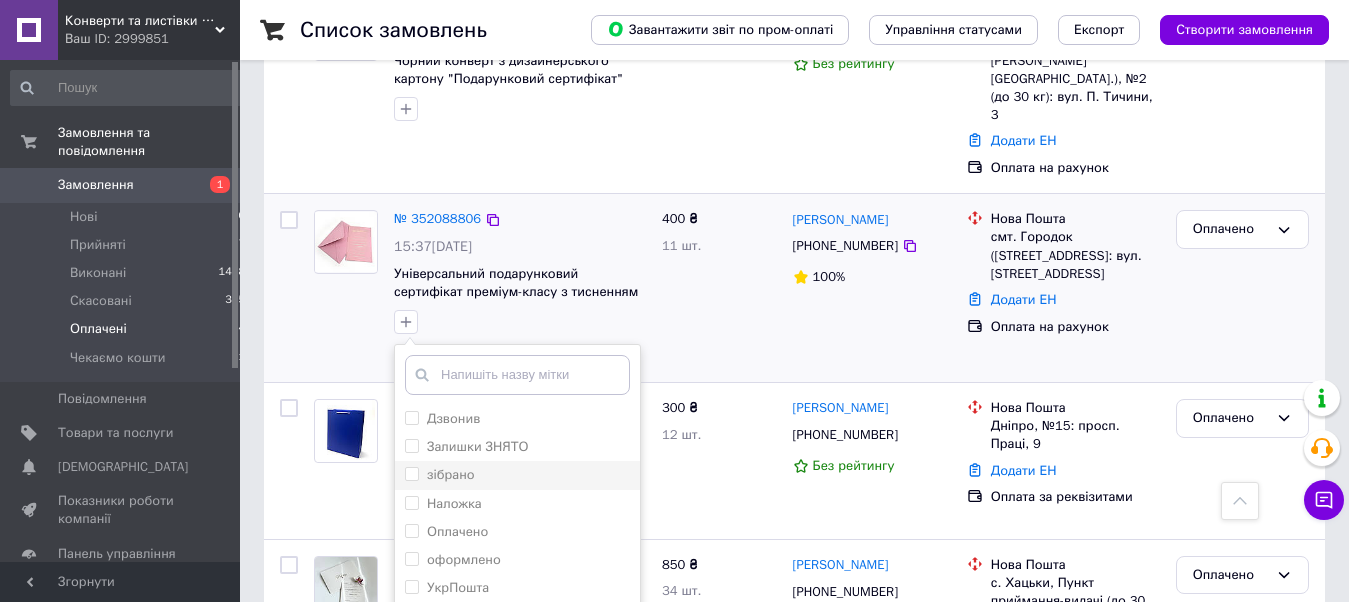 click on "зібрано" at bounding box center (411, 473) 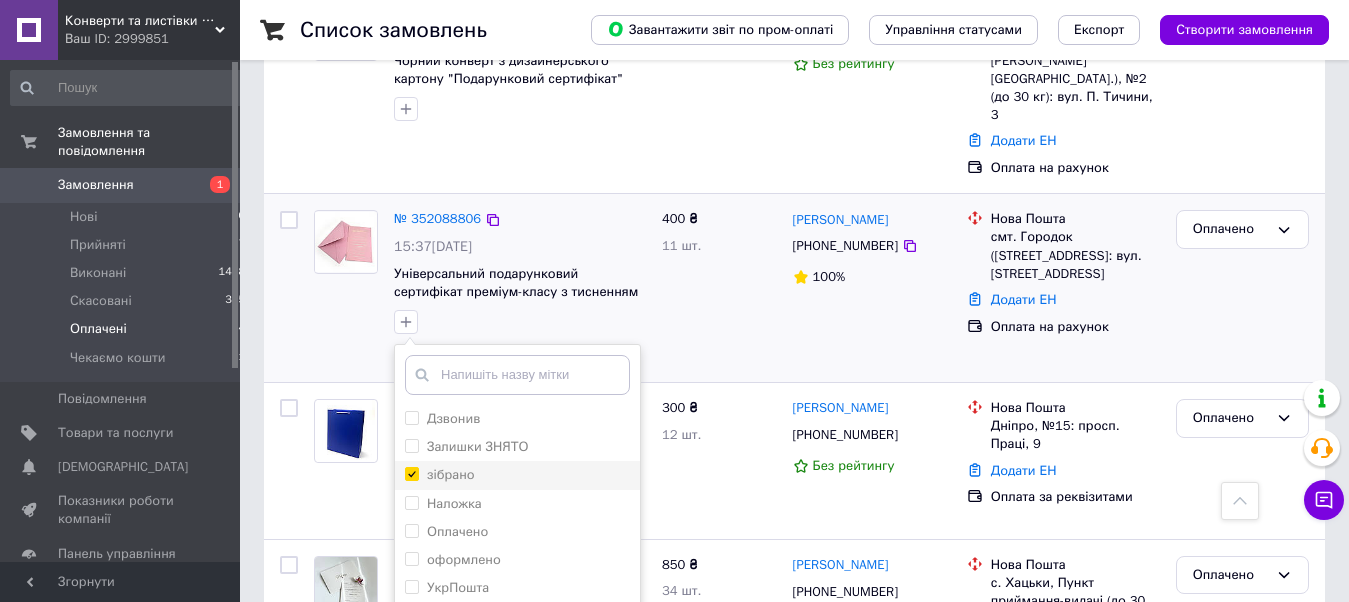 checkbox on "true" 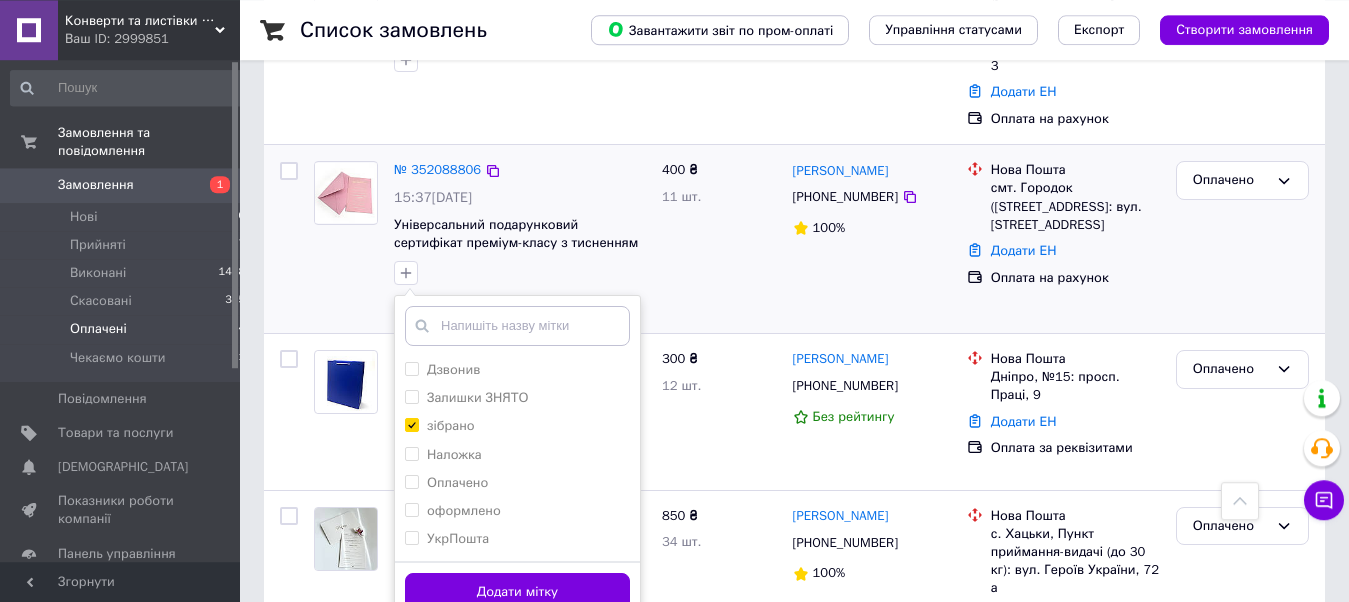 scroll, scrollTop: 408, scrollLeft: 0, axis: vertical 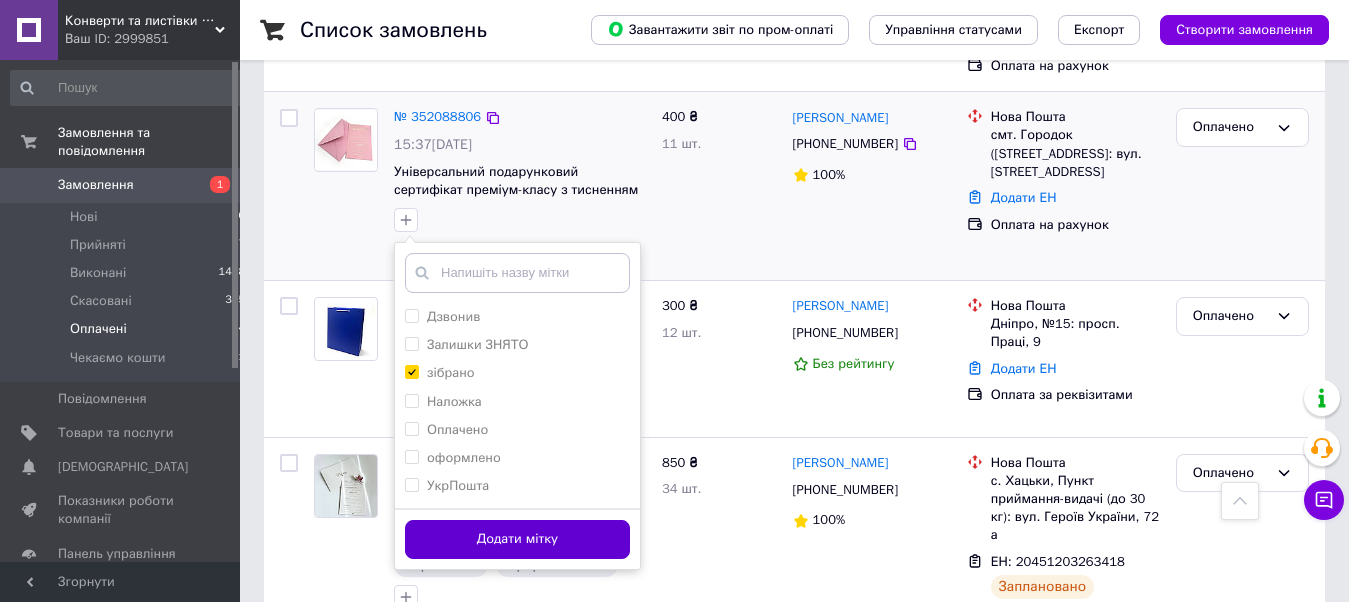 click on "Додати мітку" at bounding box center [517, 539] 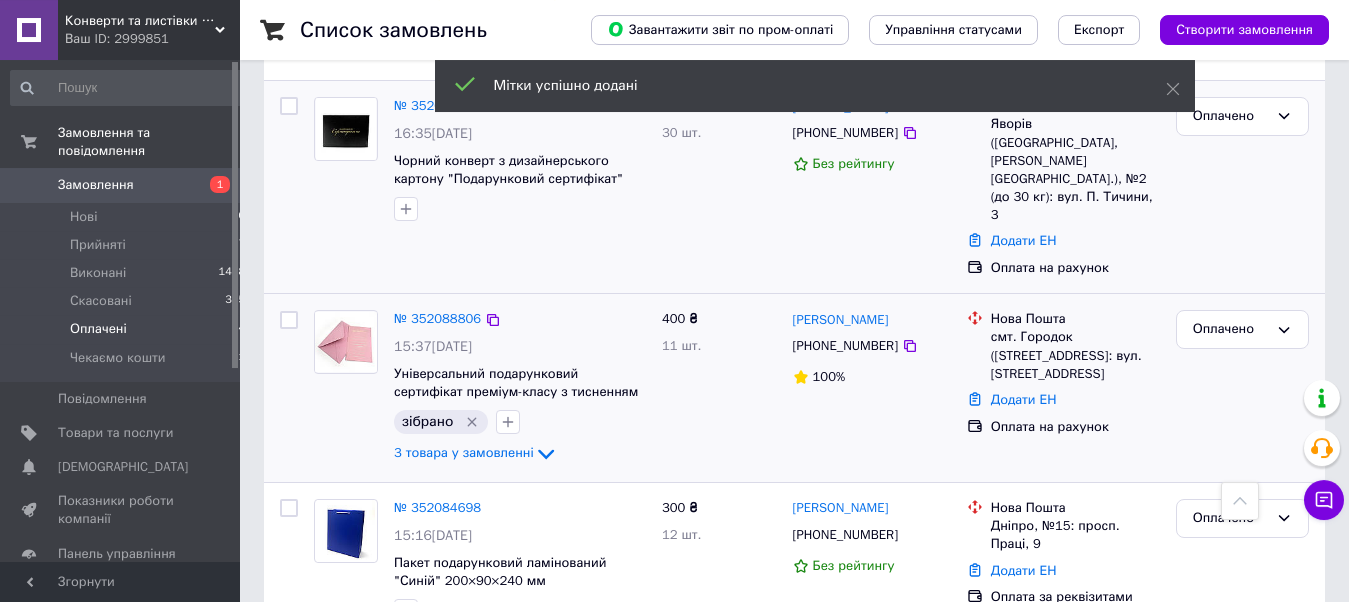 scroll, scrollTop: 204, scrollLeft: 0, axis: vertical 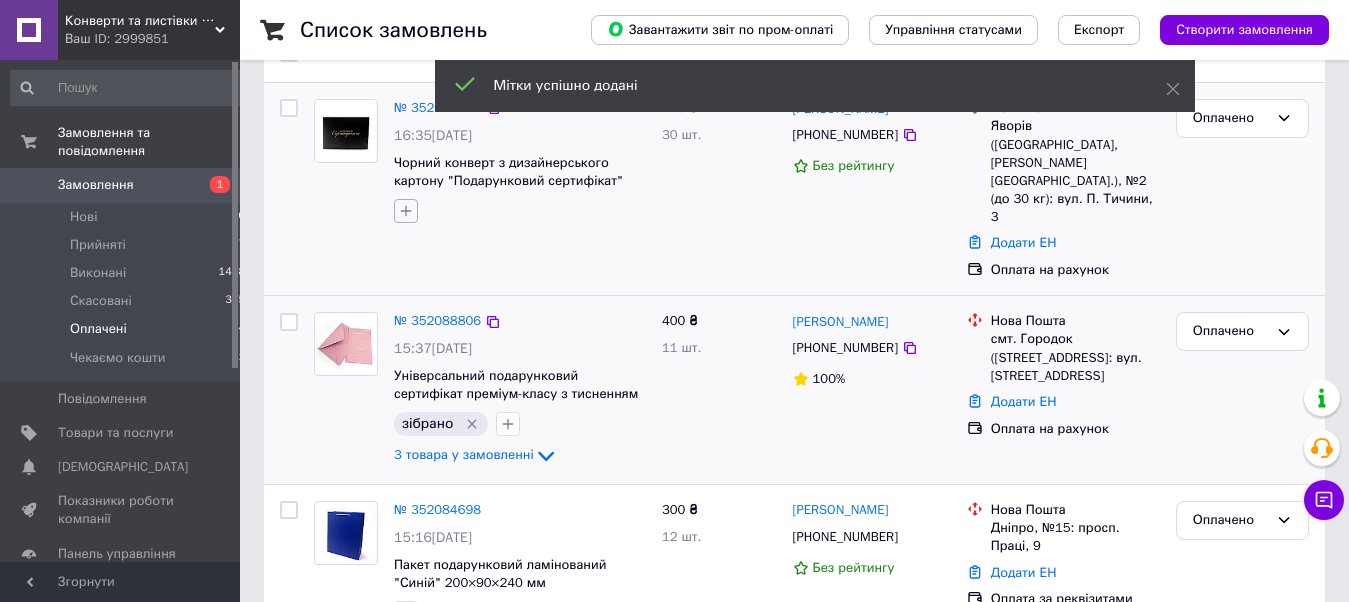 click 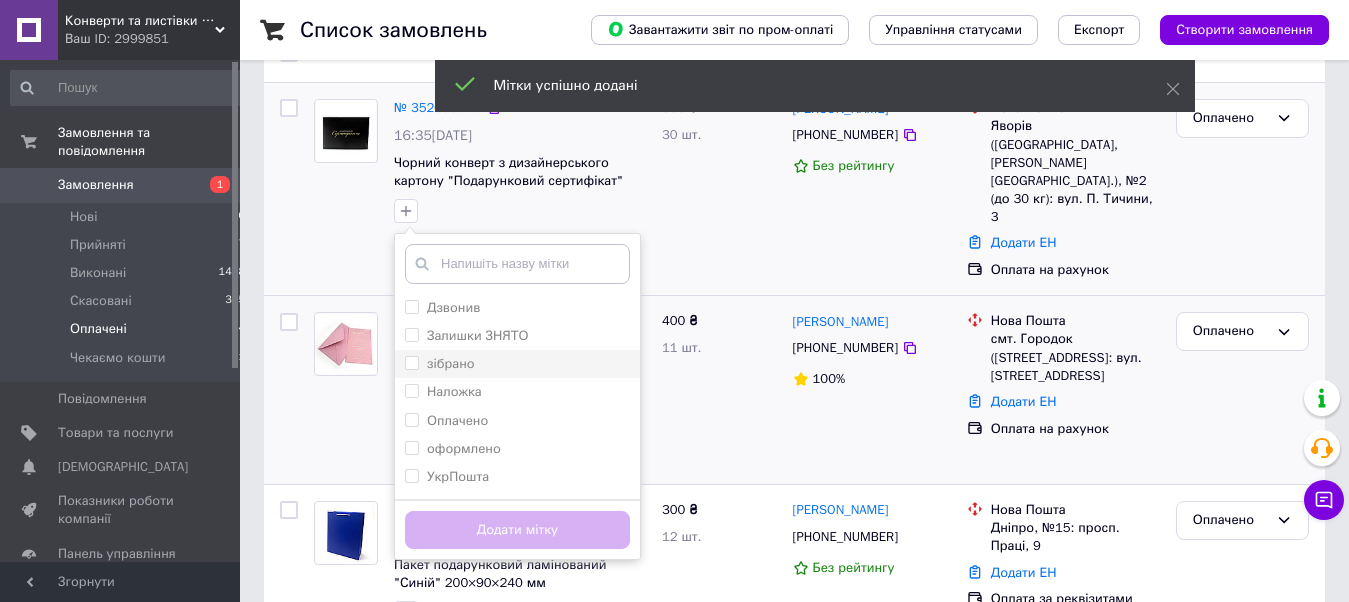 click on "зібрано" at bounding box center (411, 362) 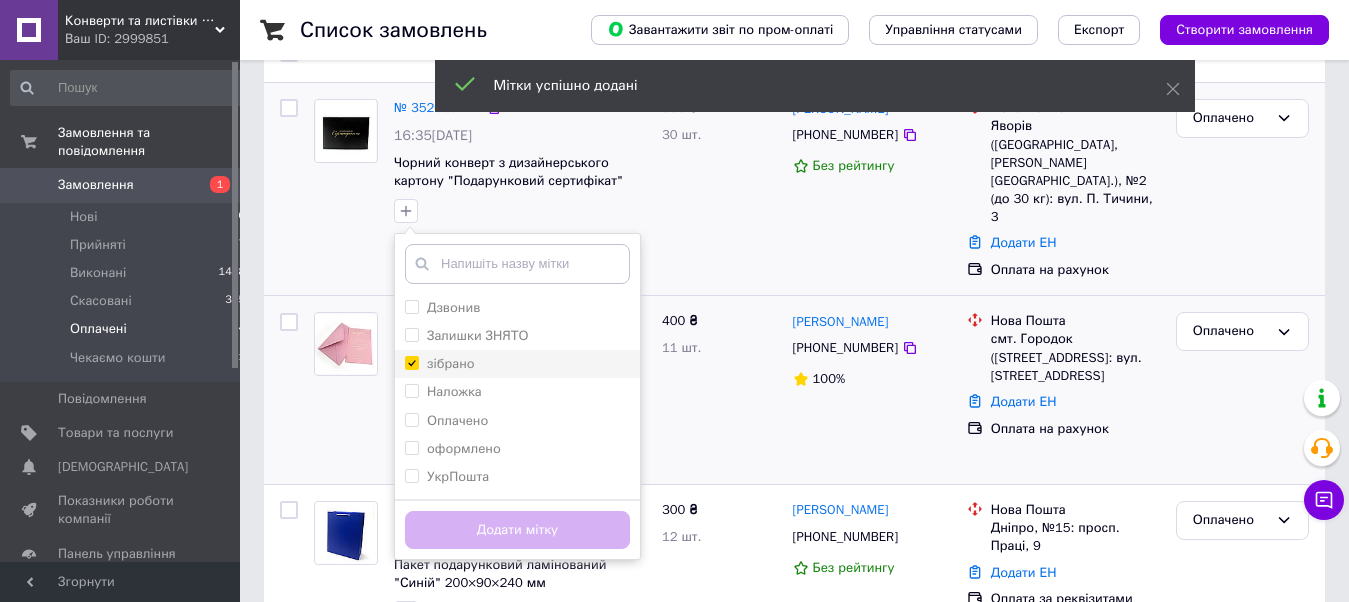 checkbox on "true" 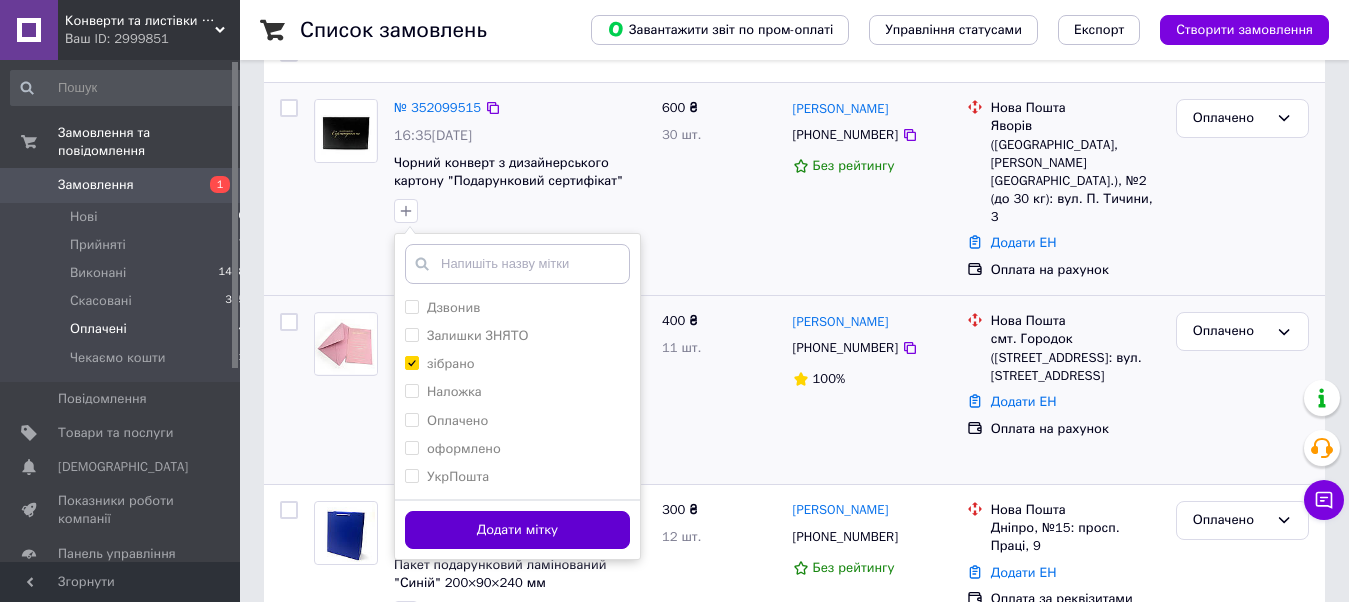 click on "Додати мітку" at bounding box center (517, 530) 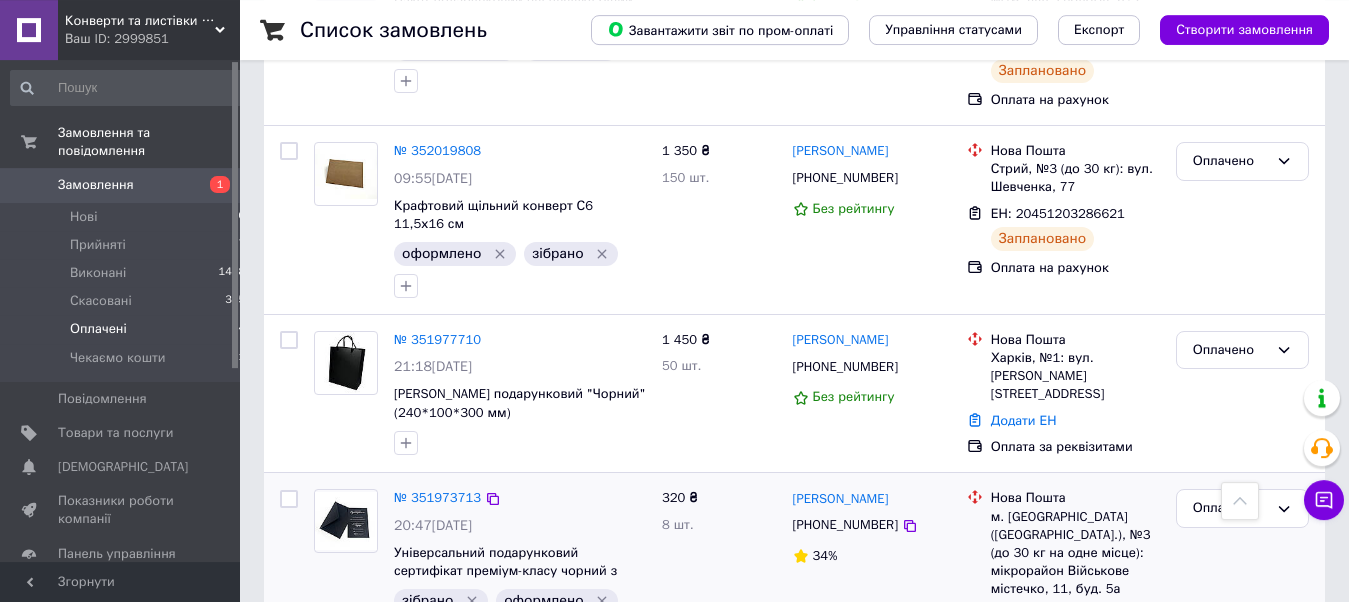 scroll, scrollTop: 1224, scrollLeft: 0, axis: vertical 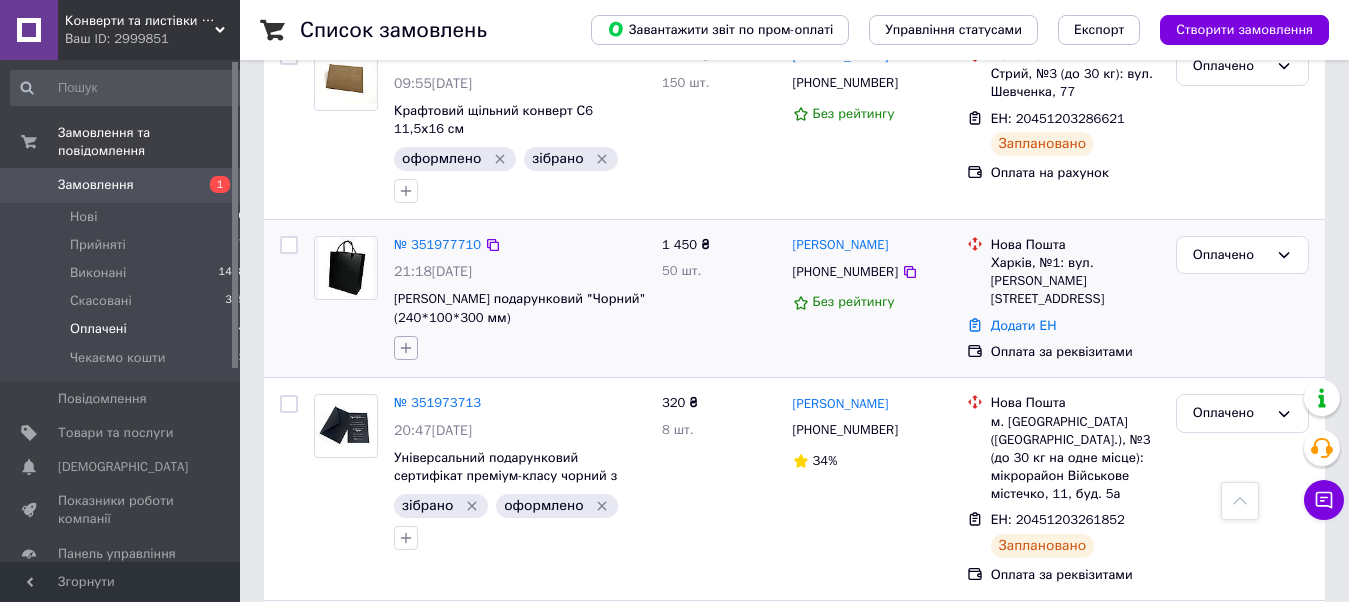 click at bounding box center [406, 348] 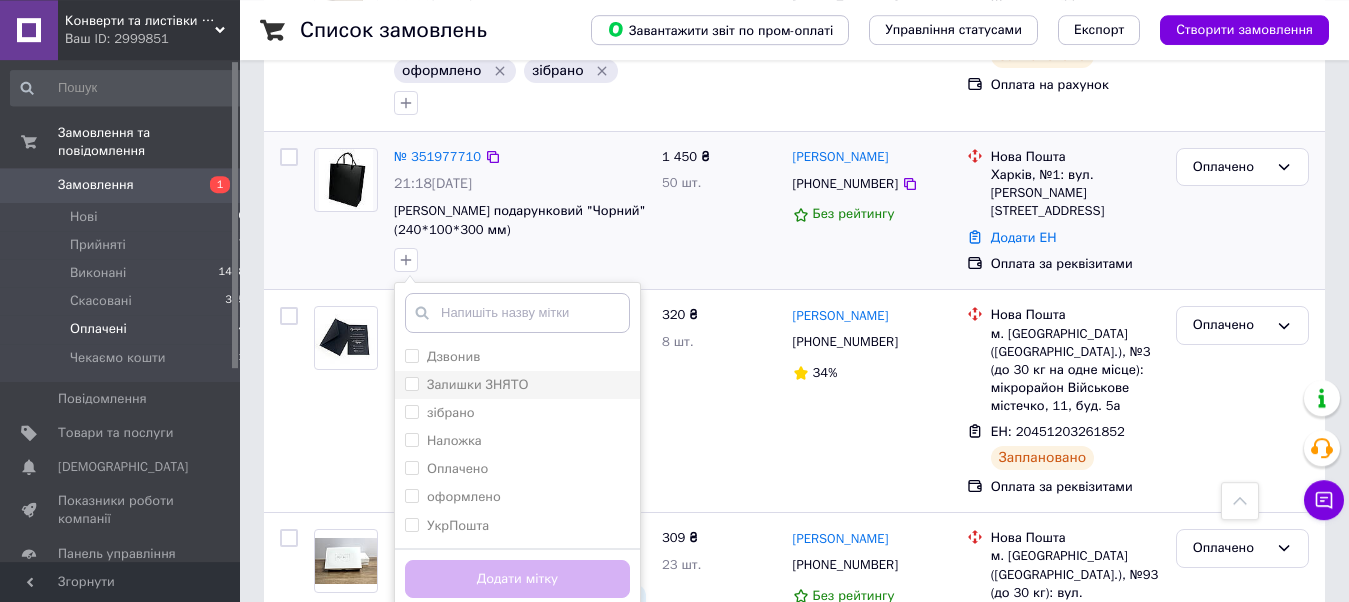 scroll, scrollTop: 1326, scrollLeft: 0, axis: vertical 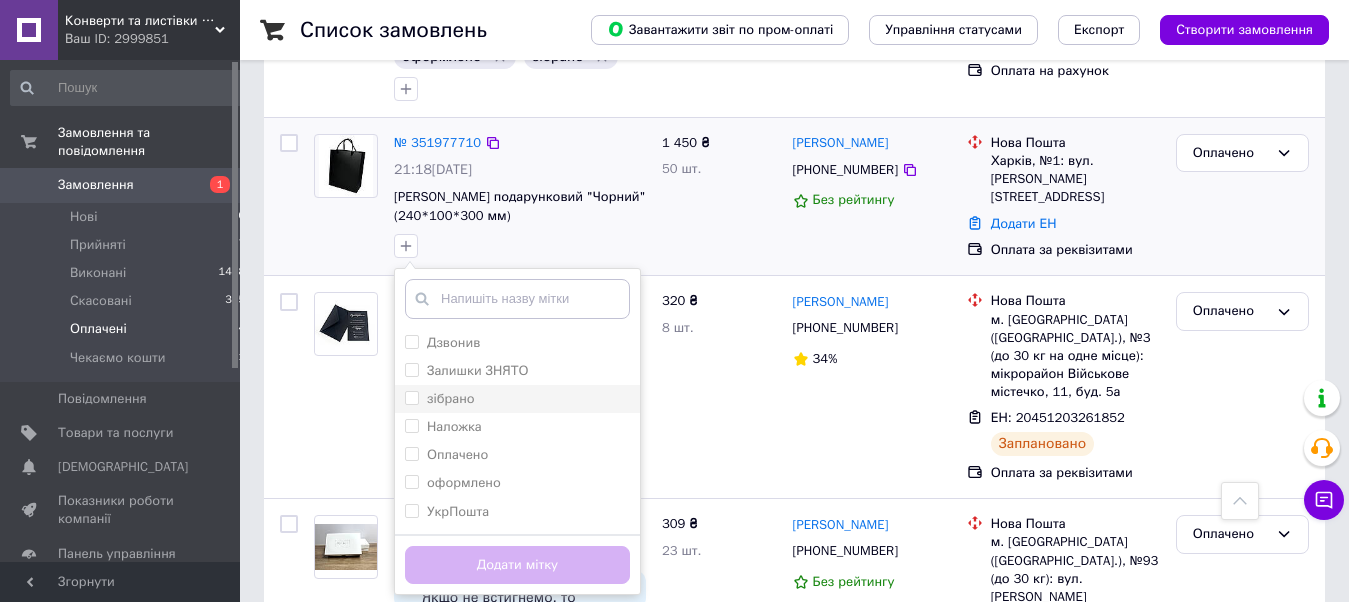 click on "зібрано" at bounding box center (411, 397) 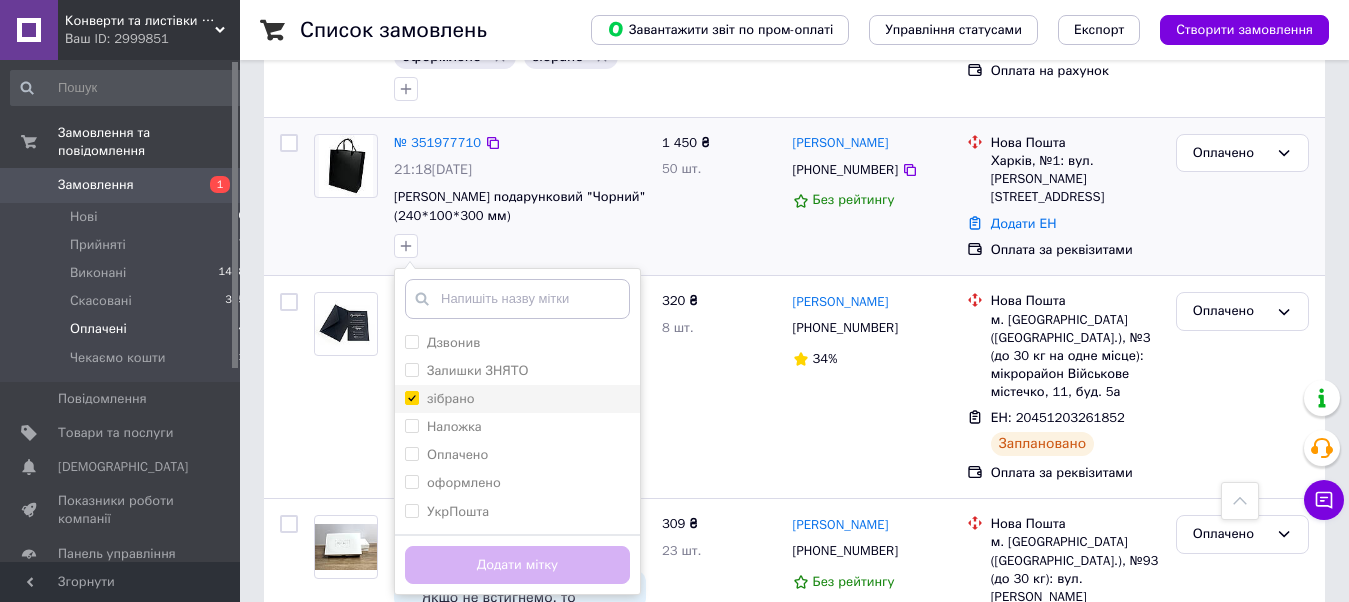 checkbox on "true" 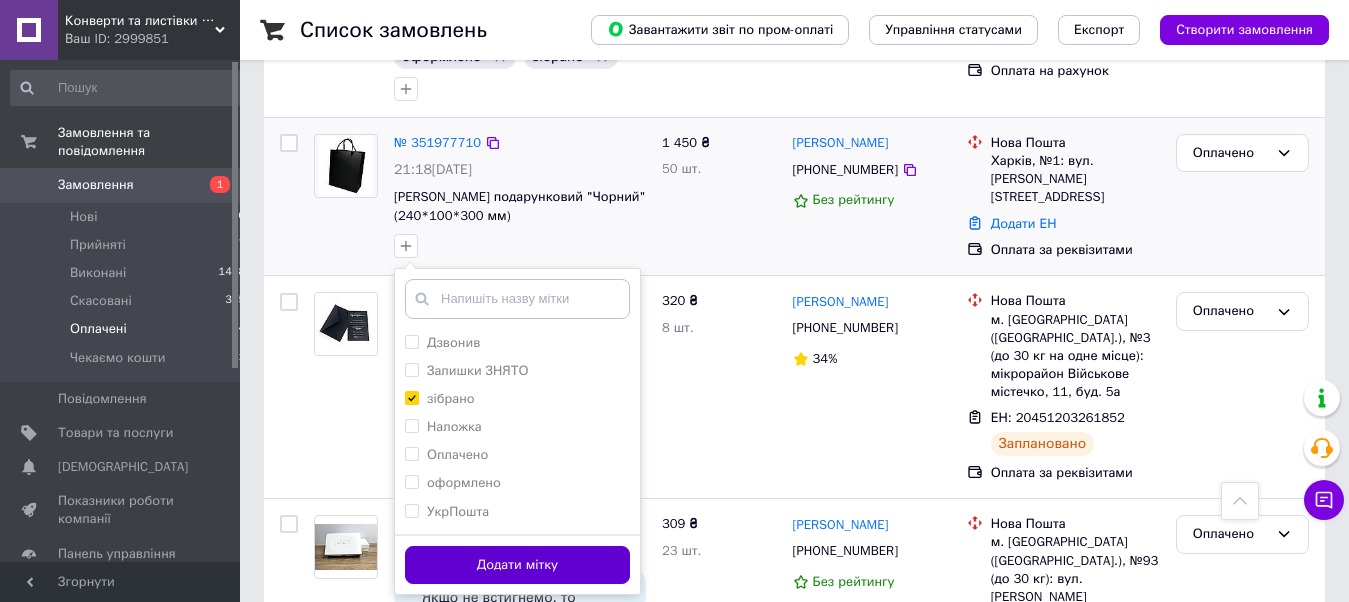 click on "Додати мітку" at bounding box center (517, 565) 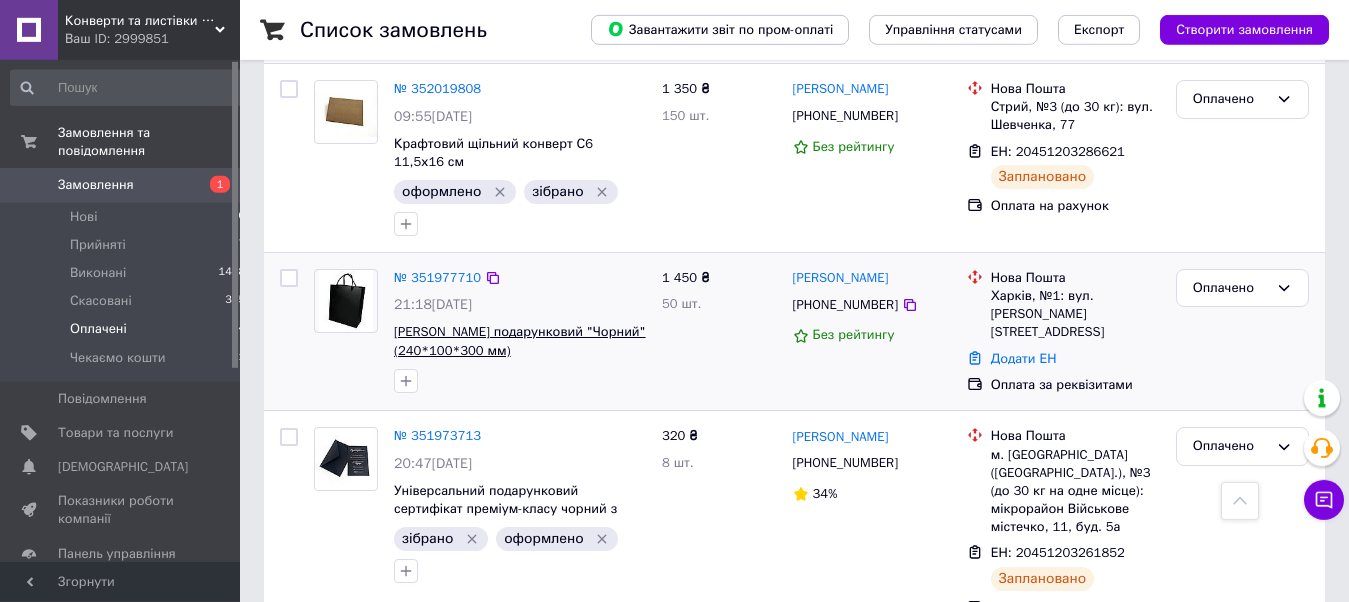scroll, scrollTop: 1122, scrollLeft: 0, axis: vertical 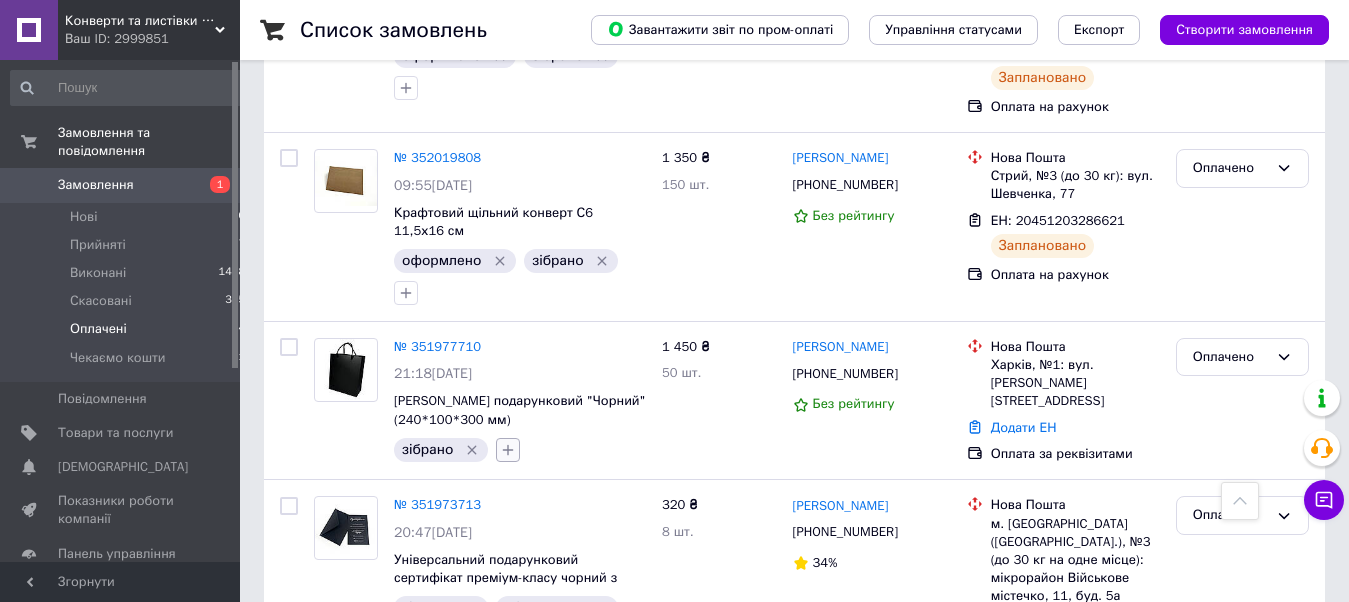click at bounding box center [508, 450] 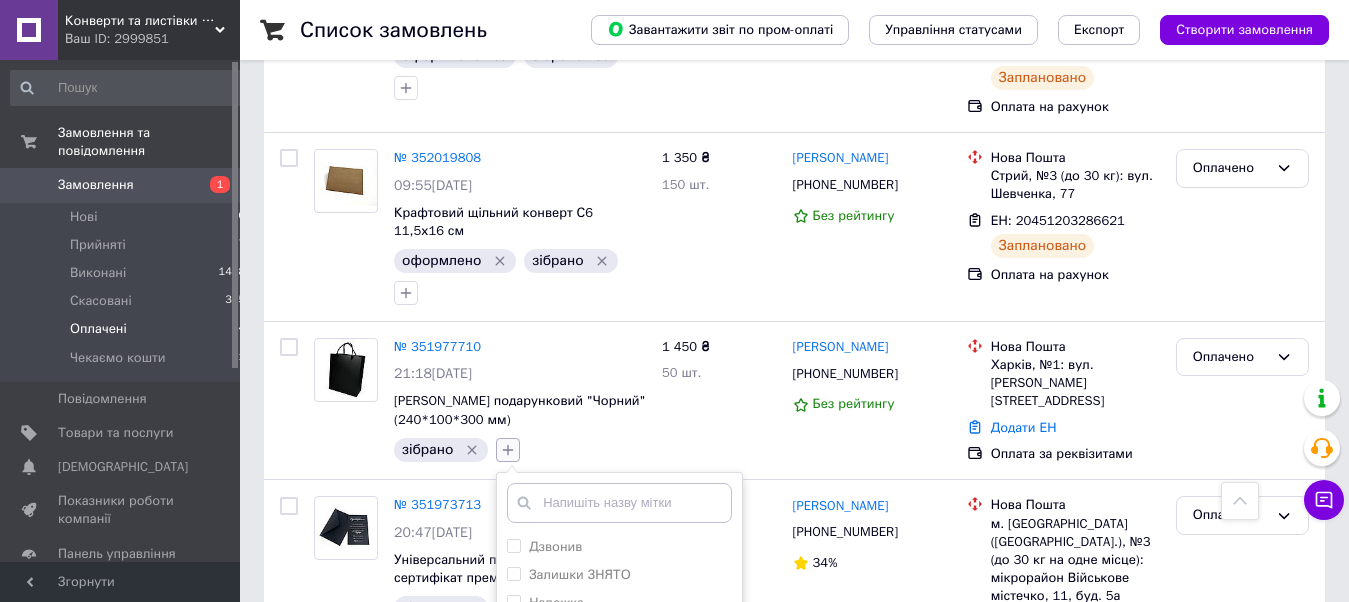 scroll, scrollTop: 1224, scrollLeft: 0, axis: vertical 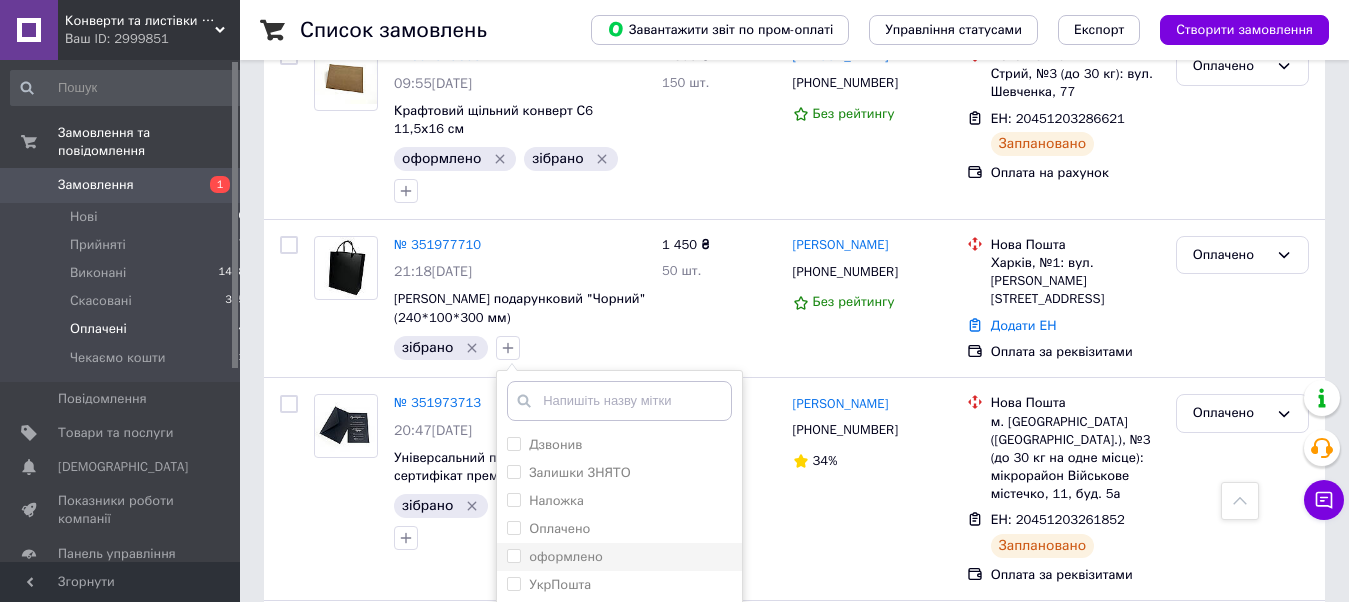 click on "оформлено" at bounding box center (513, 555) 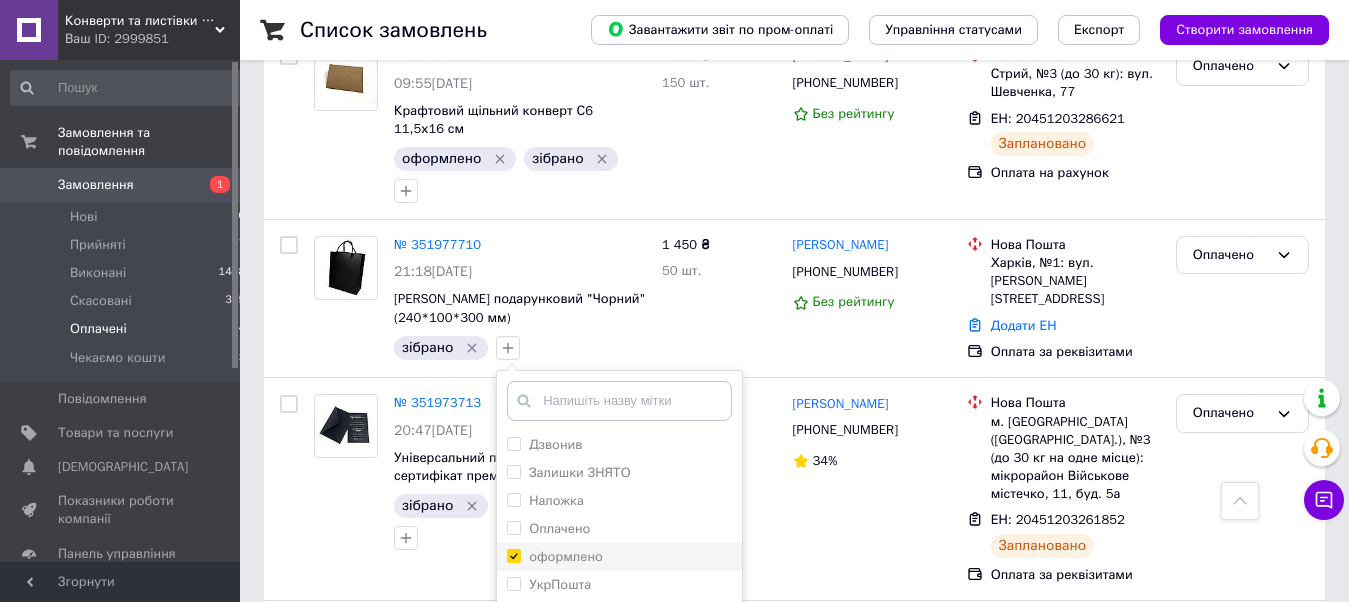 checkbox on "true" 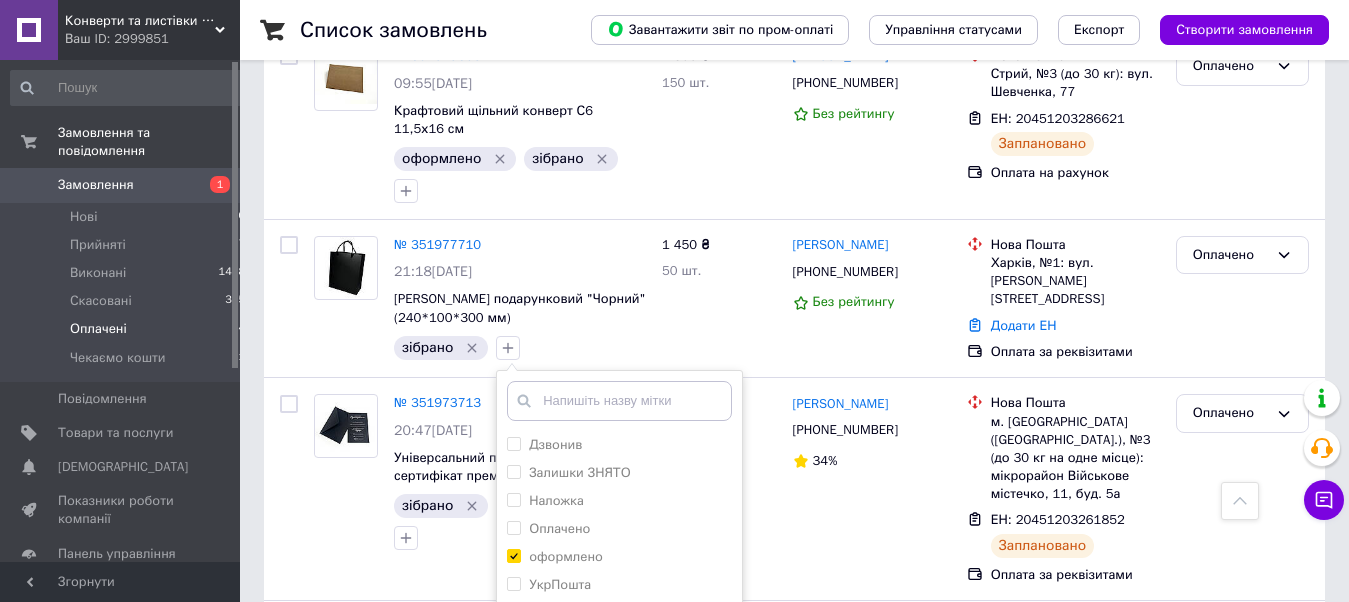 click on "Додати мітку" at bounding box center (619, 667) 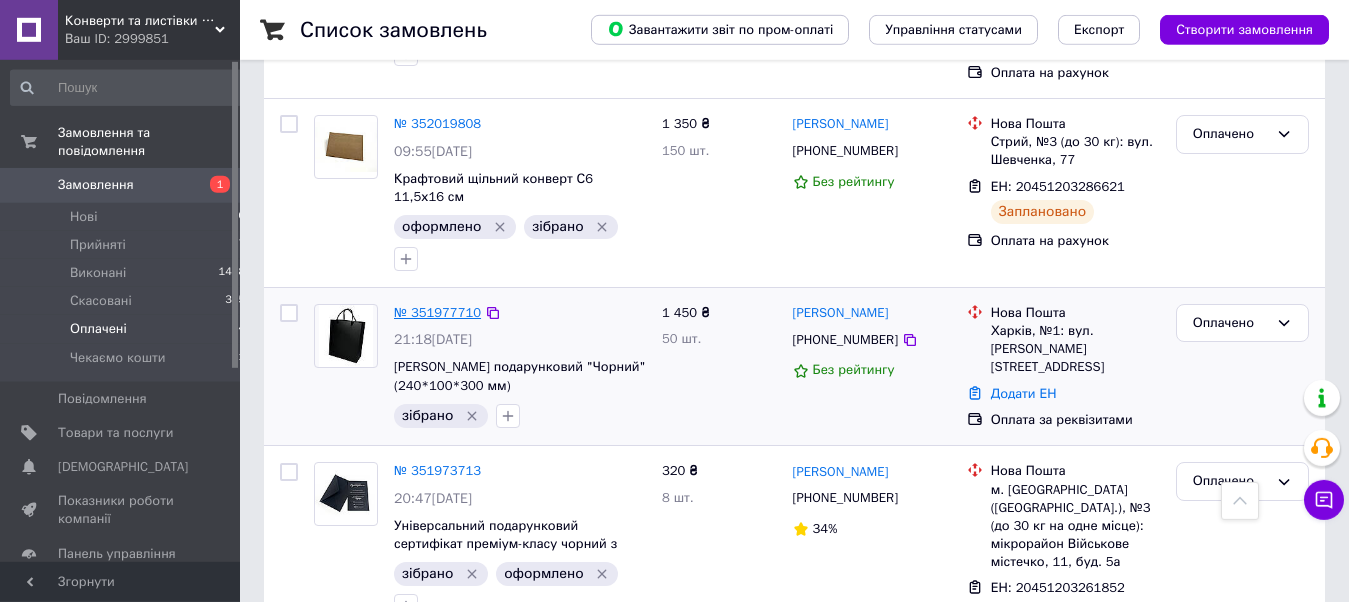 scroll, scrollTop: 1122, scrollLeft: 0, axis: vertical 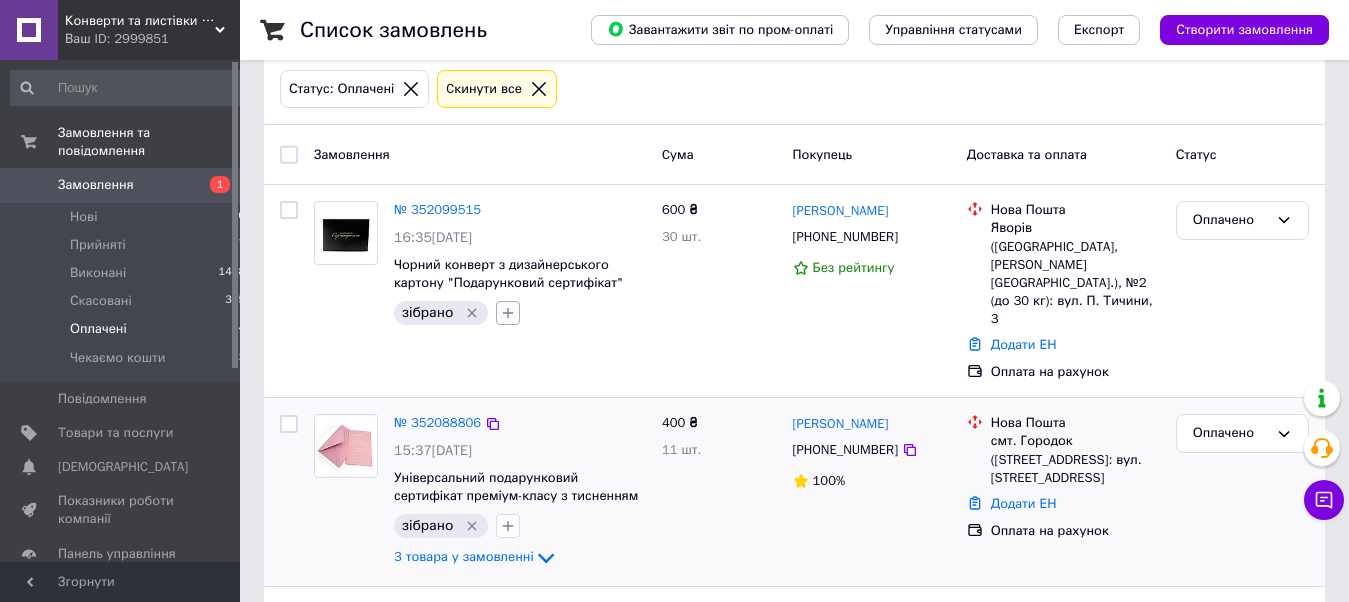 click at bounding box center [508, 313] 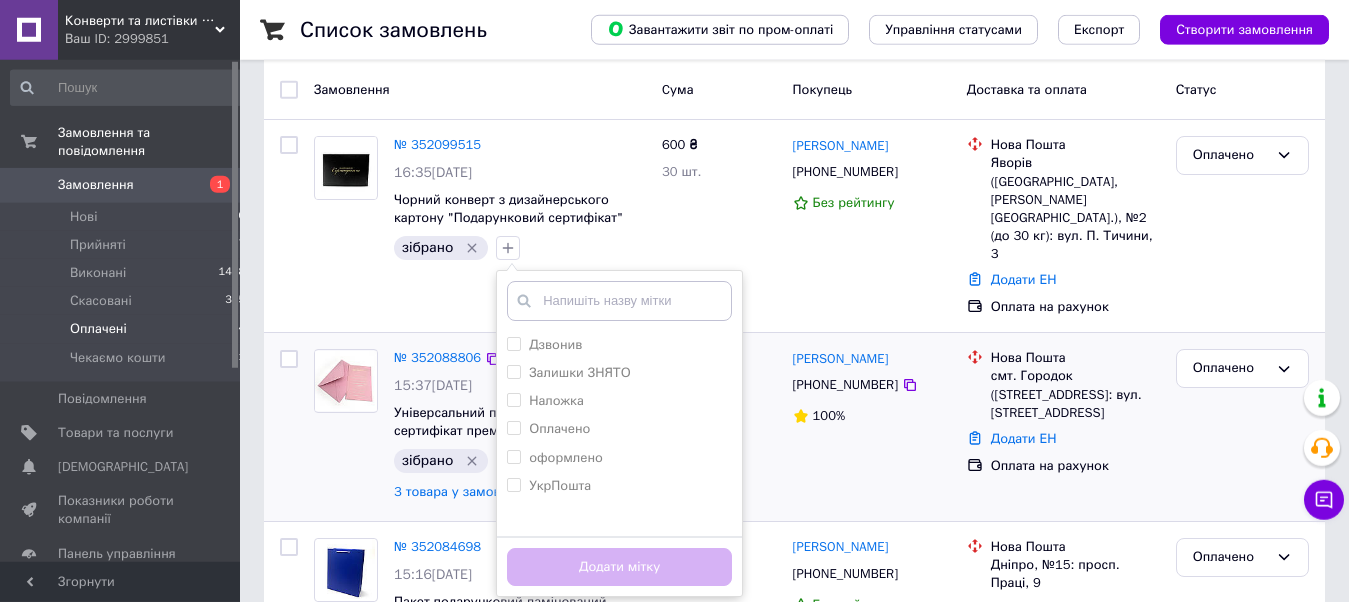 scroll, scrollTop: 204, scrollLeft: 0, axis: vertical 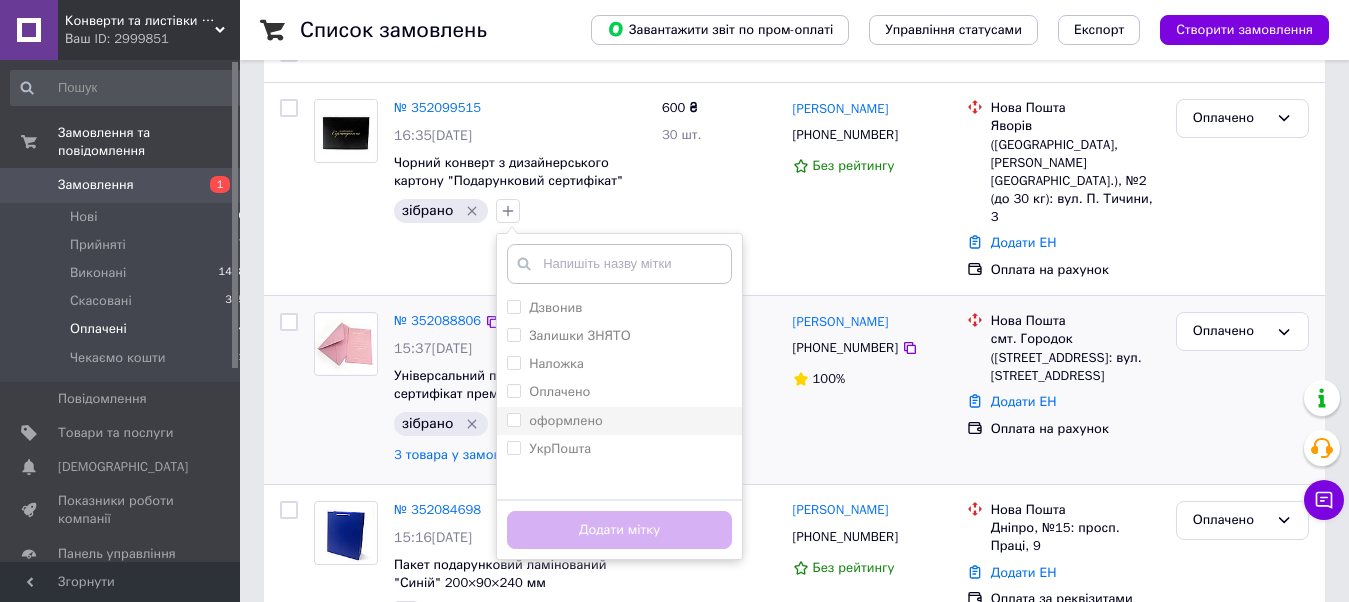 click on "оформлено" at bounding box center [513, 419] 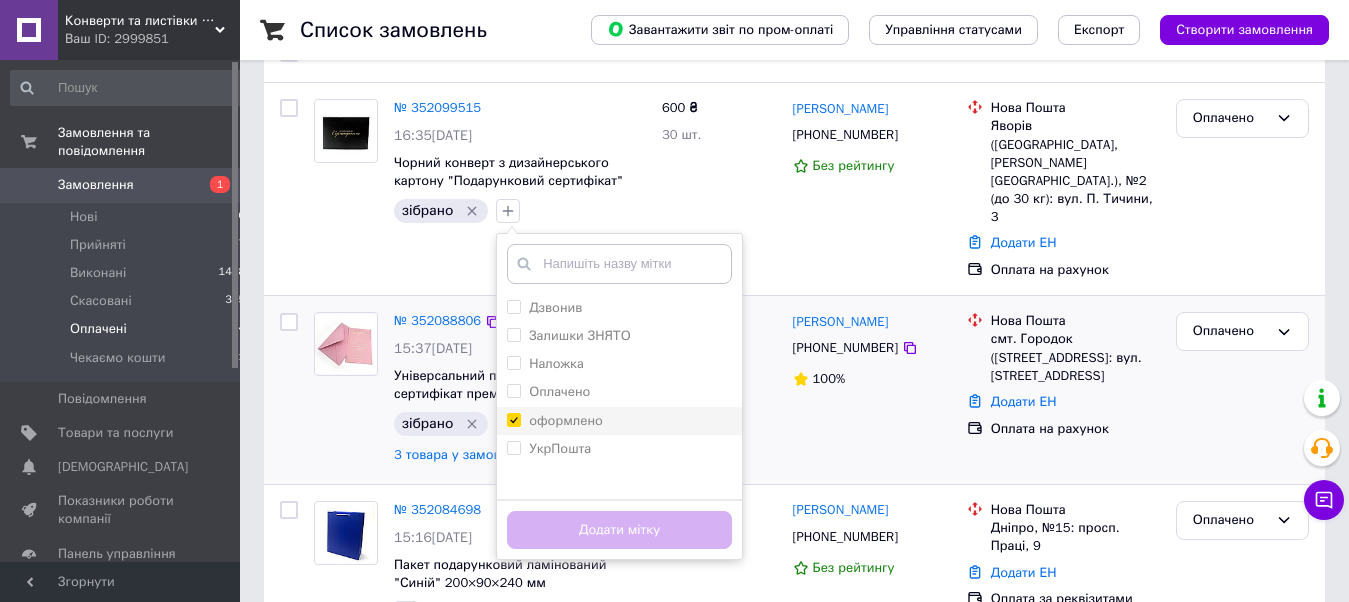 checkbox on "true" 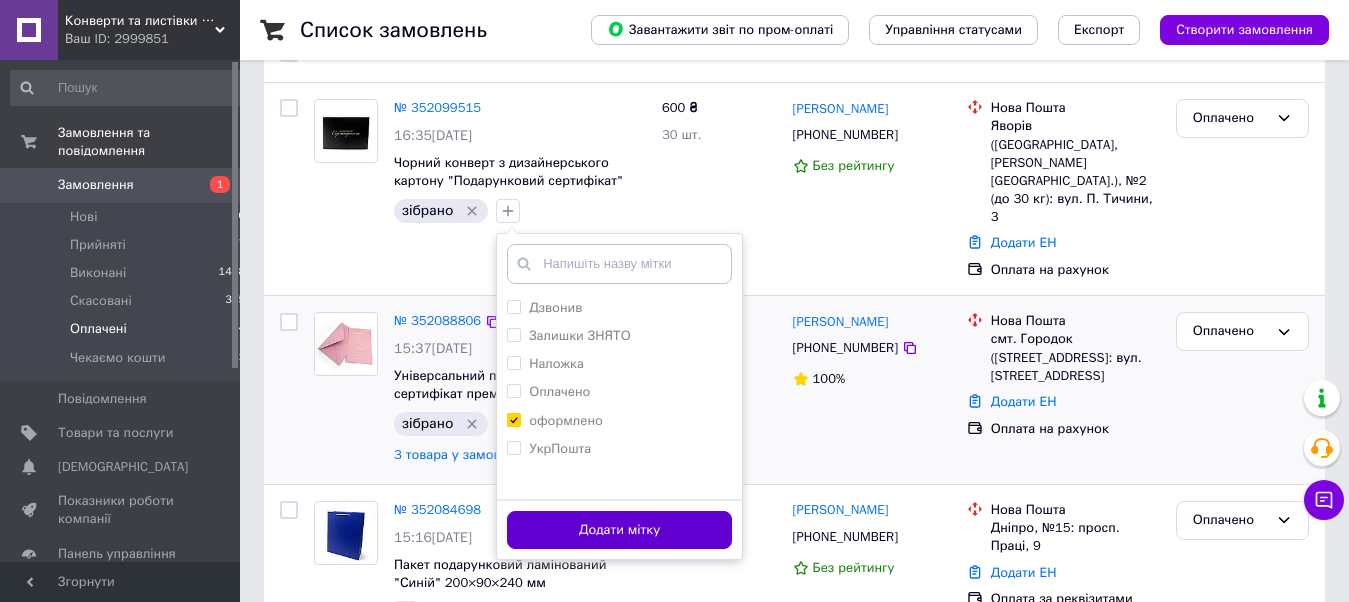 click on "Додати мітку" at bounding box center [619, 530] 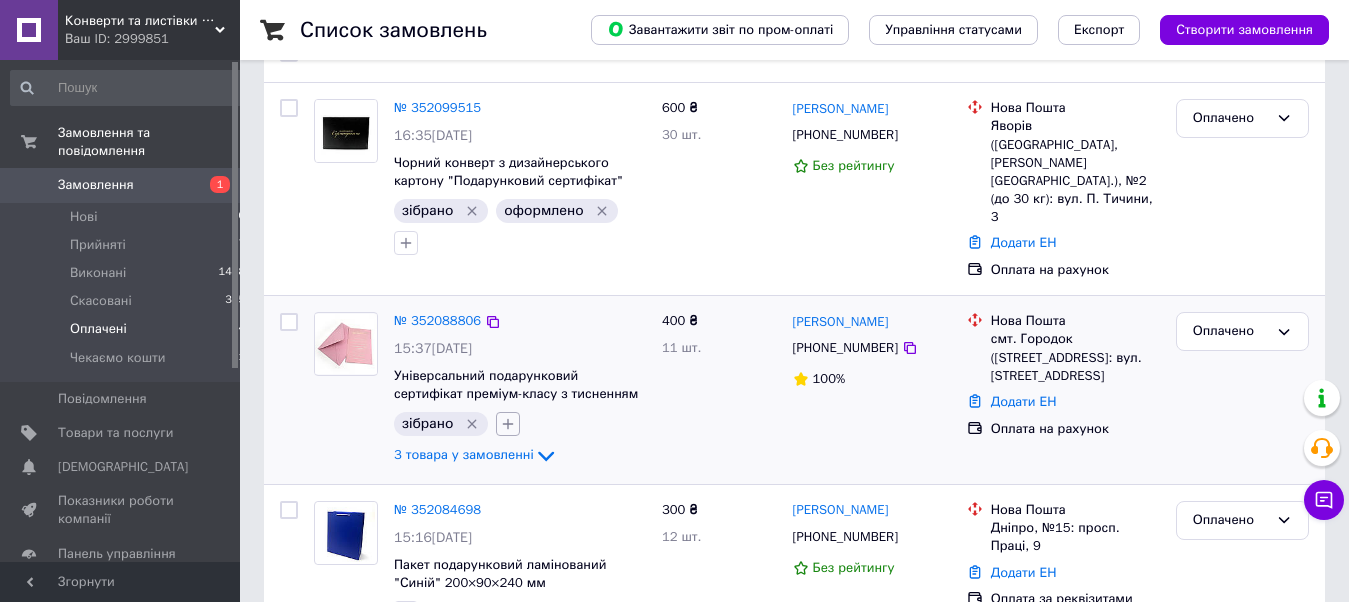 click 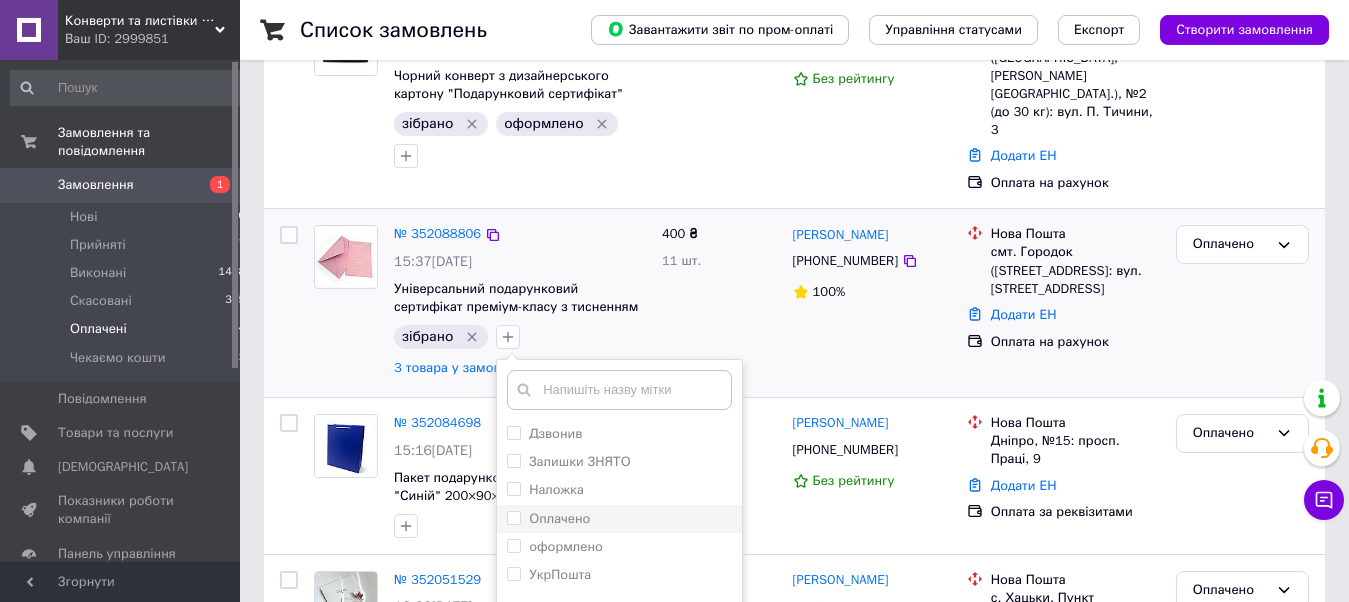 scroll, scrollTop: 306, scrollLeft: 0, axis: vertical 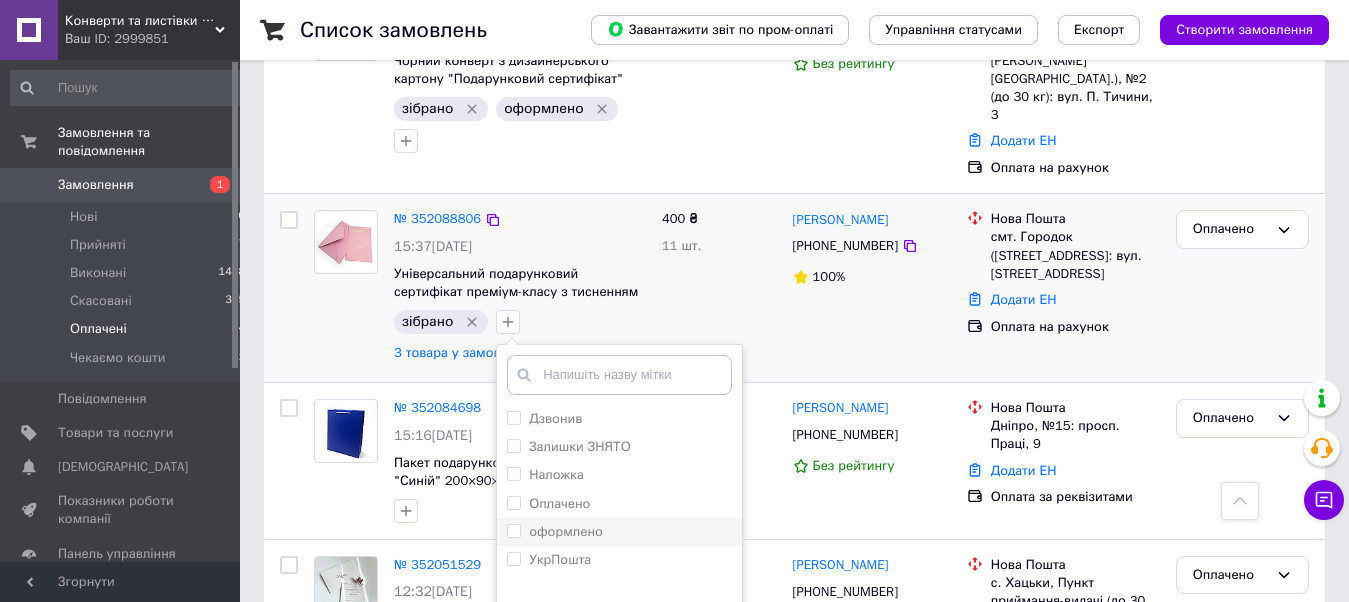 click on "оформлено" at bounding box center (513, 530) 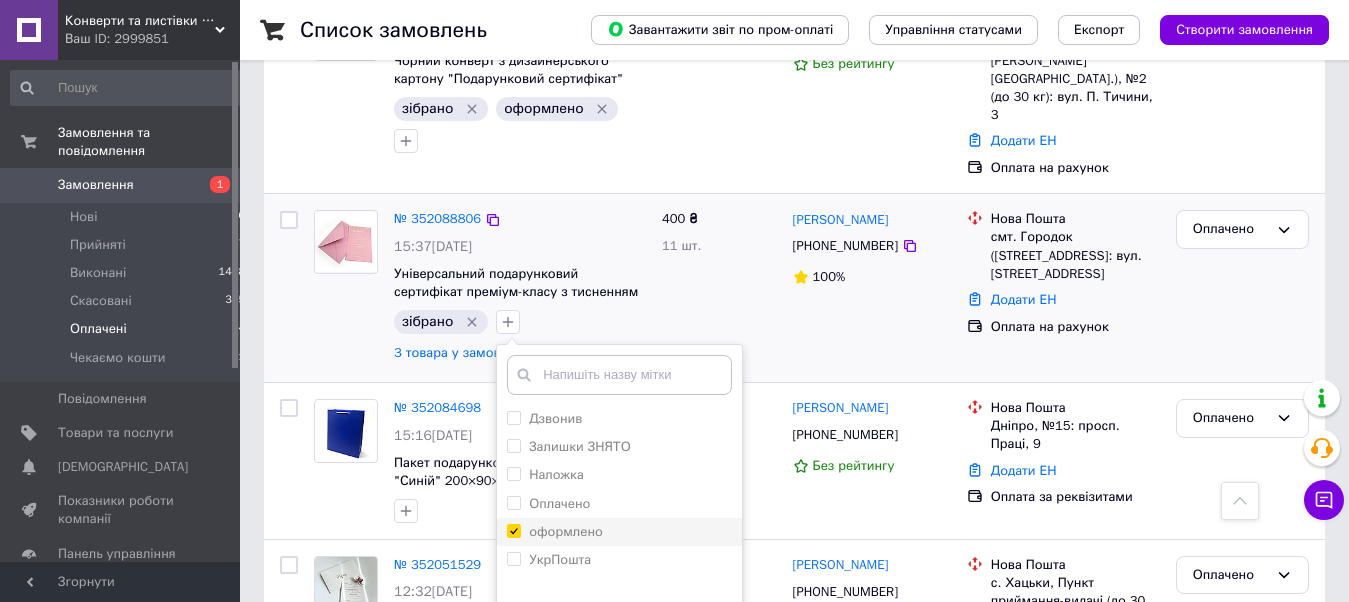 checkbox on "true" 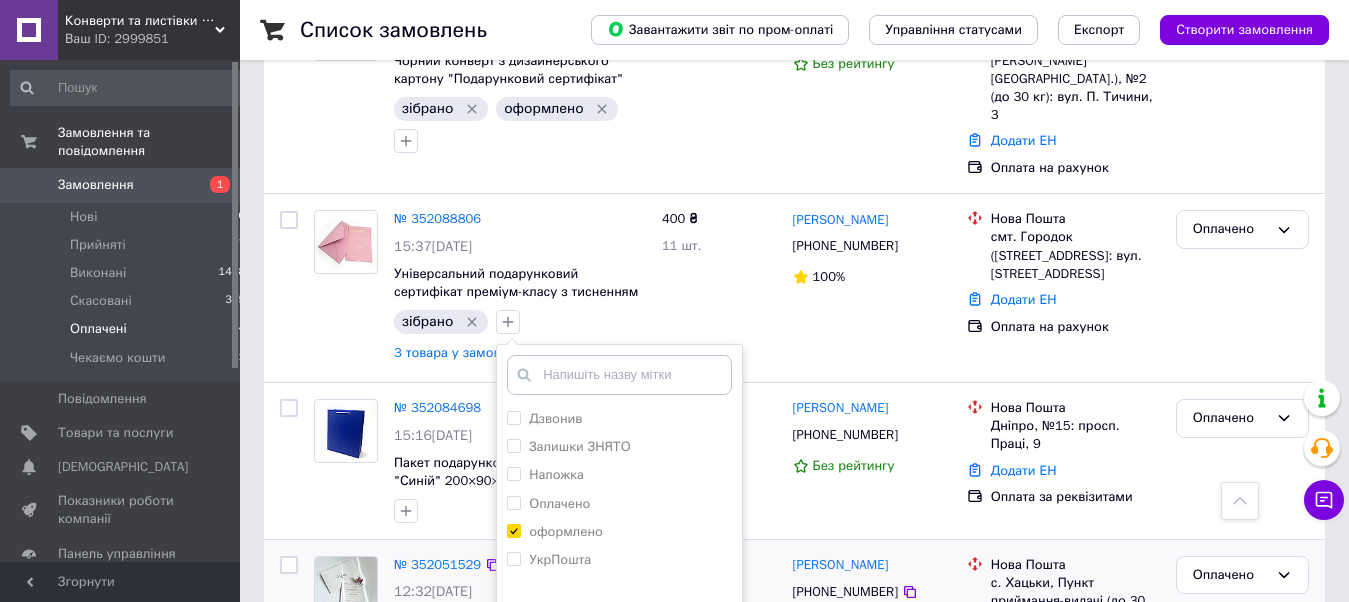 click on "Додати мітку" at bounding box center (619, 641) 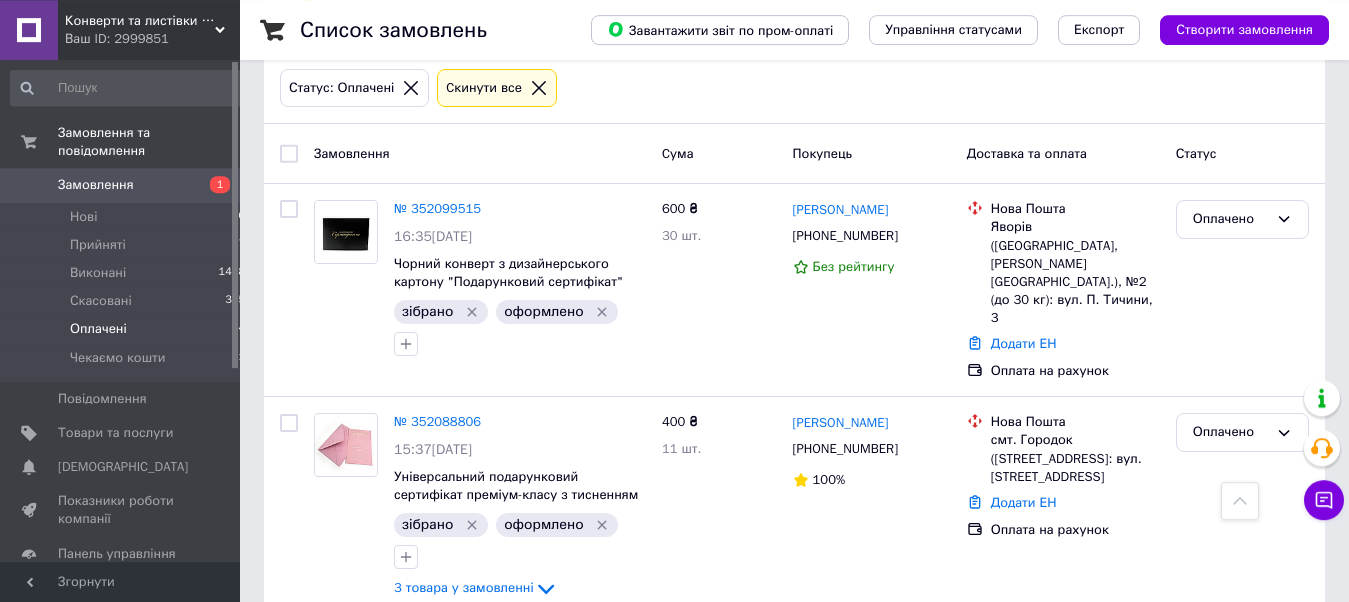 scroll, scrollTop: 0, scrollLeft: 0, axis: both 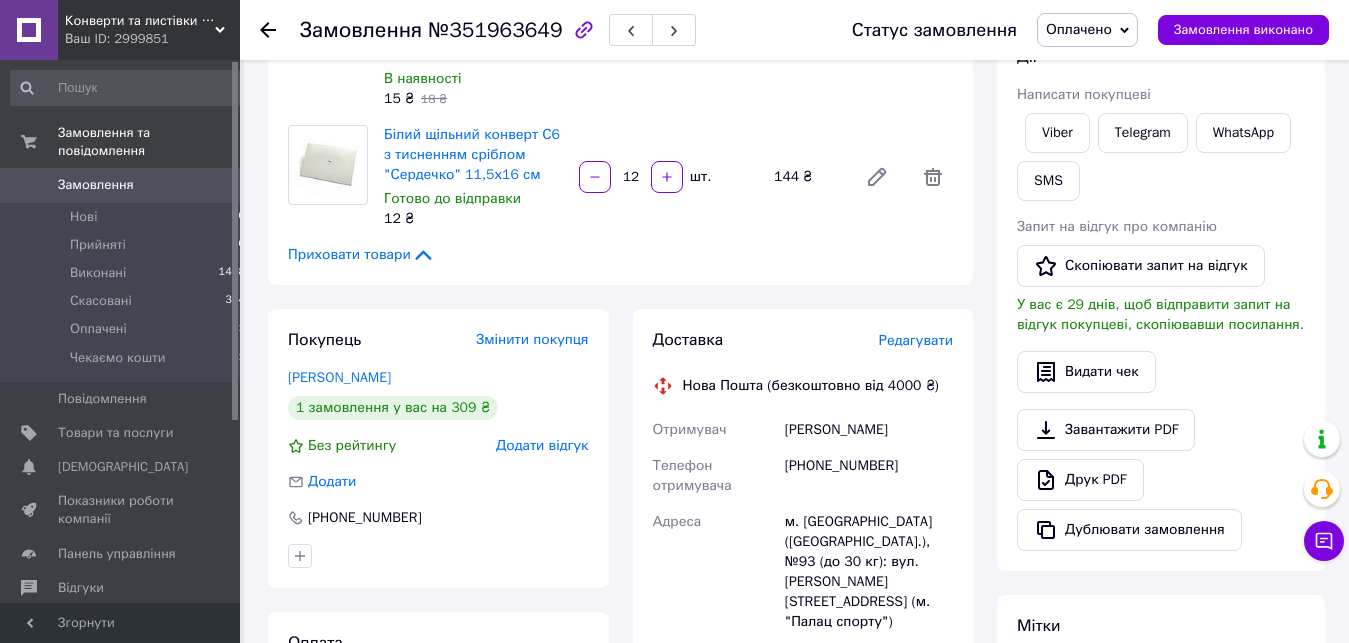 click on "Доставка Редагувати Нова Пошта (безкоштовно від 4000 ₴) Отримувач Безсмертна Ірина Телефон отримувача +380930917265 Адреса м. Київ (Київська обл.), №93 (до 30 кг): вул. Шота Руставелі, 31а (м. "Палац спорту") Дата відправки 10.07.2025 Платник Отримувач Оціночна вартість 309 ₴ Передати номер або Згенерувати ЕН" at bounding box center (803, 635) 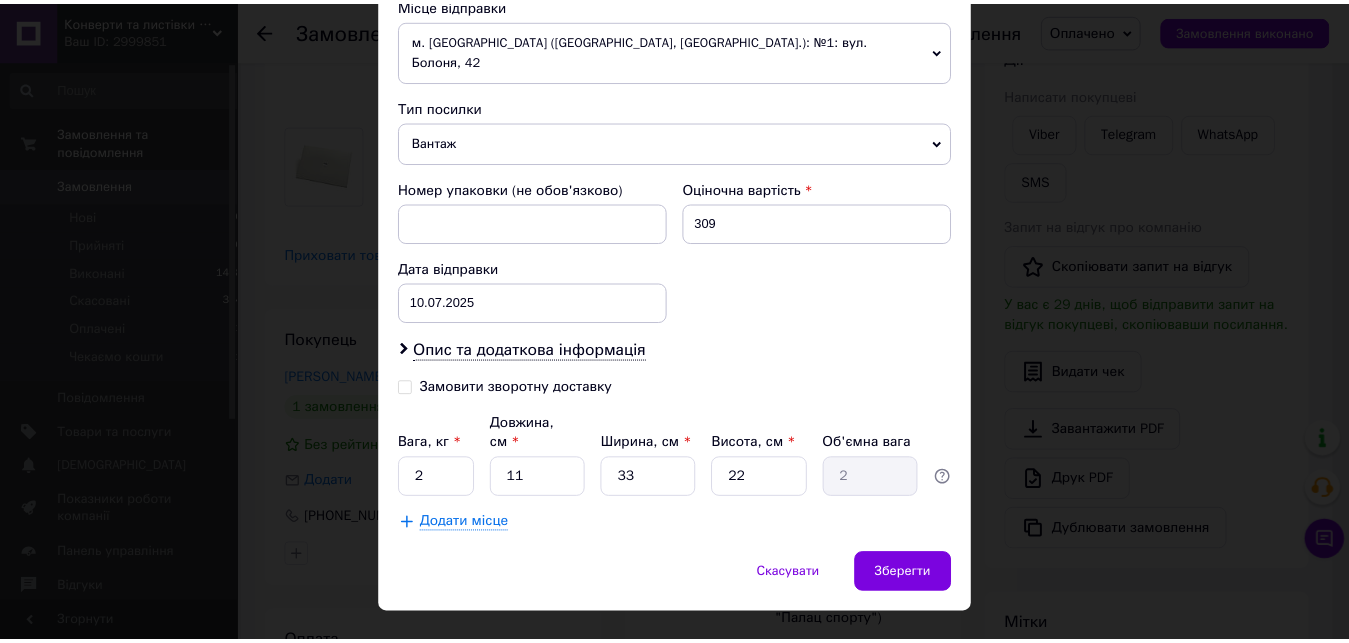 scroll, scrollTop: 721, scrollLeft: 0, axis: vertical 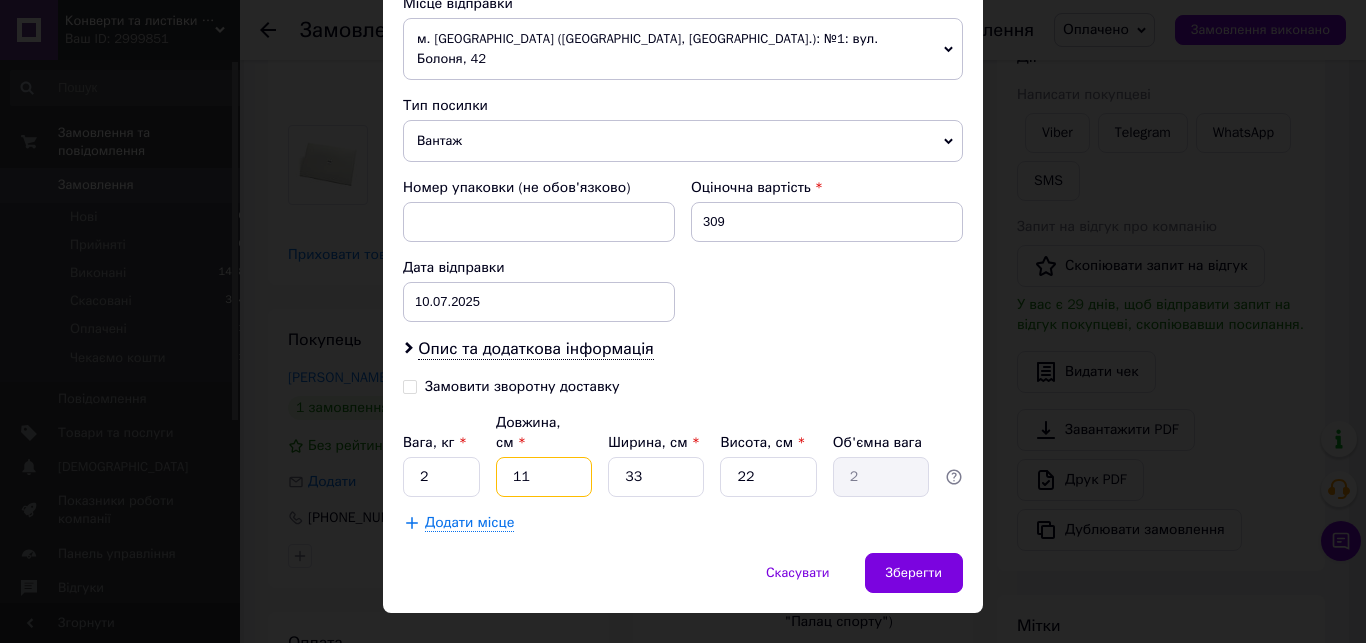 click on "11" at bounding box center [544, 477] 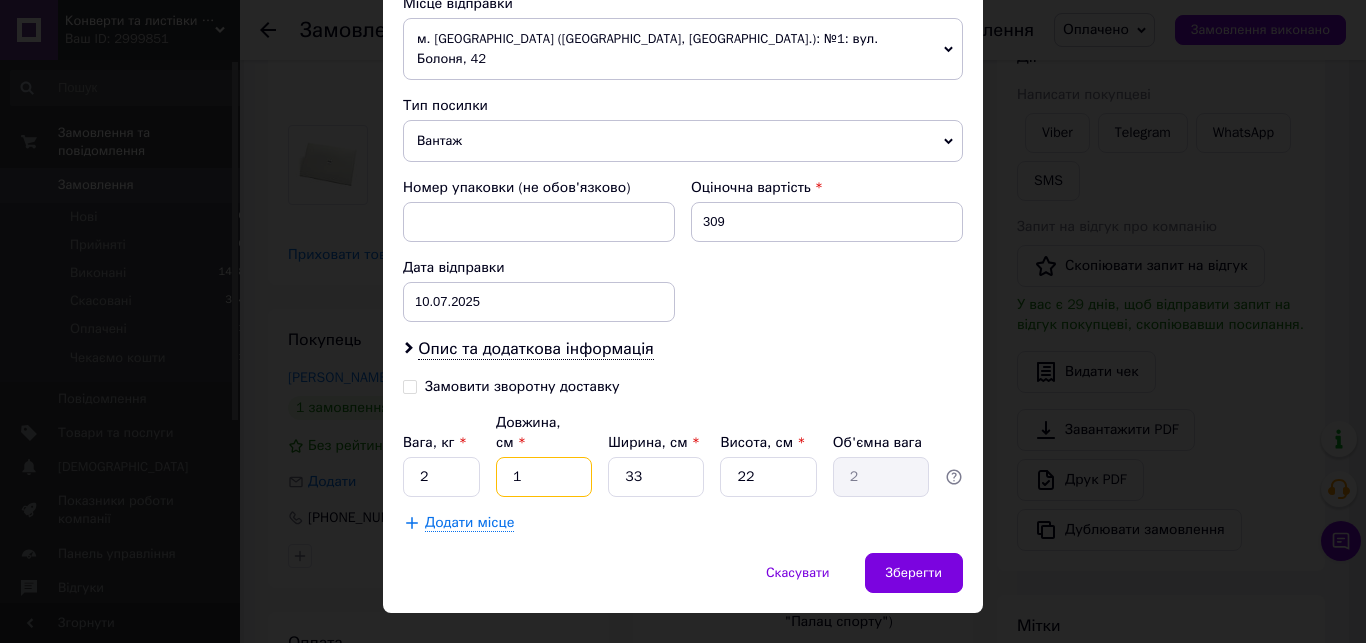type on "0.18" 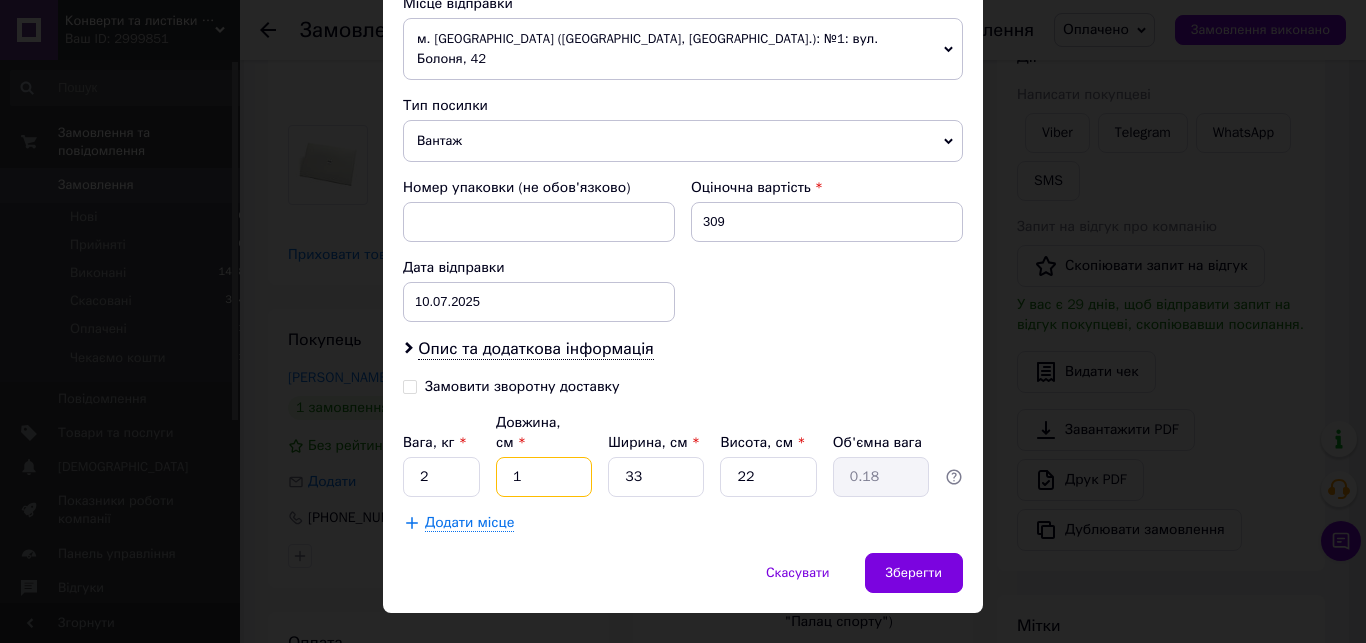 type 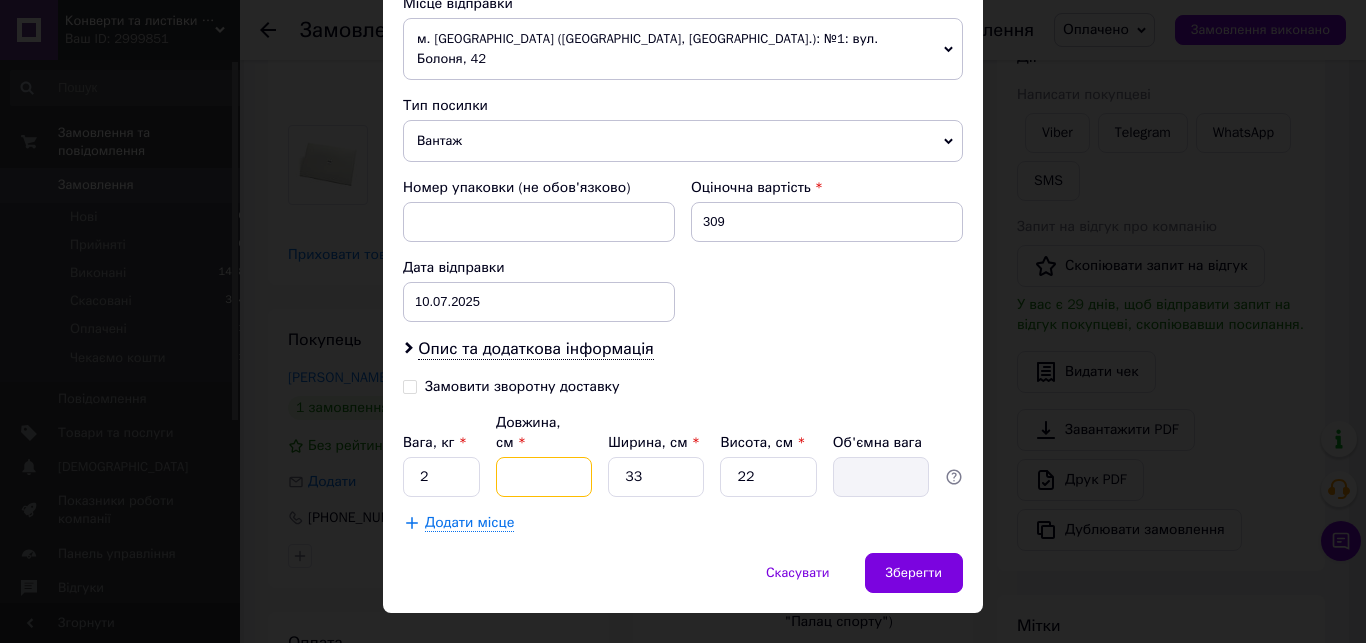 type on "3" 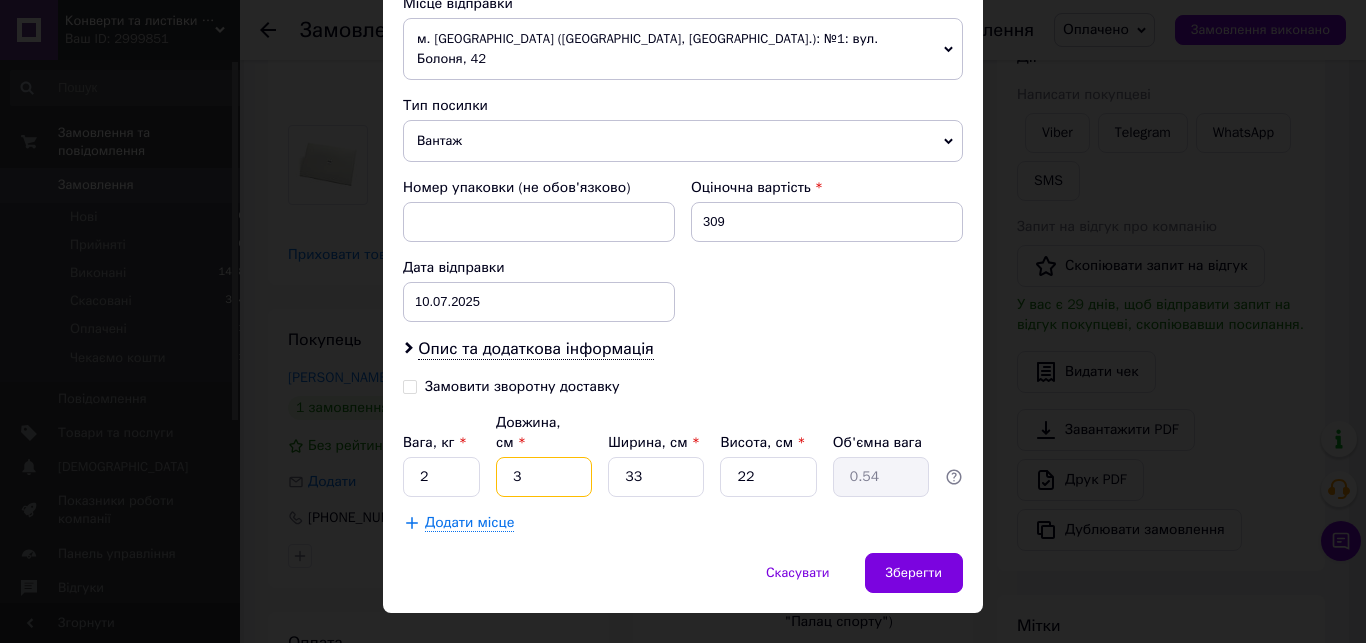 type on "39" 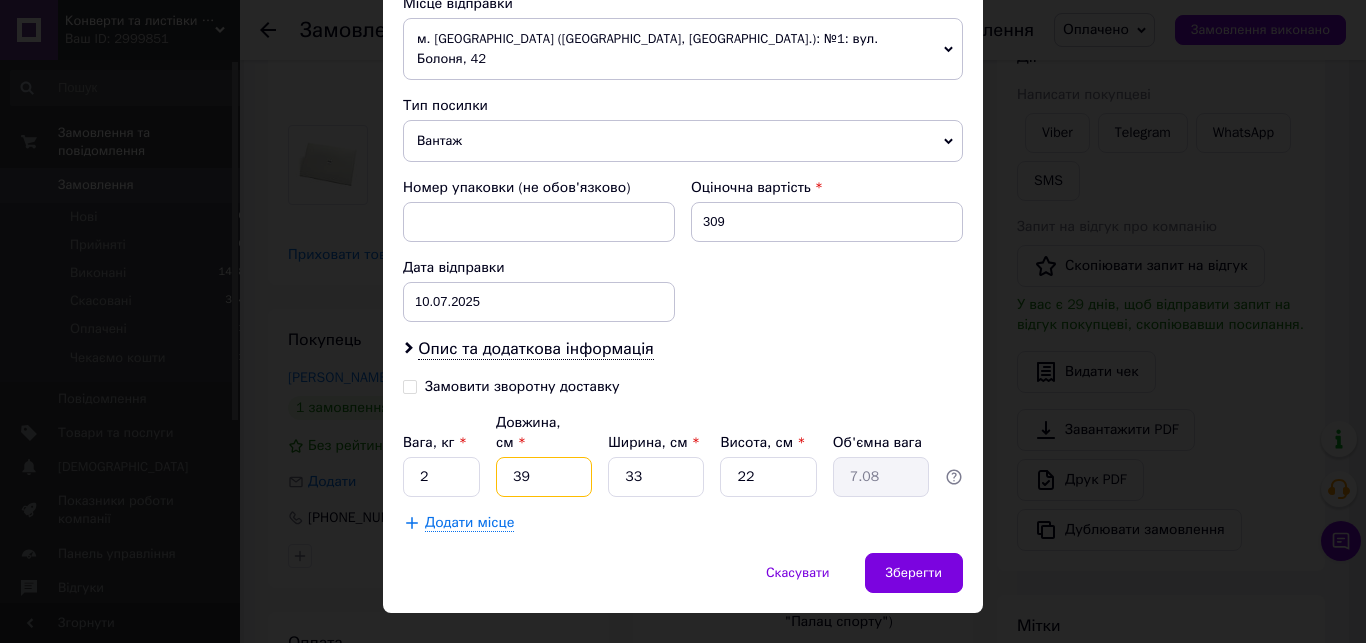 type on "39" 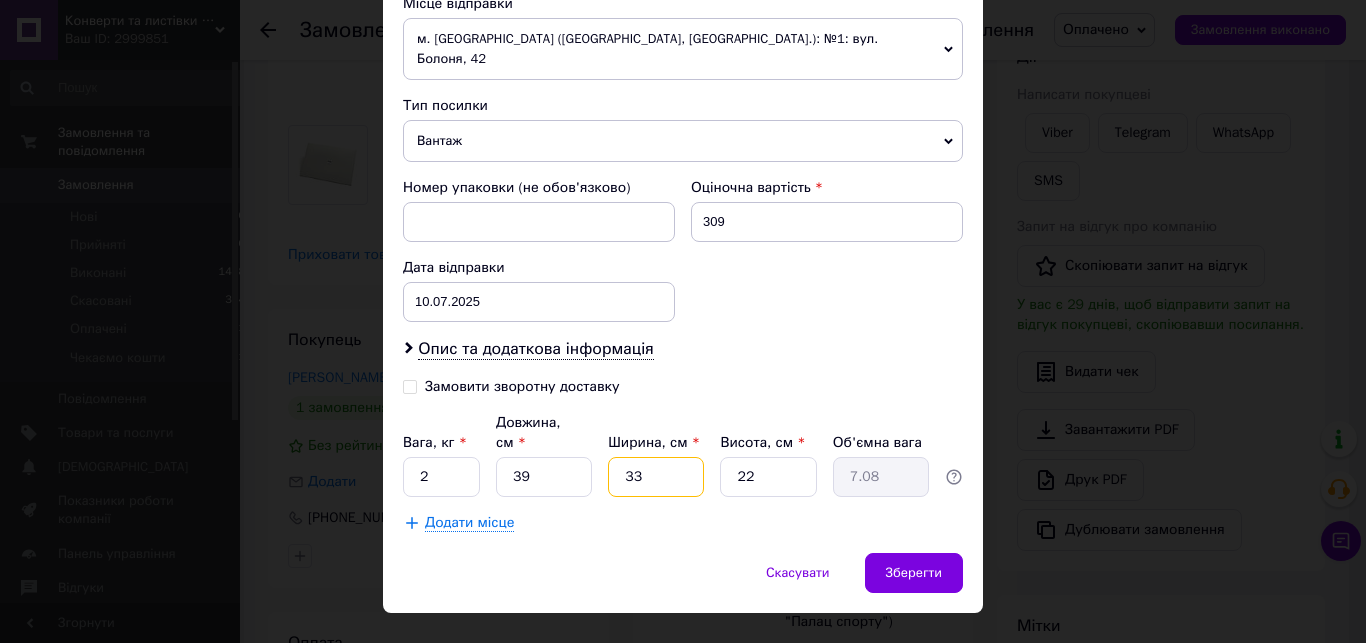 type on "3" 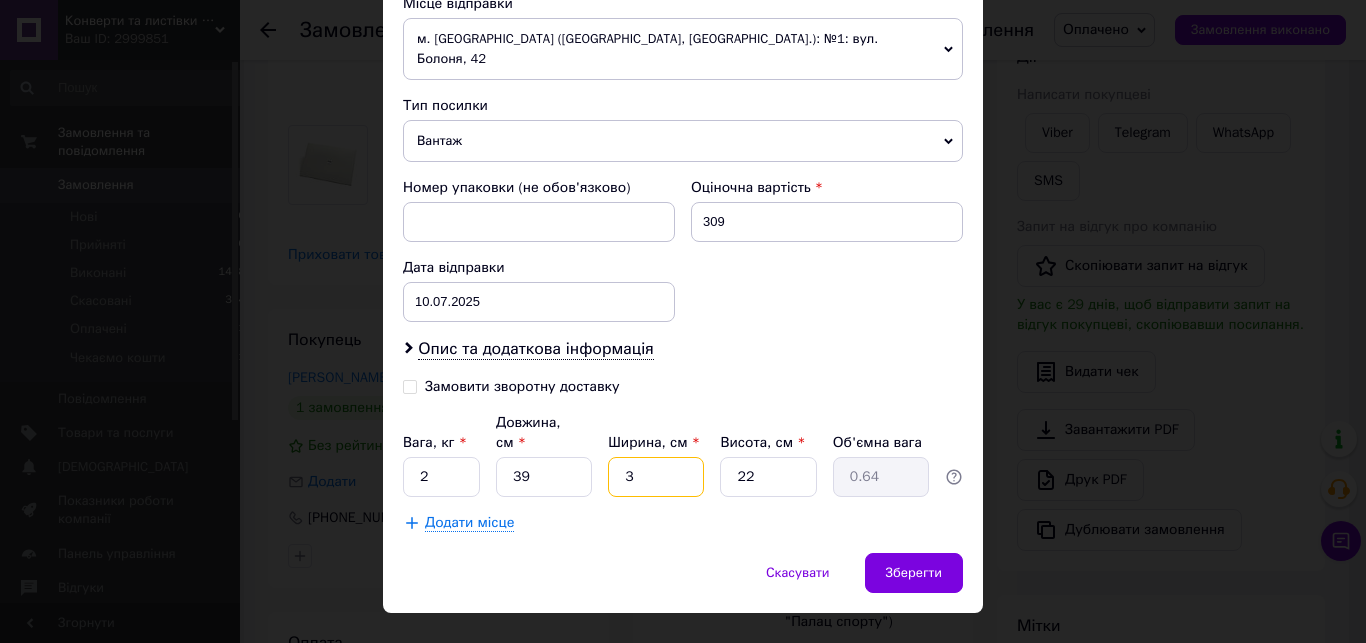 type on "30" 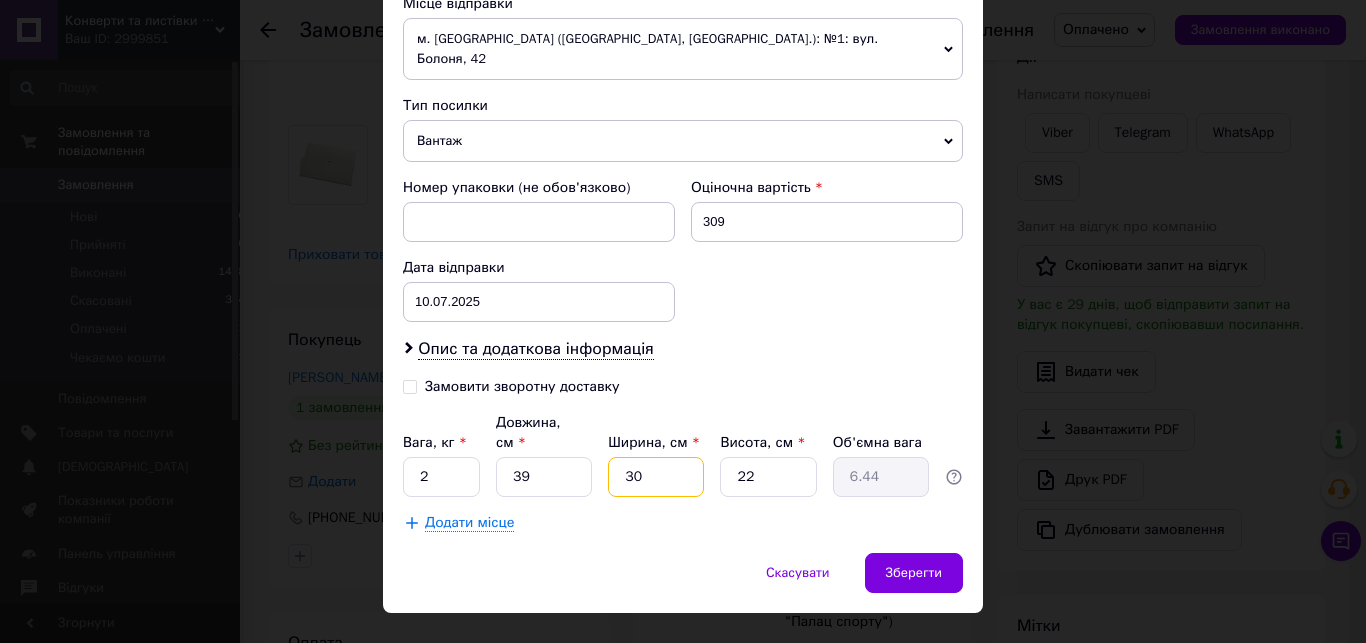 type on "30" 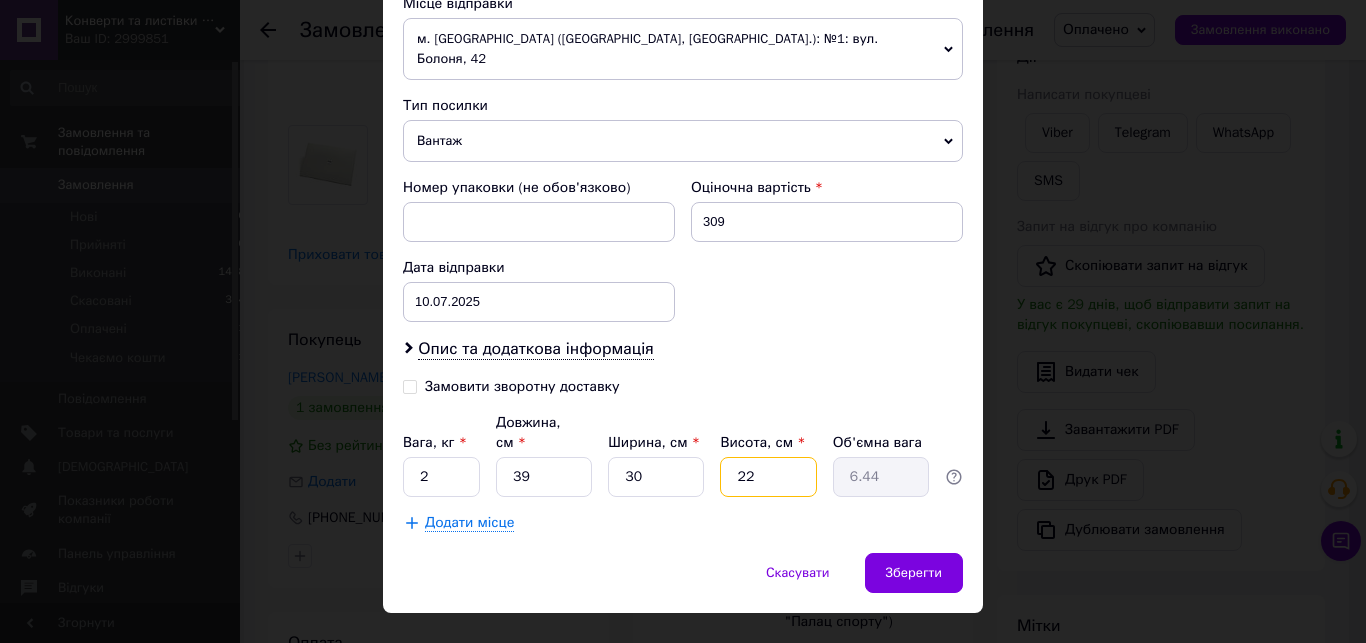 type on "4" 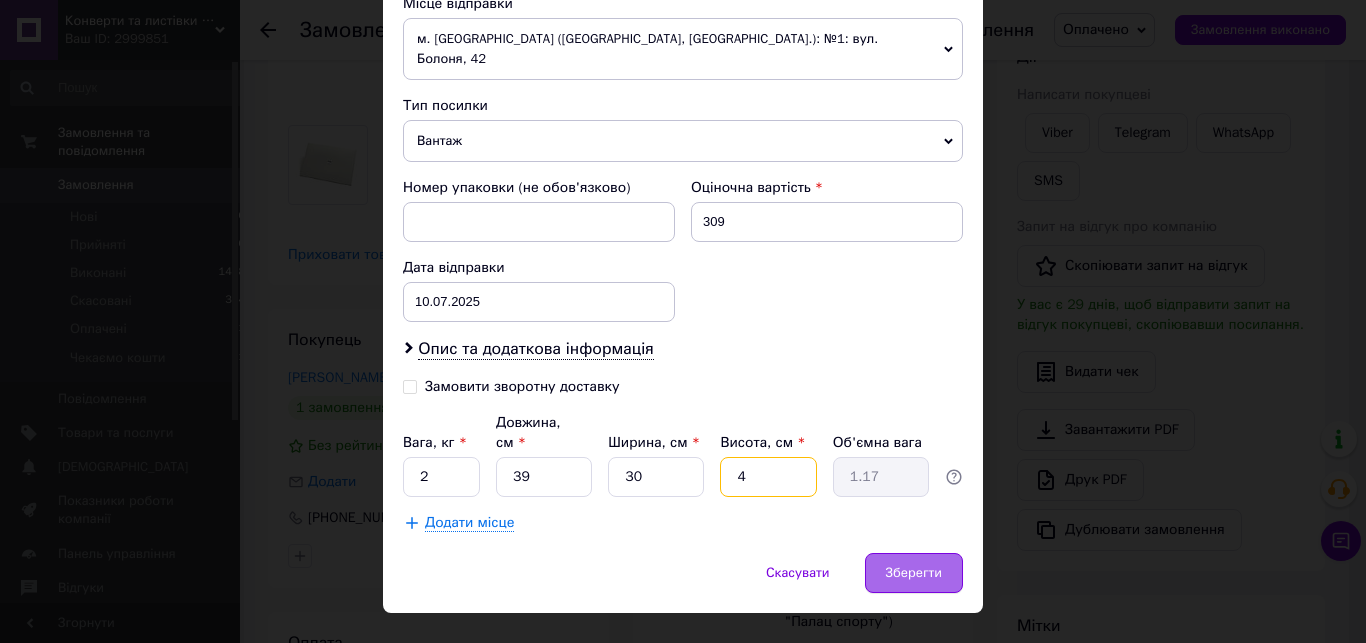 type on "4" 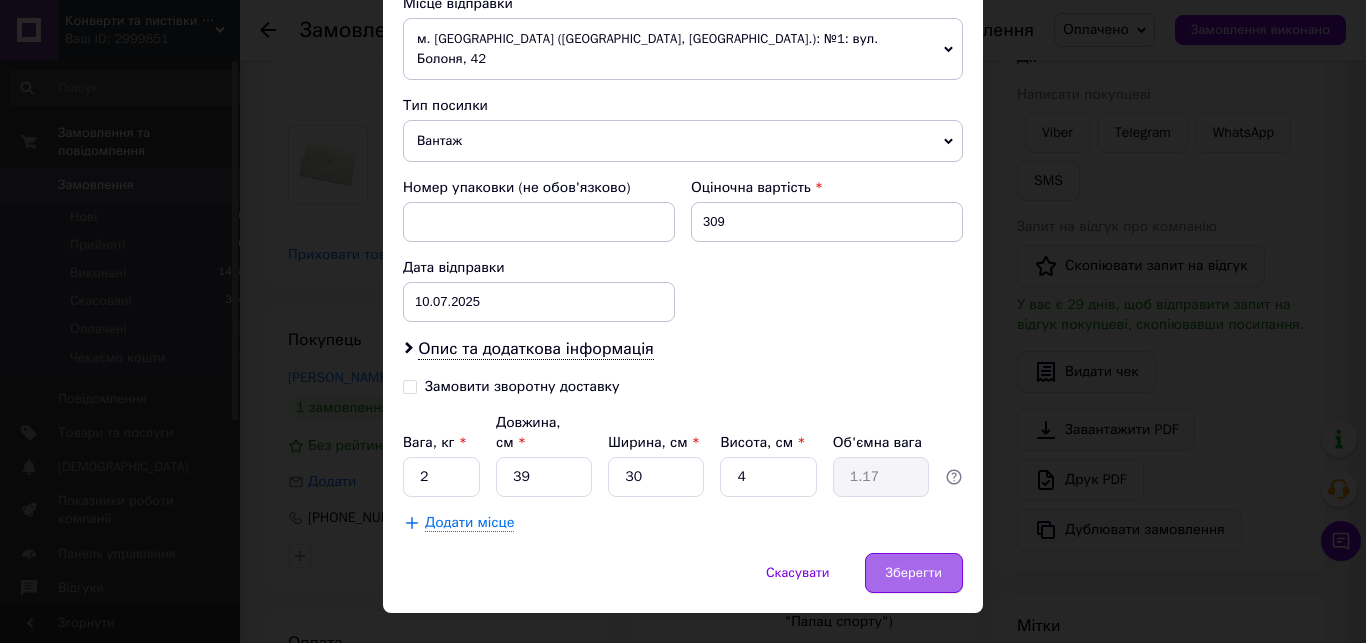 click on "Зберегти" at bounding box center (914, 573) 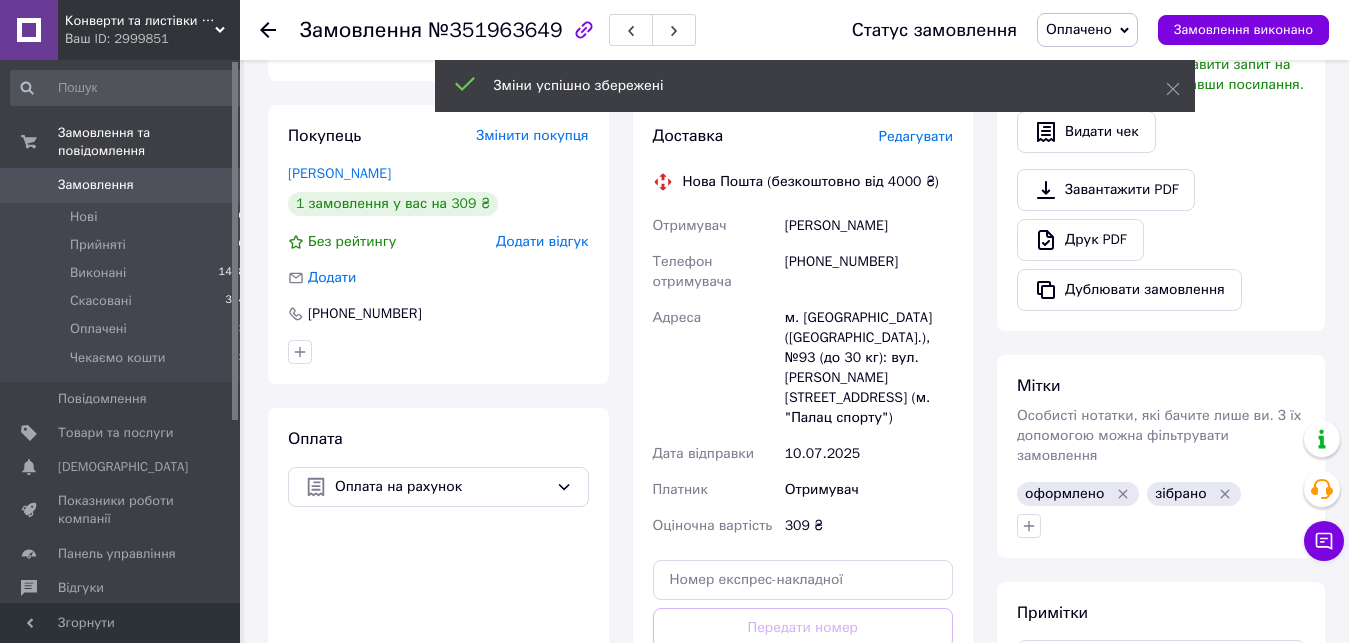 scroll, scrollTop: 612, scrollLeft: 0, axis: vertical 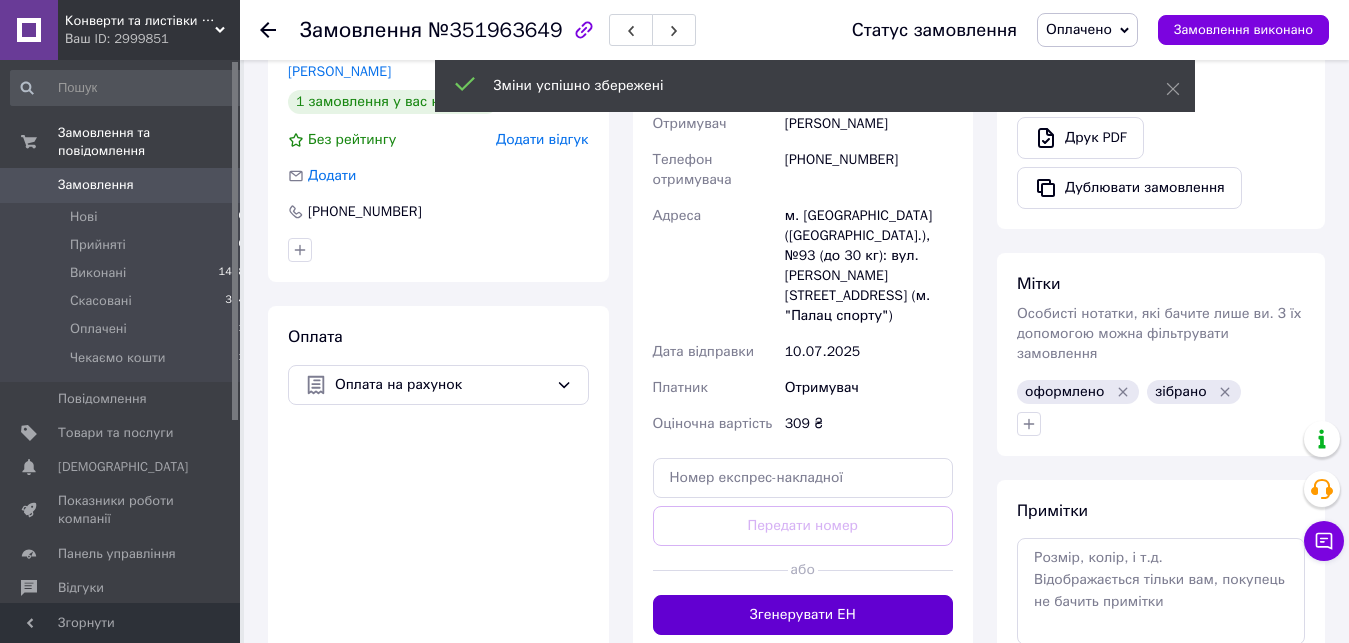 click on "Згенерувати ЕН" at bounding box center (803, 615) 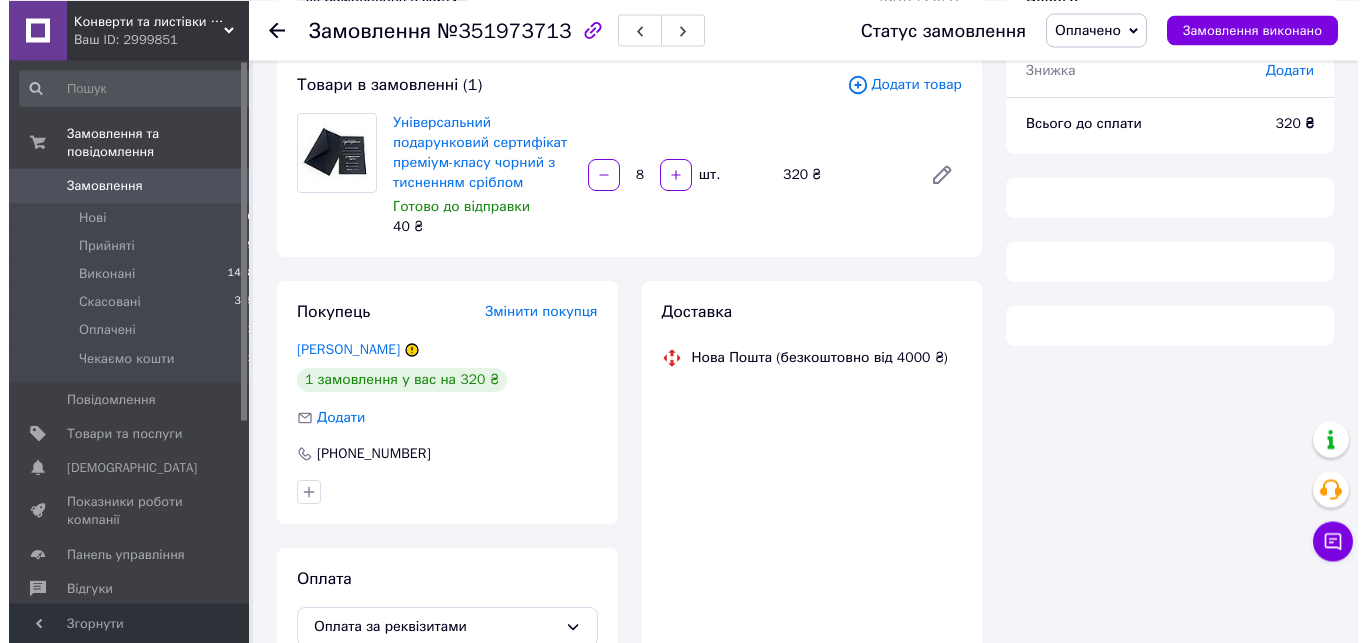 scroll, scrollTop: 204, scrollLeft: 0, axis: vertical 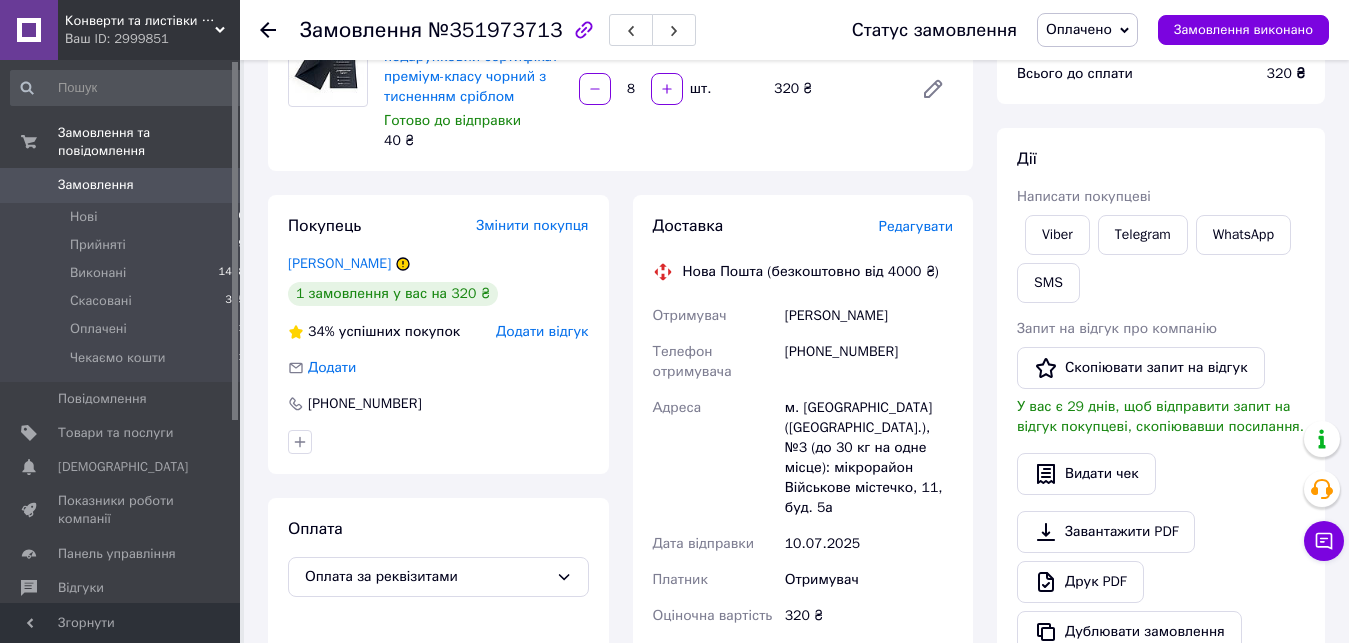 click on "Редагувати" at bounding box center (916, 226) 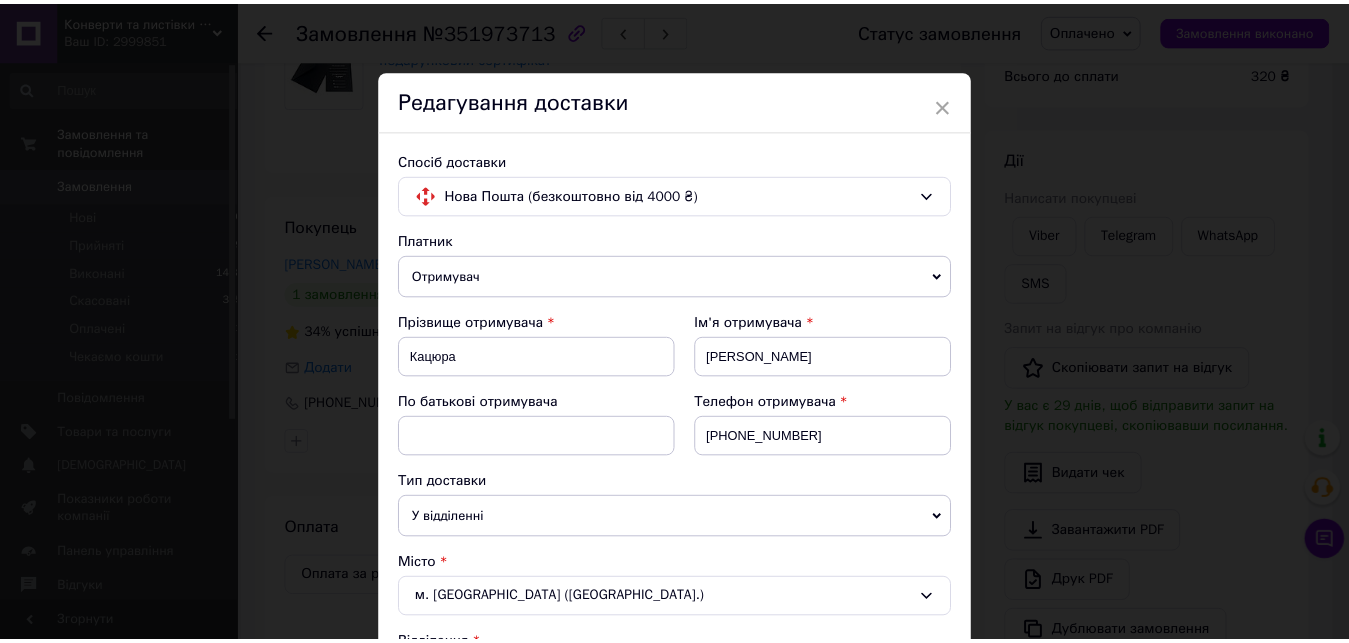 scroll, scrollTop: 721, scrollLeft: 0, axis: vertical 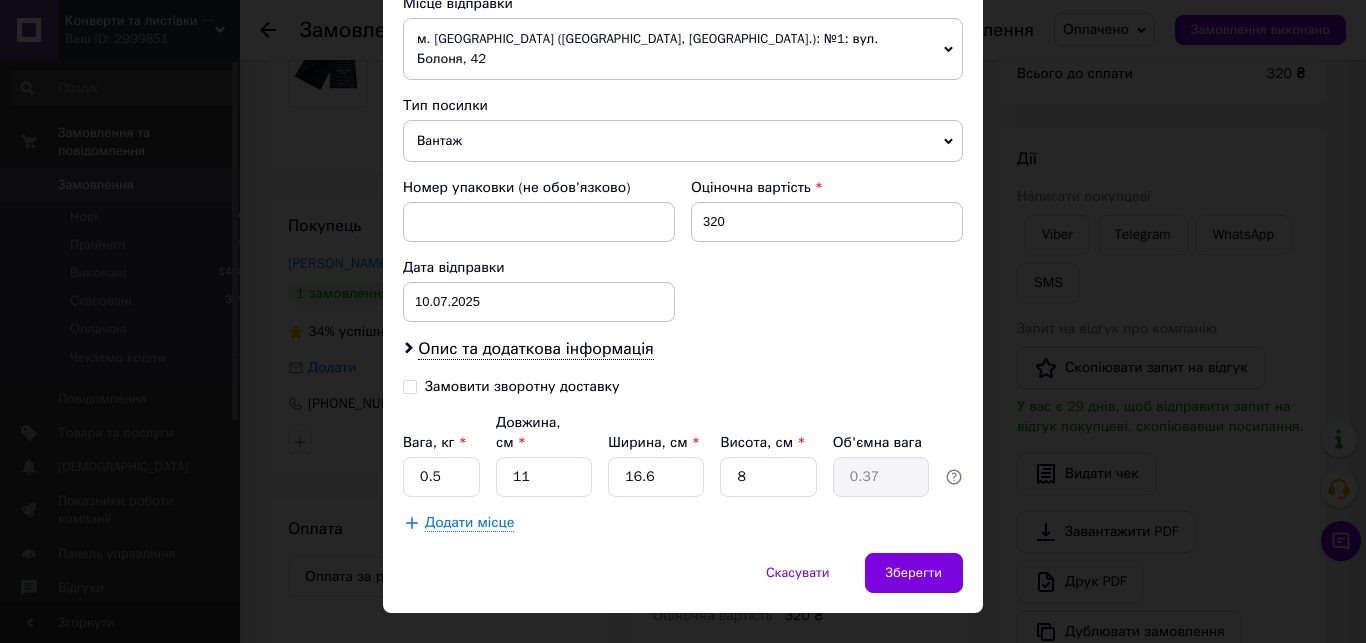 click on "Вантаж" at bounding box center [683, 141] 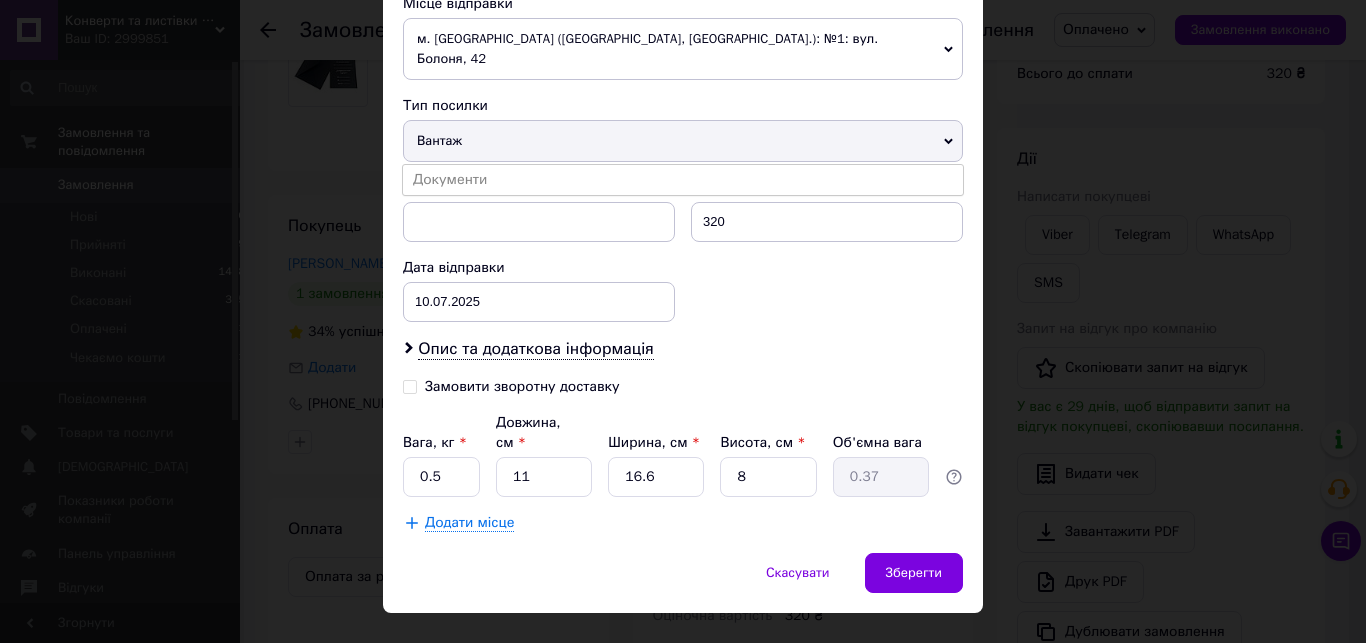 click on "Документи" at bounding box center [683, 180] 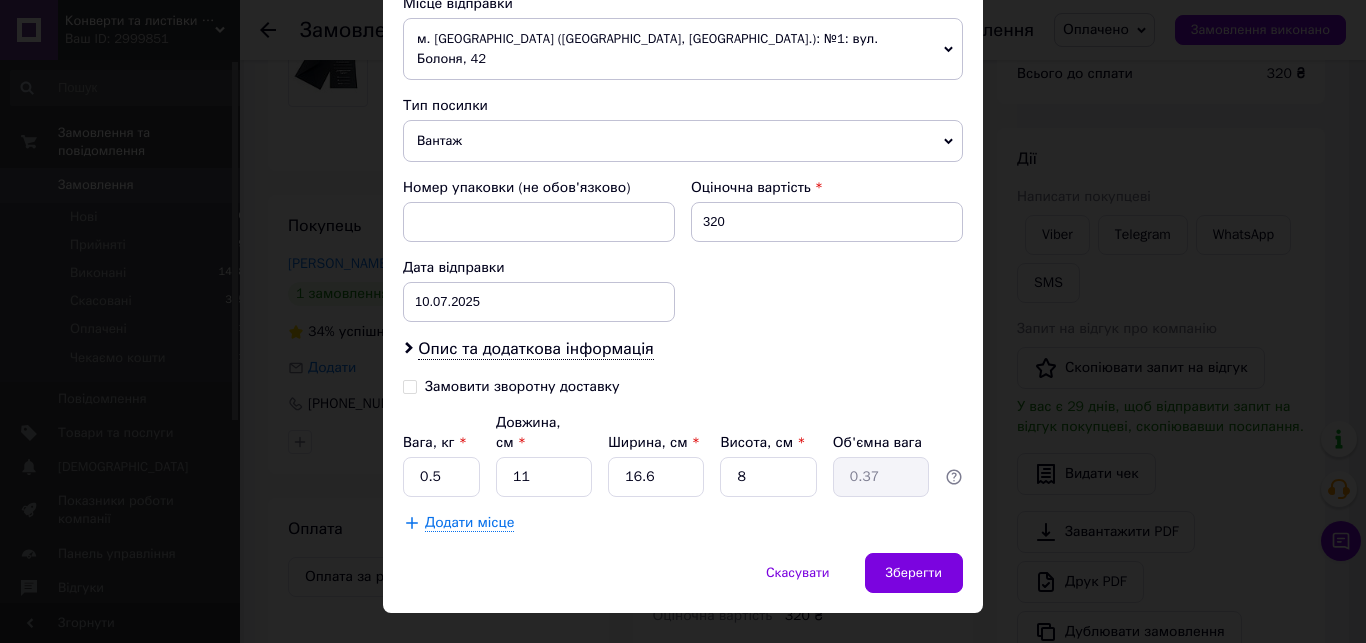 click on "Вантаж" at bounding box center (683, 141) 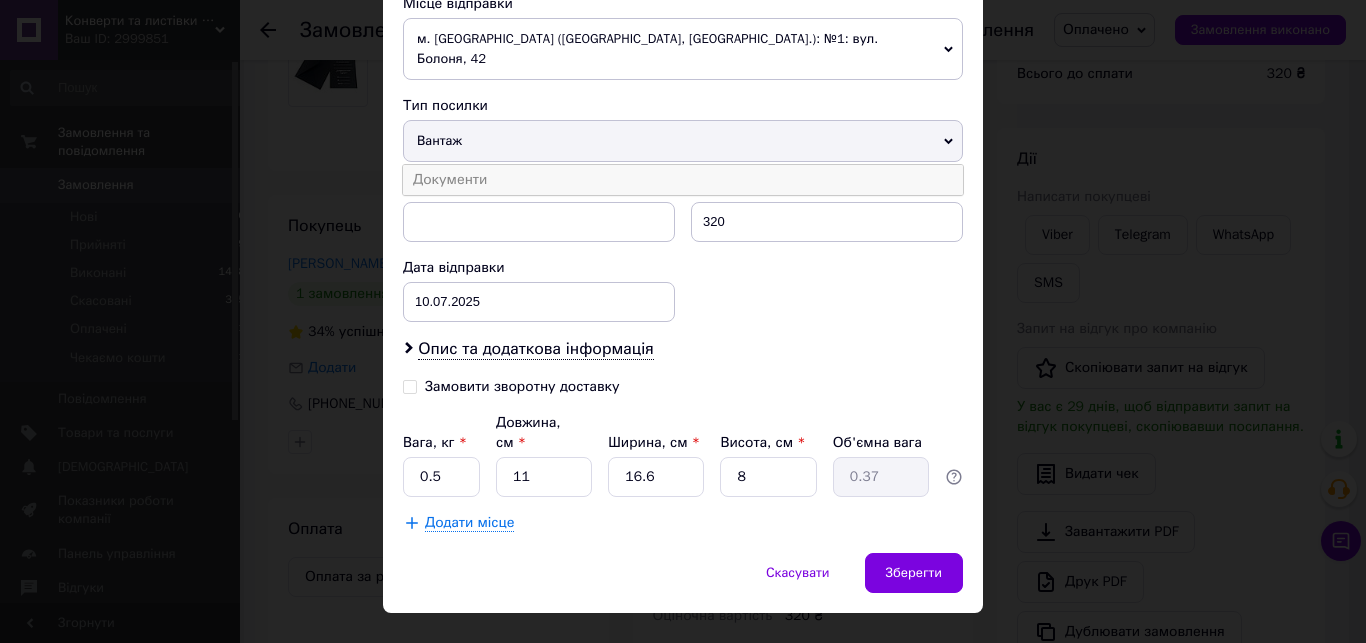 click on "Документи" at bounding box center (683, 180) 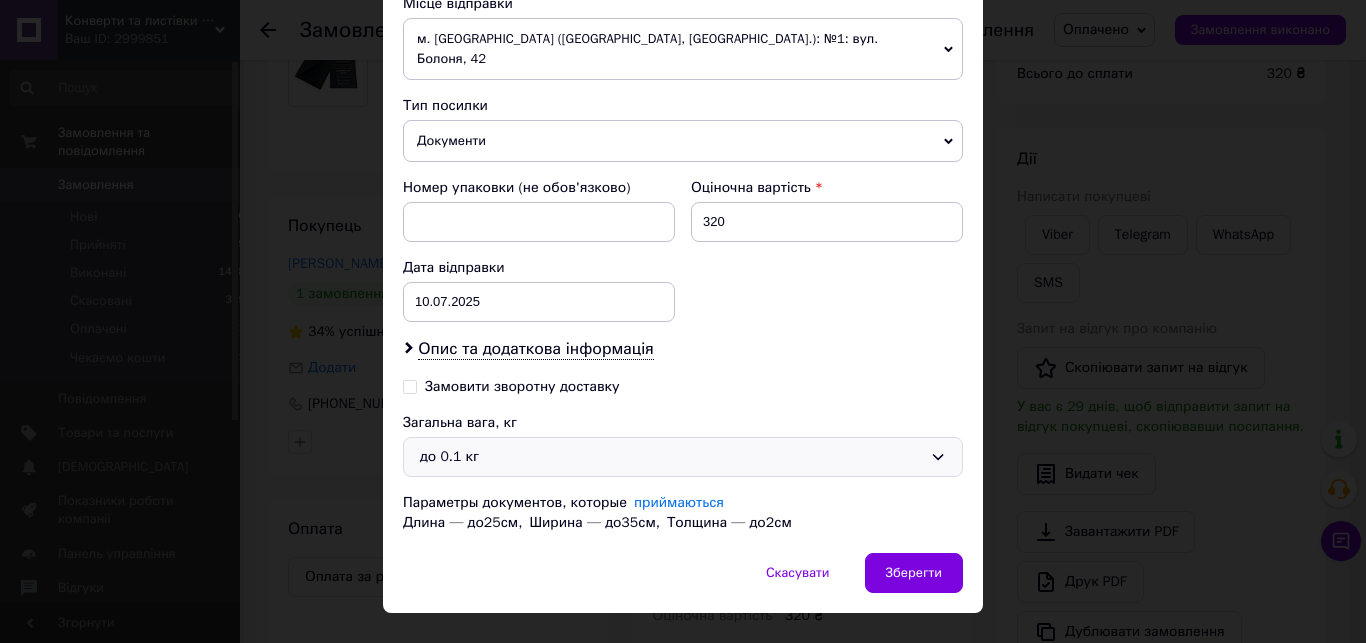 click on "до 0.1 кг" at bounding box center (671, 457) 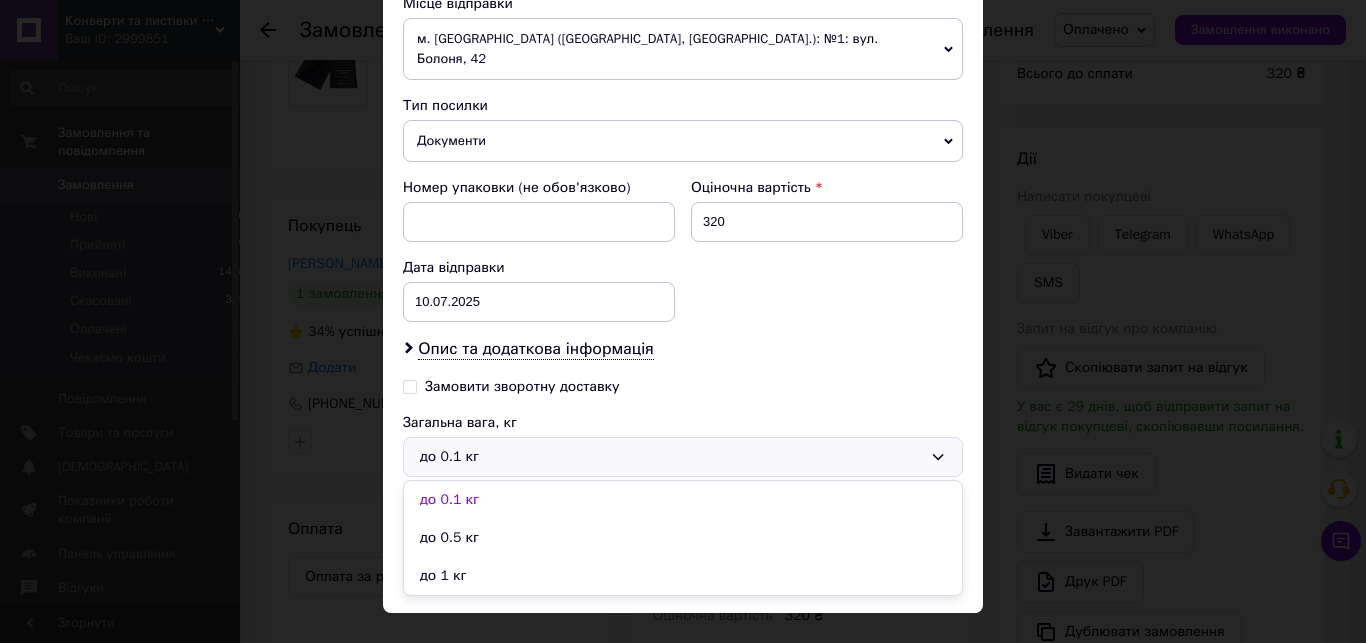 click on "до 0.5 кг" at bounding box center [683, 538] 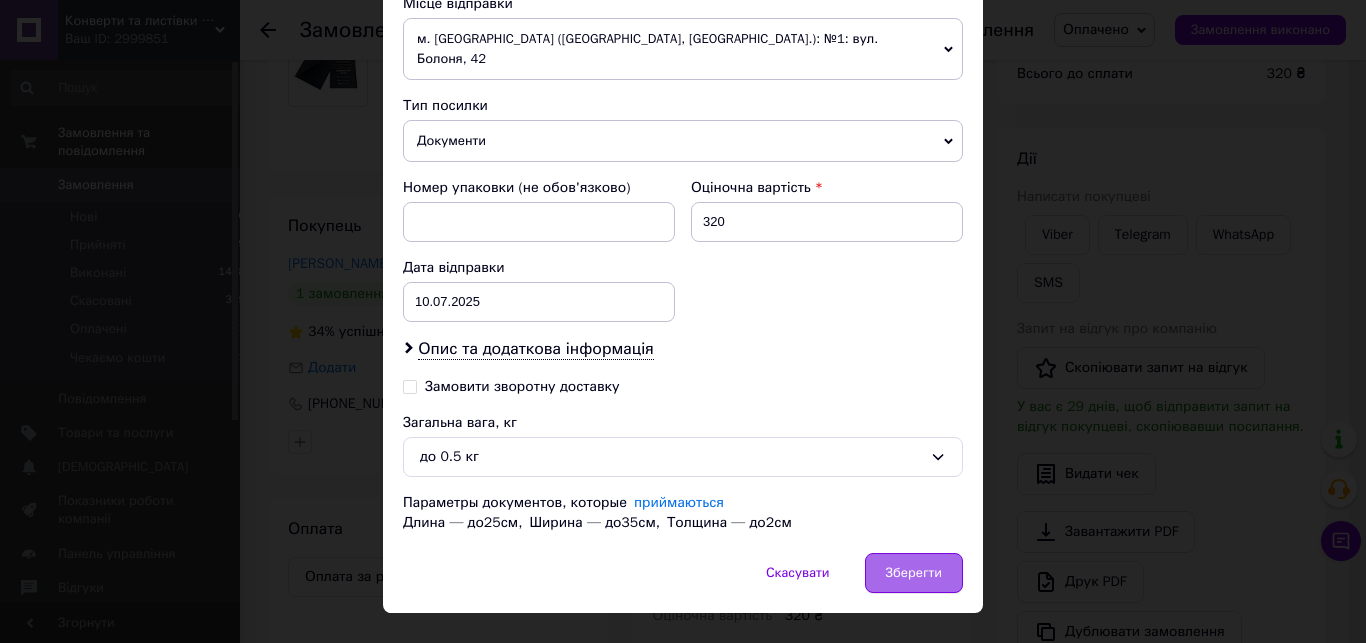 click on "Зберегти" at bounding box center [914, 573] 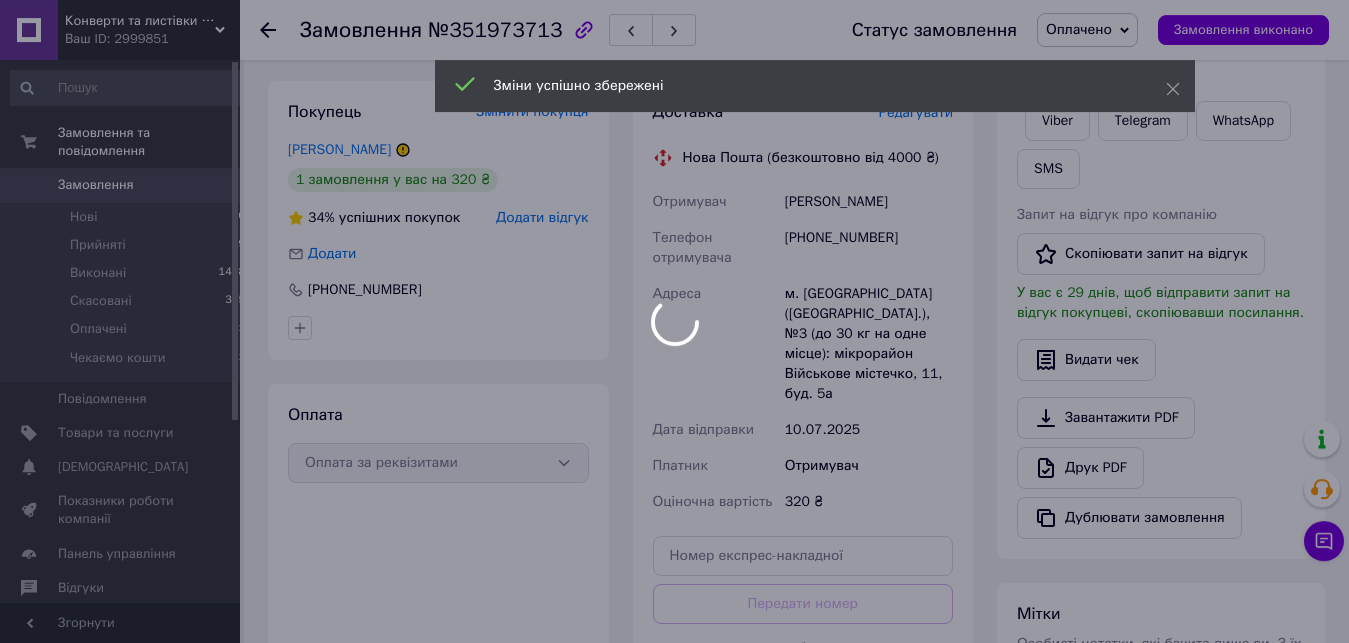 scroll, scrollTop: 408, scrollLeft: 0, axis: vertical 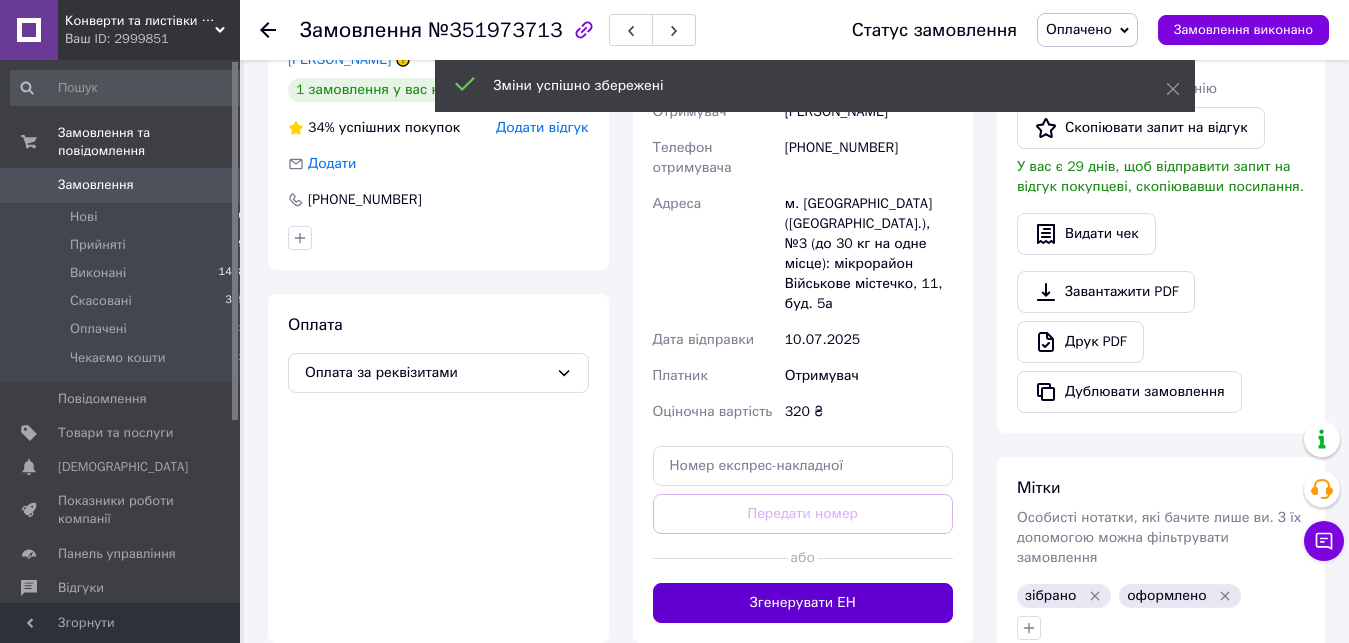 click on "Згенерувати ЕН" at bounding box center (803, 603) 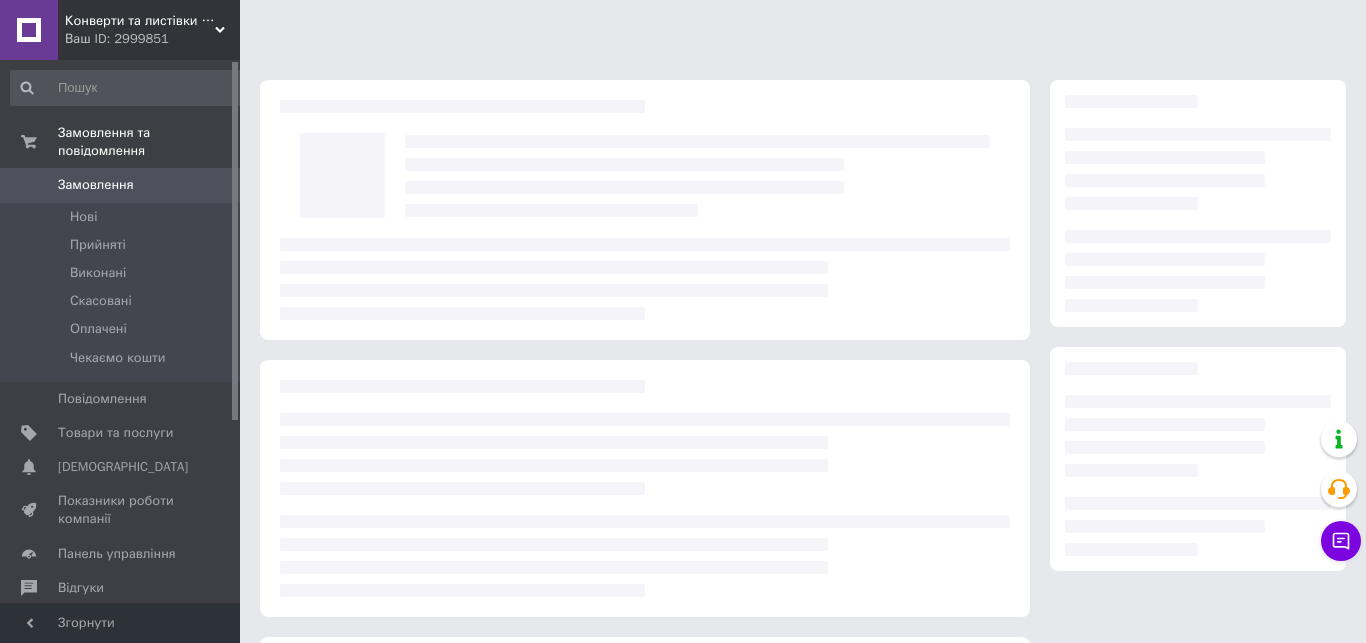 scroll, scrollTop: 0, scrollLeft: 0, axis: both 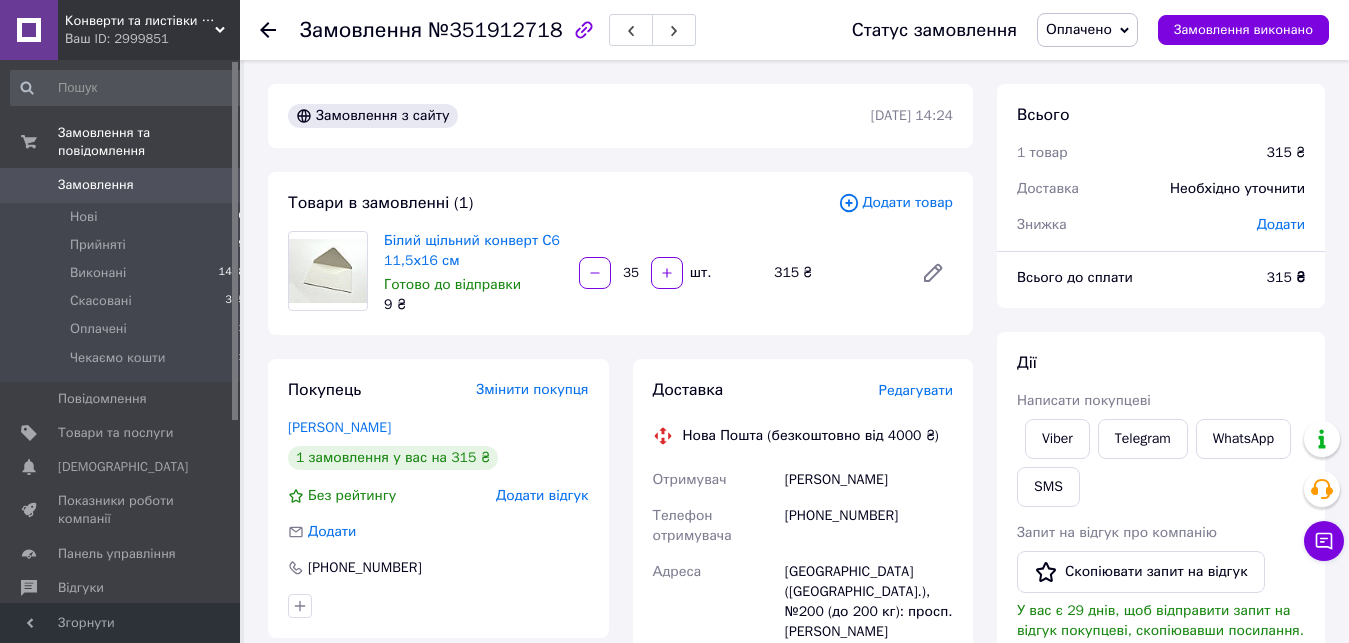 click on "Редагувати" at bounding box center (916, 390) 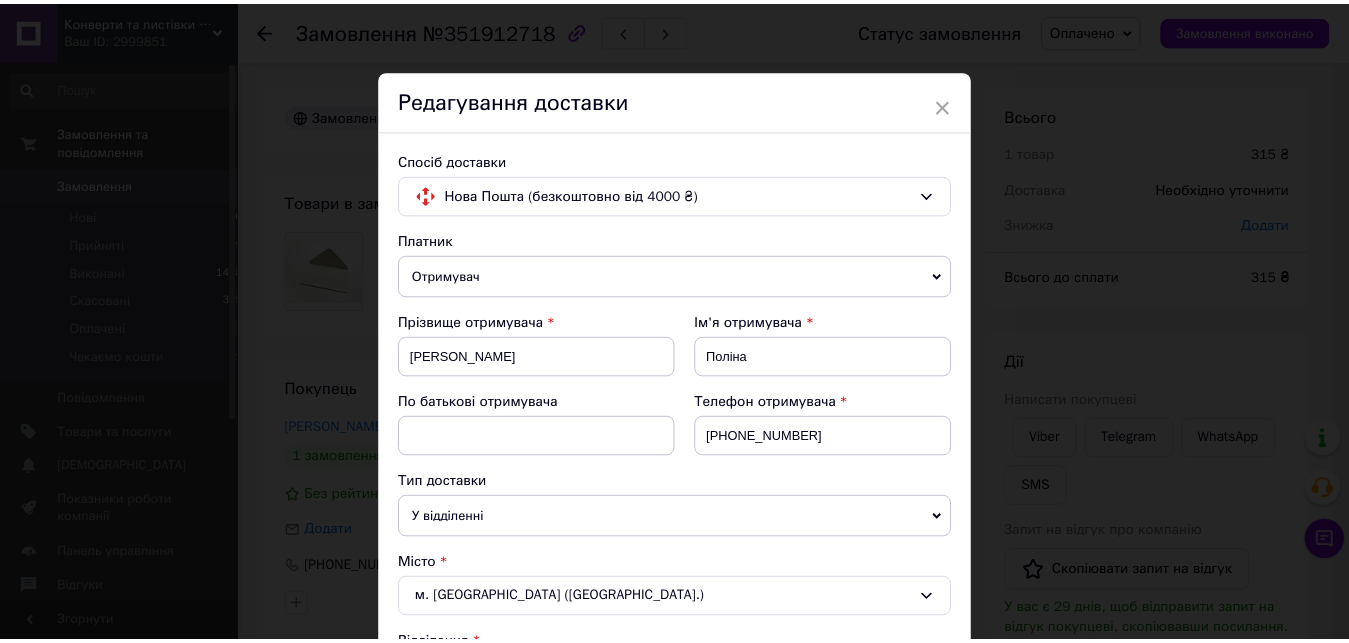 scroll, scrollTop: 684, scrollLeft: 0, axis: vertical 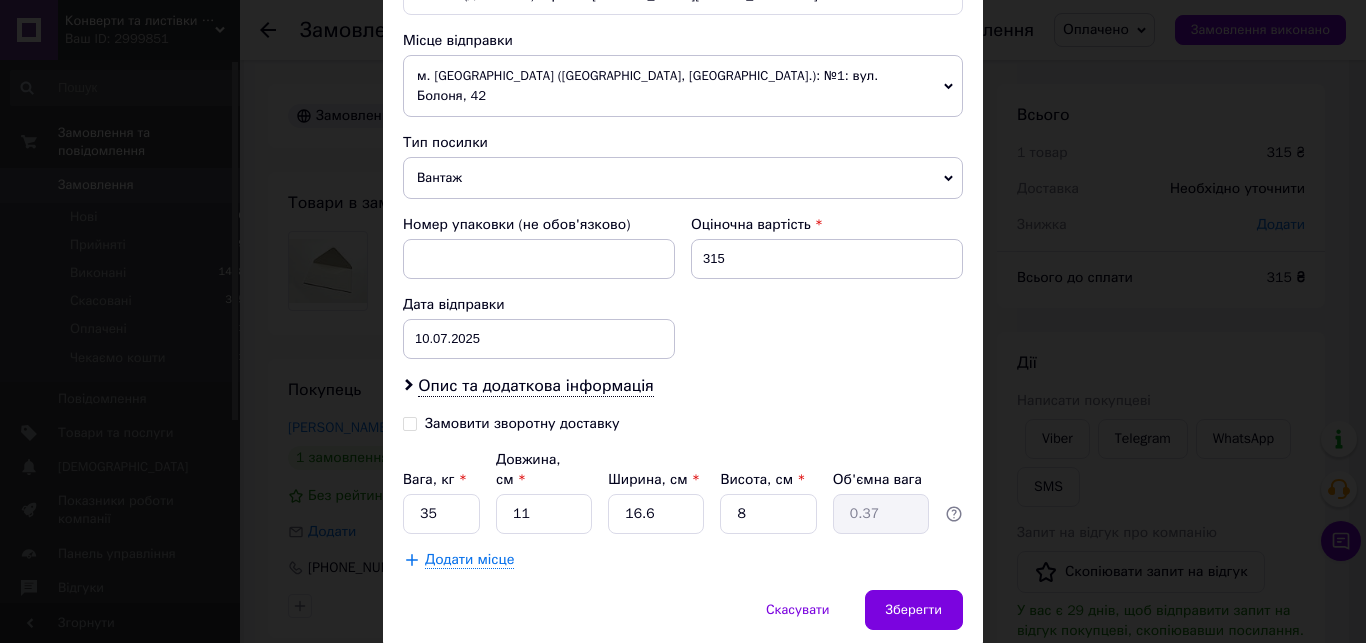 click on "Вантаж" at bounding box center (683, 178) 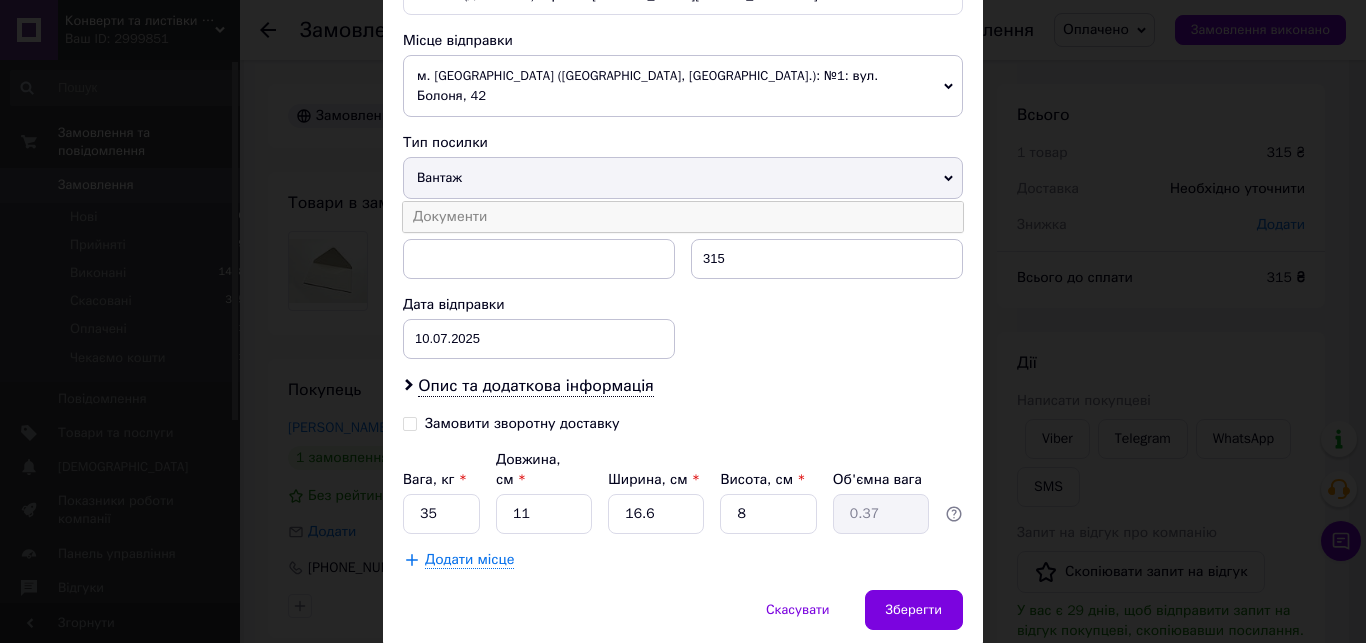 click on "Документи" at bounding box center (683, 217) 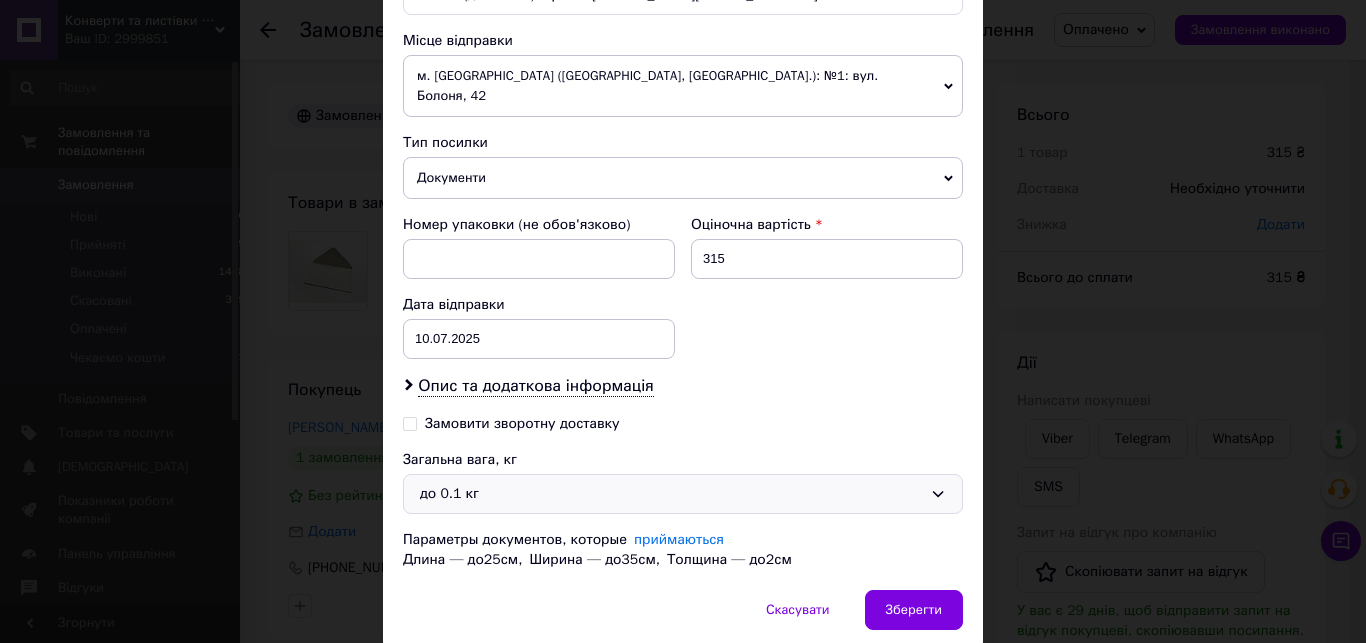 click on "до 0.1 кг" at bounding box center [671, 494] 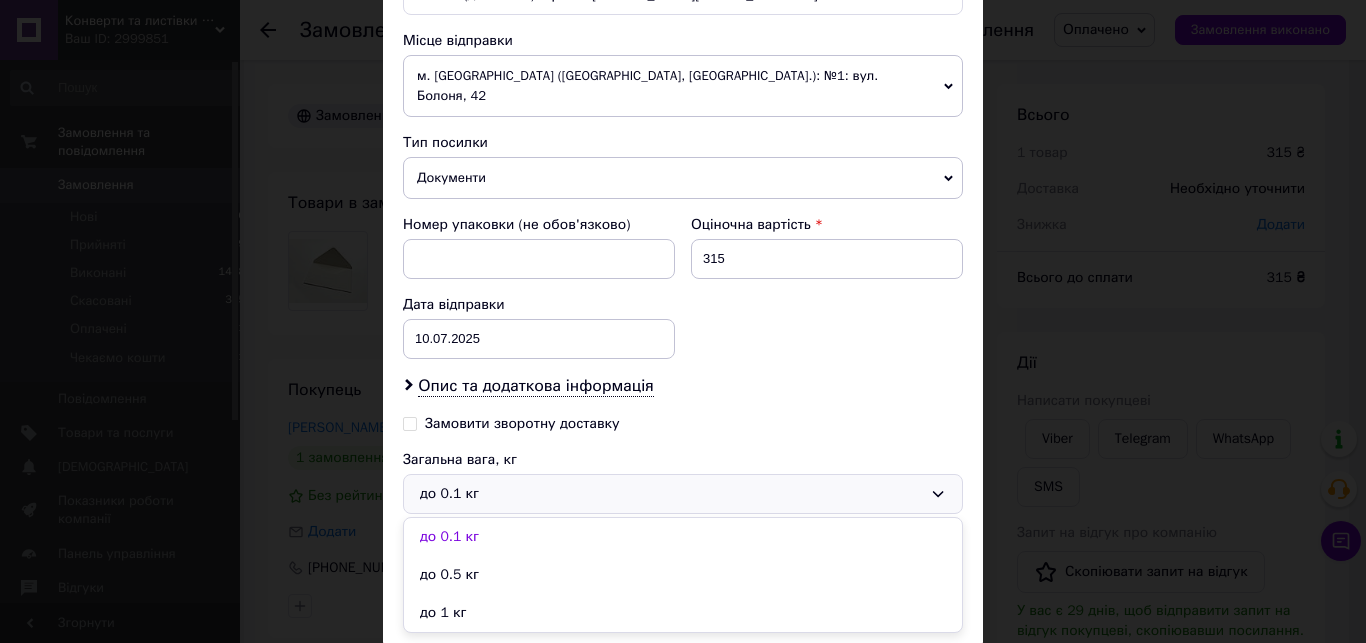 drag, startPoint x: 456, startPoint y: 580, endPoint x: 563, endPoint y: 583, distance: 107.042046 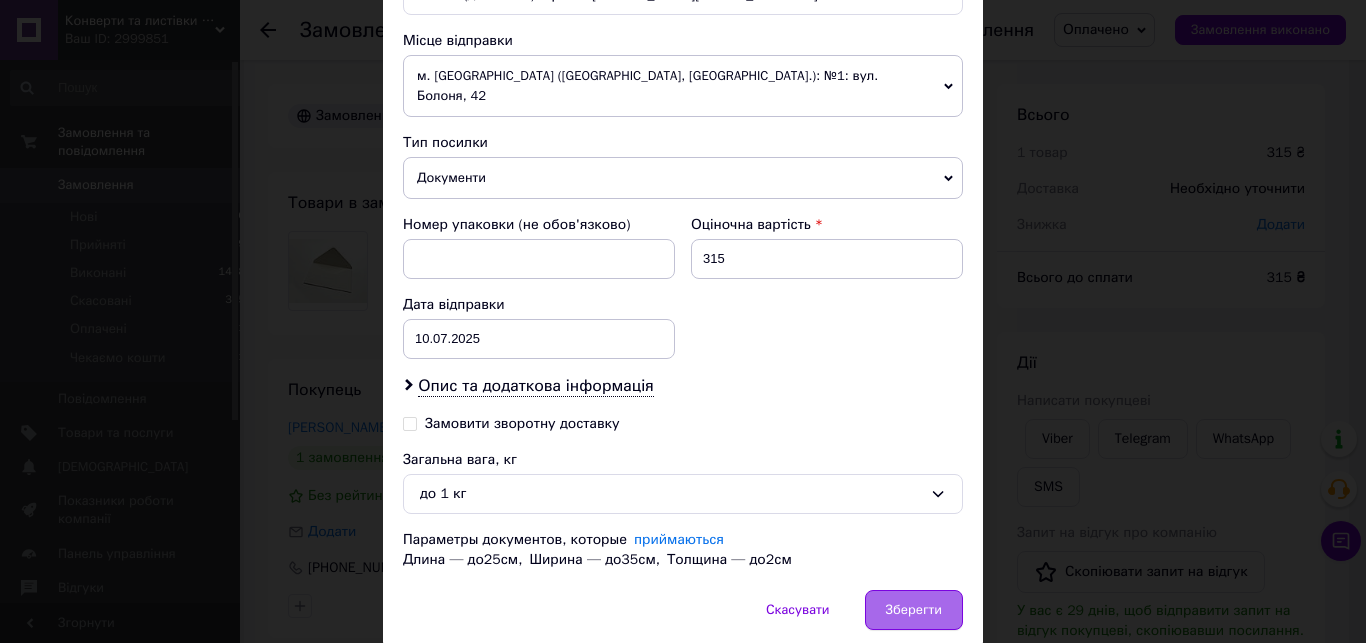 click on "Зберегти" at bounding box center [914, 610] 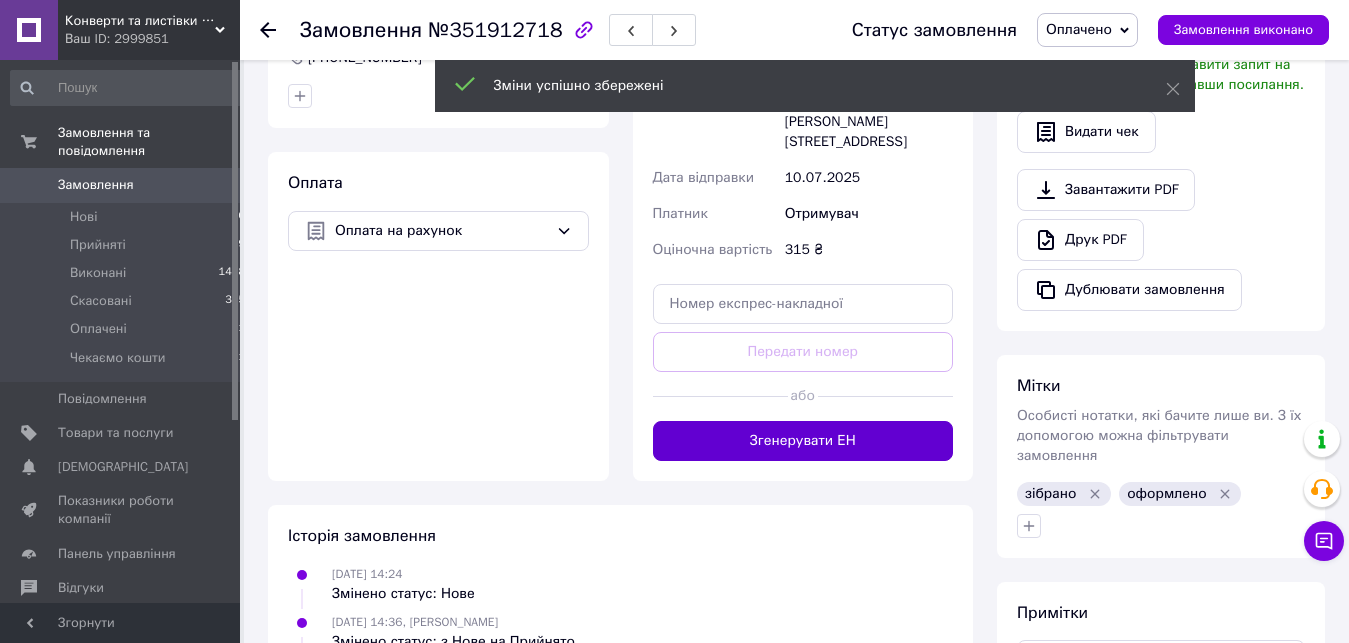 click on "Згенерувати ЕН" at bounding box center (803, 441) 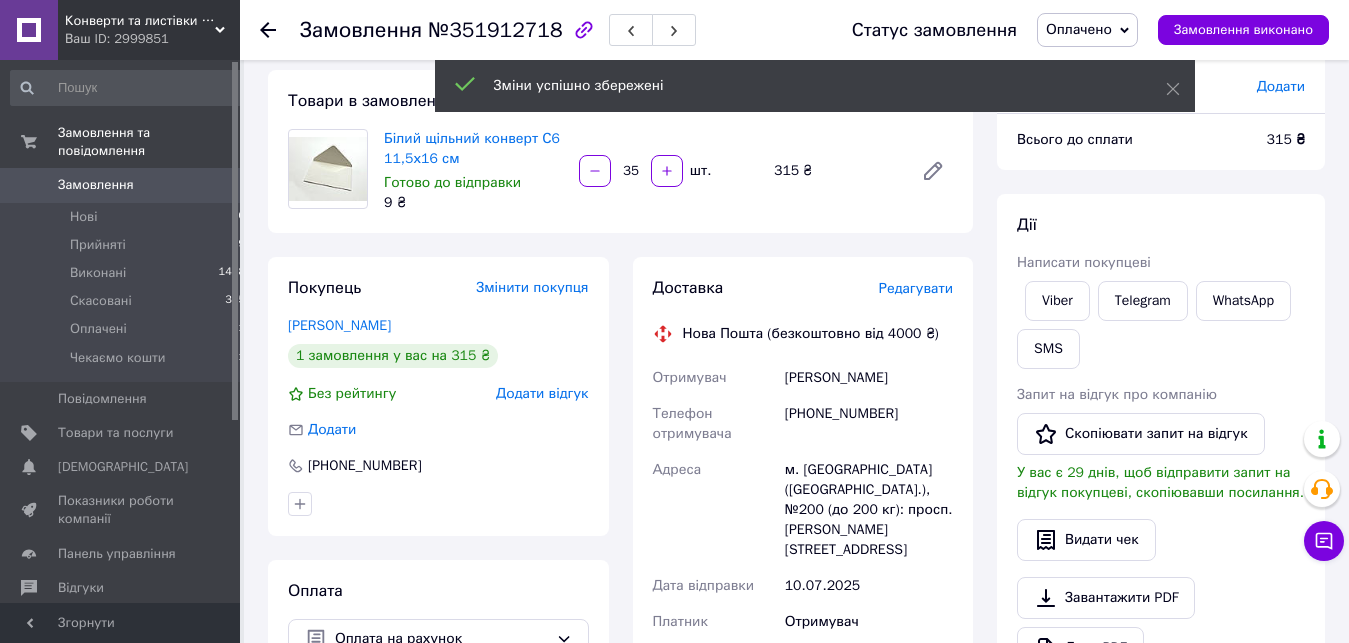 scroll, scrollTop: 408, scrollLeft: 0, axis: vertical 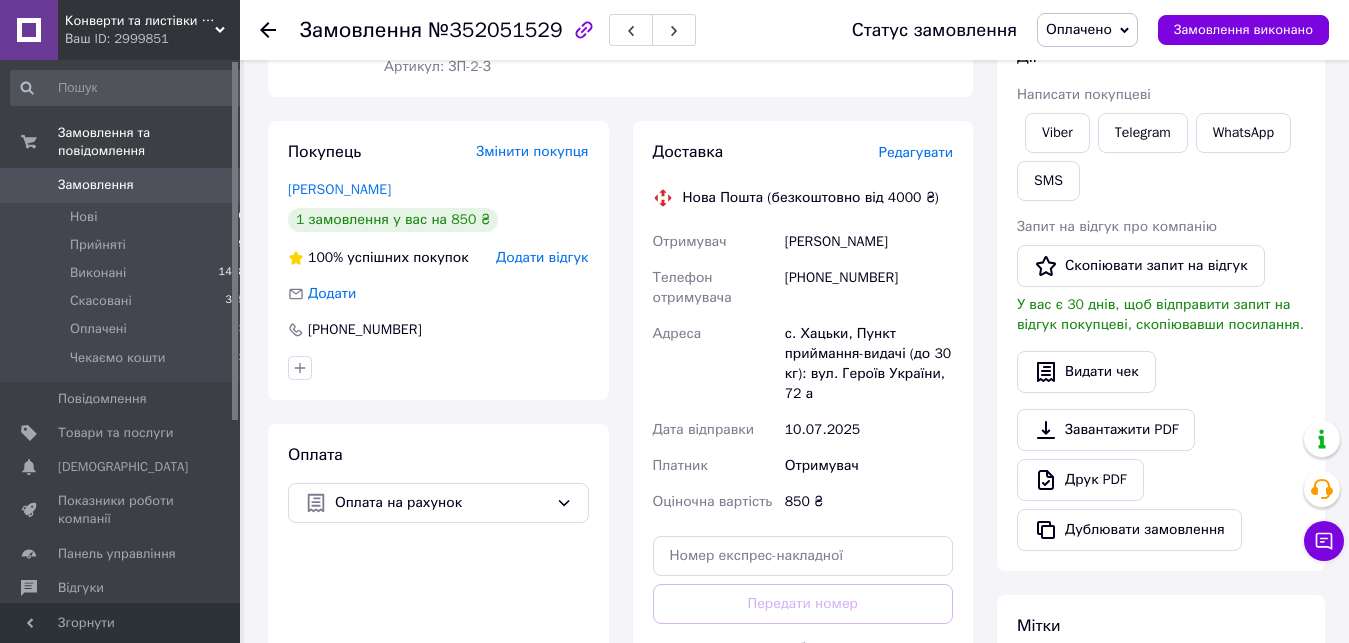 click on "Редагувати" at bounding box center [916, 152] 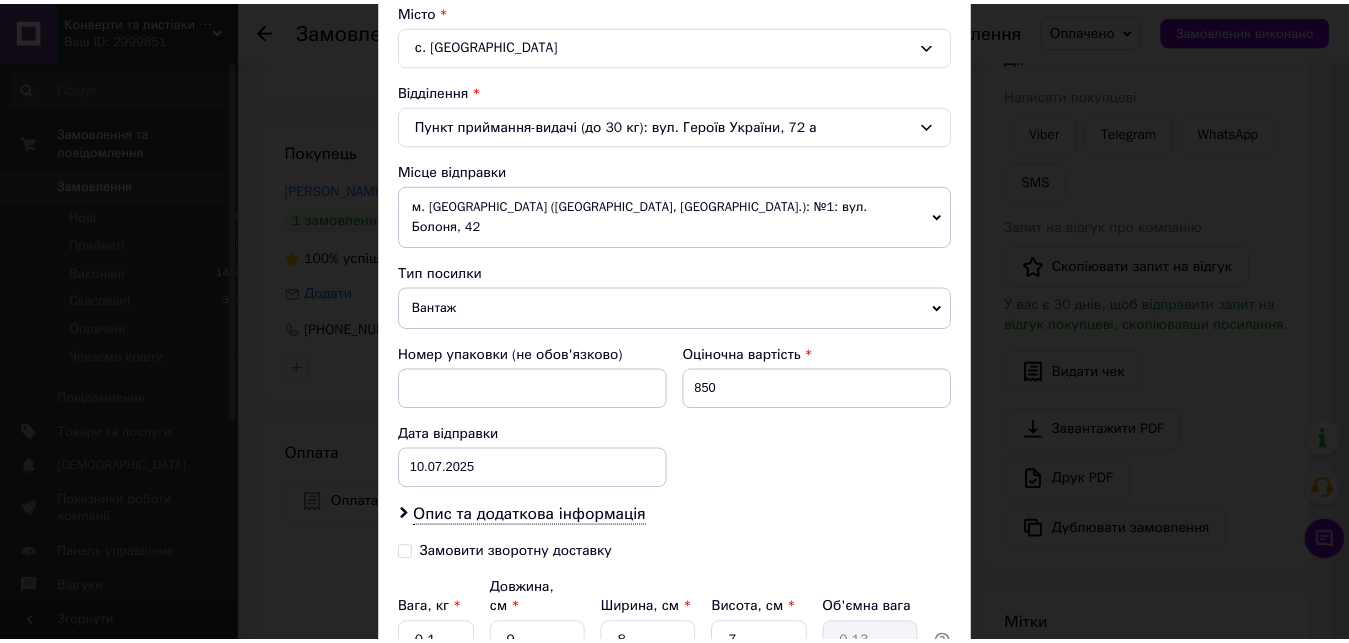 scroll, scrollTop: 684, scrollLeft: 0, axis: vertical 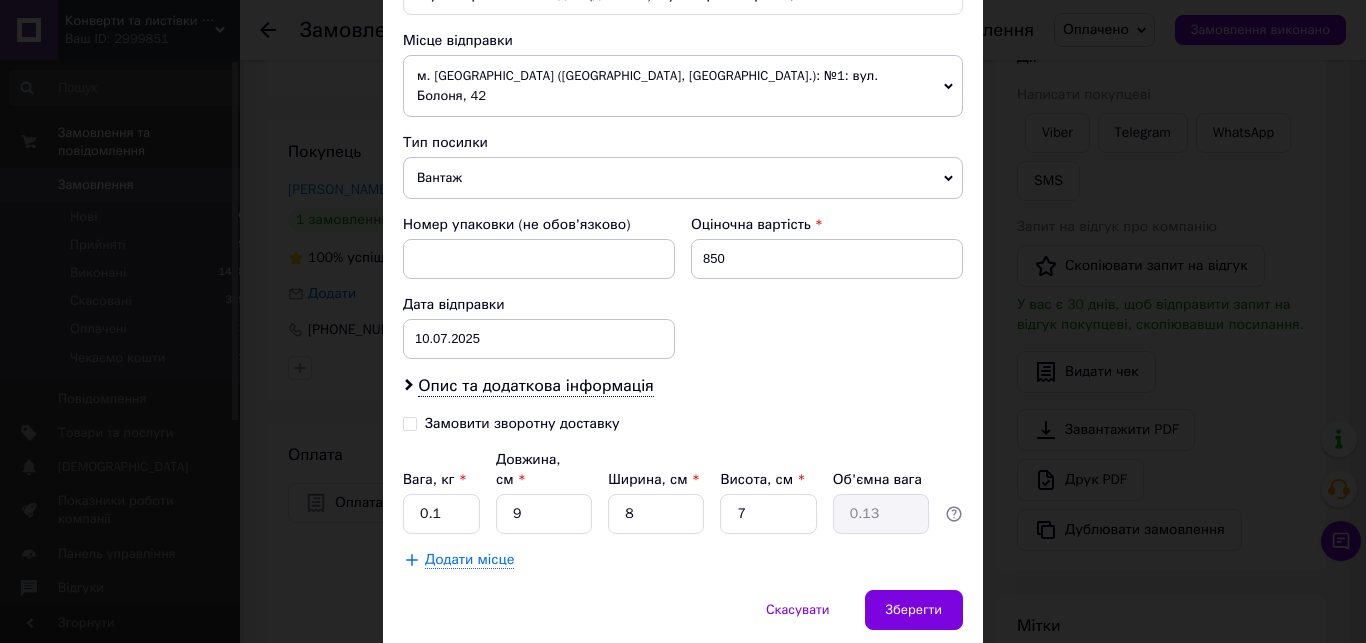click on "Вантаж" at bounding box center (683, 178) 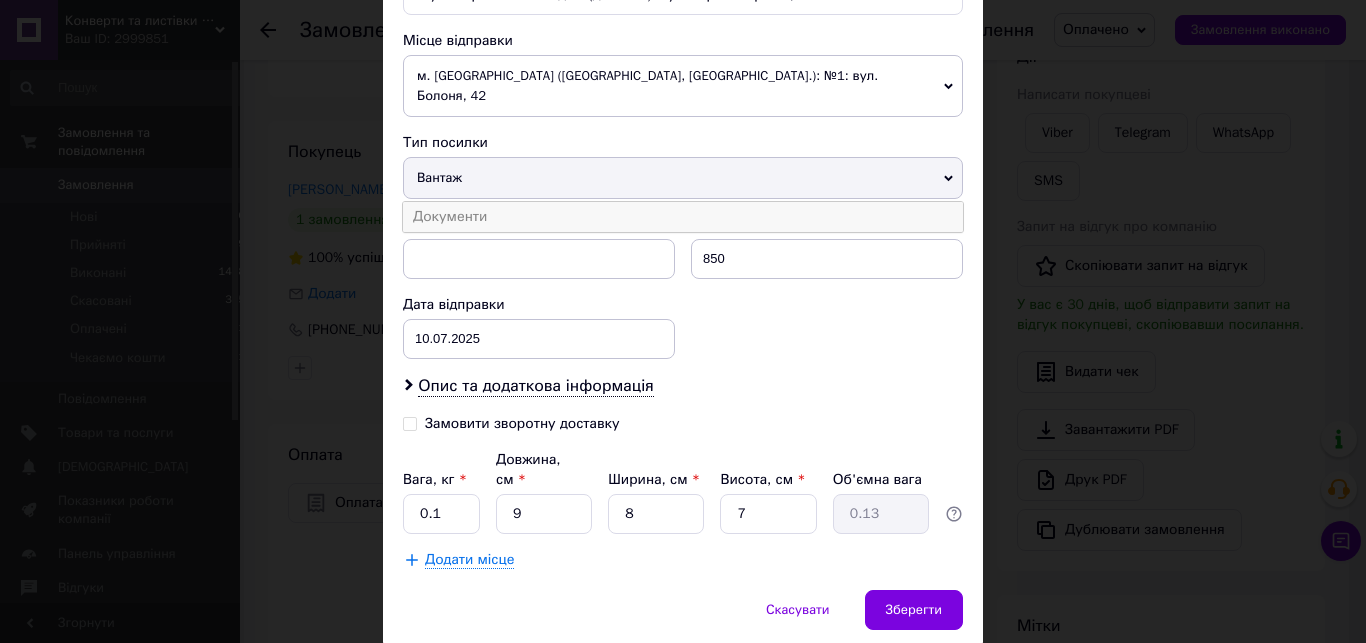 click on "Документи" at bounding box center [683, 217] 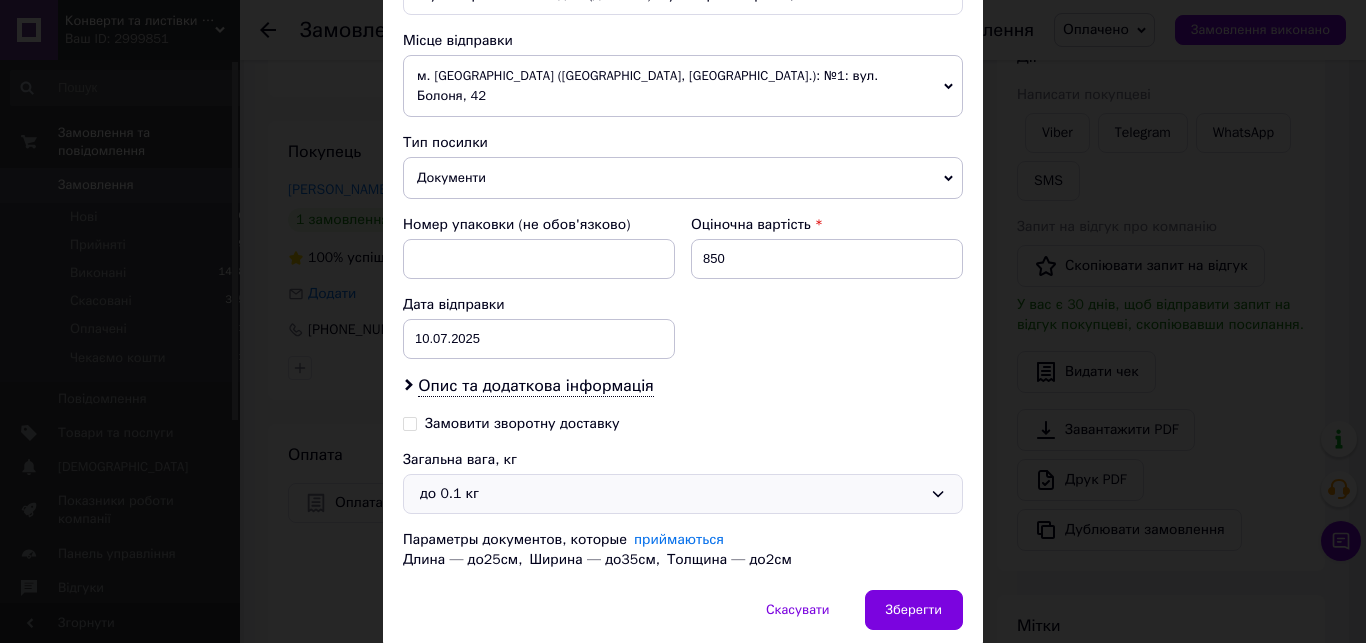 click on "до 0.1 кг" at bounding box center (671, 494) 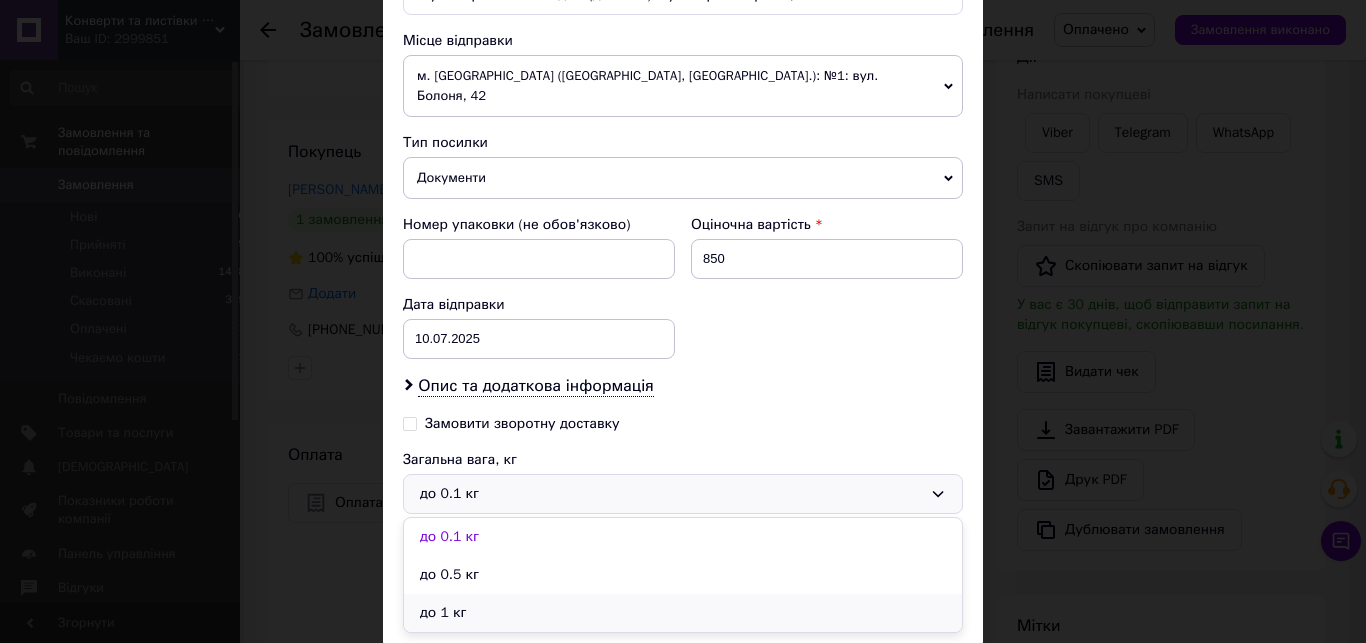 click on "до 1 кг" at bounding box center (683, 613) 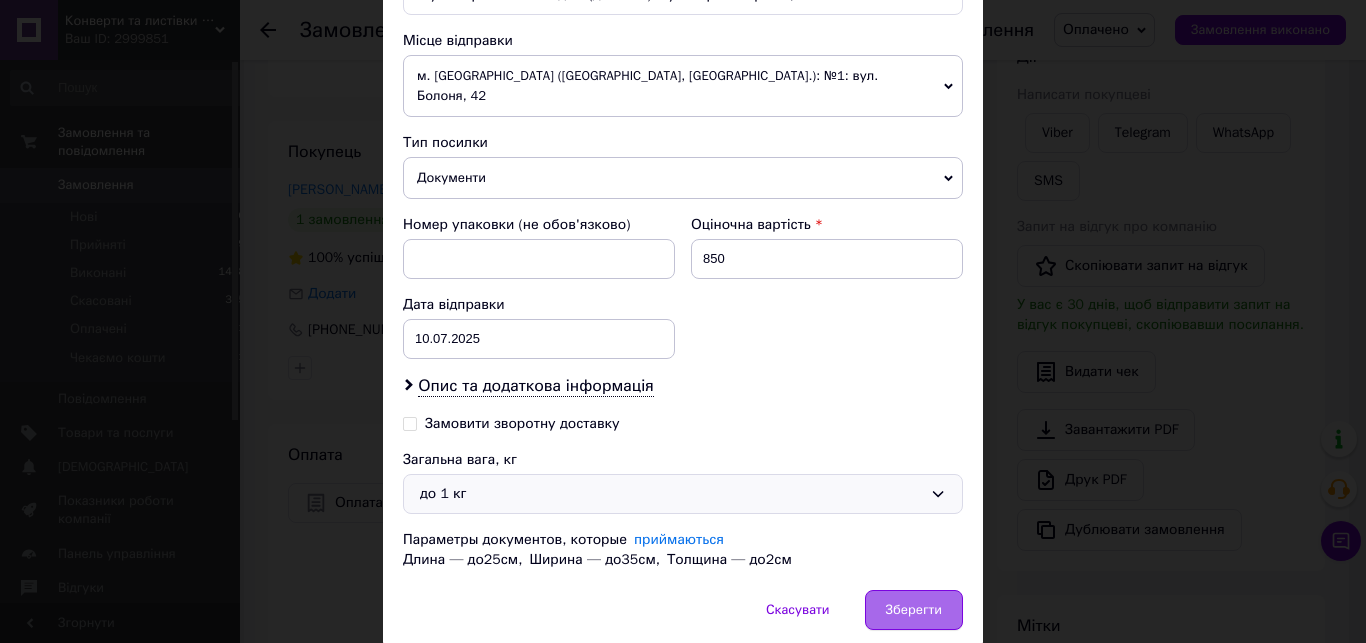 click on "Зберегти" at bounding box center (914, 610) 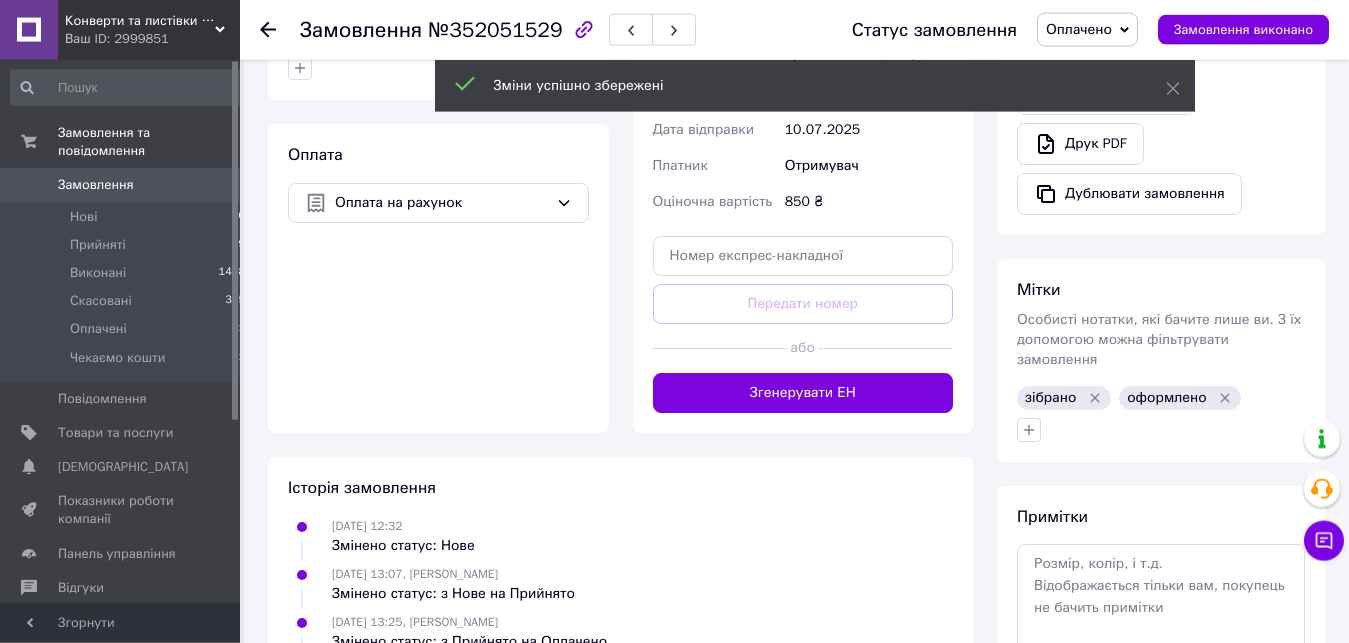 scroll, scrollTop: 612, scrollLeft: 0, axis: vertical 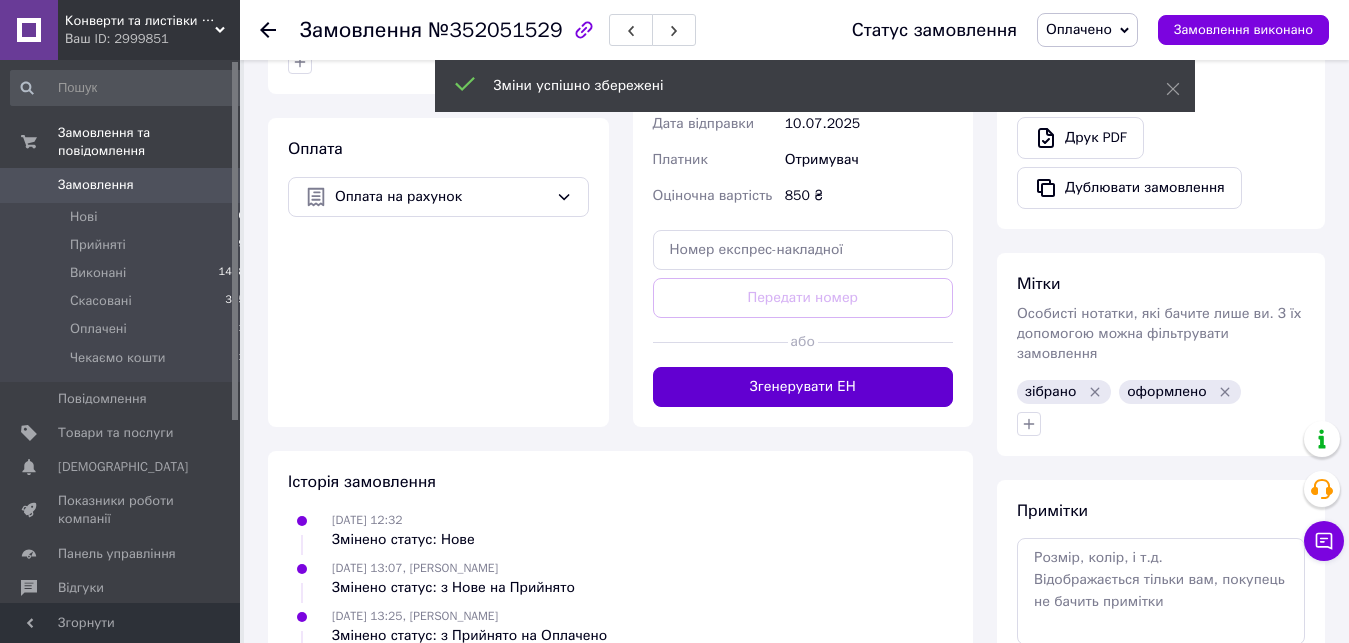 click on "Згенерувати ЕН" at bounding box center [803, 387] 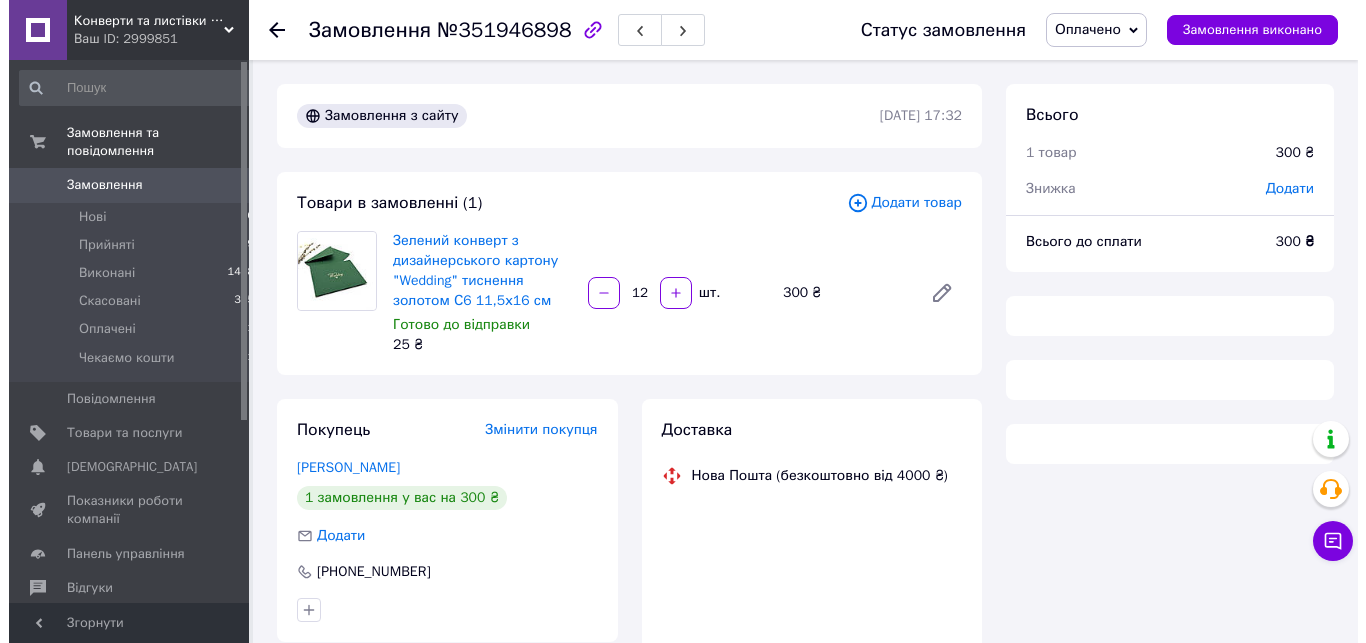 scroll, scrollTop: 204, scrollLeft: 0, axis: vertical 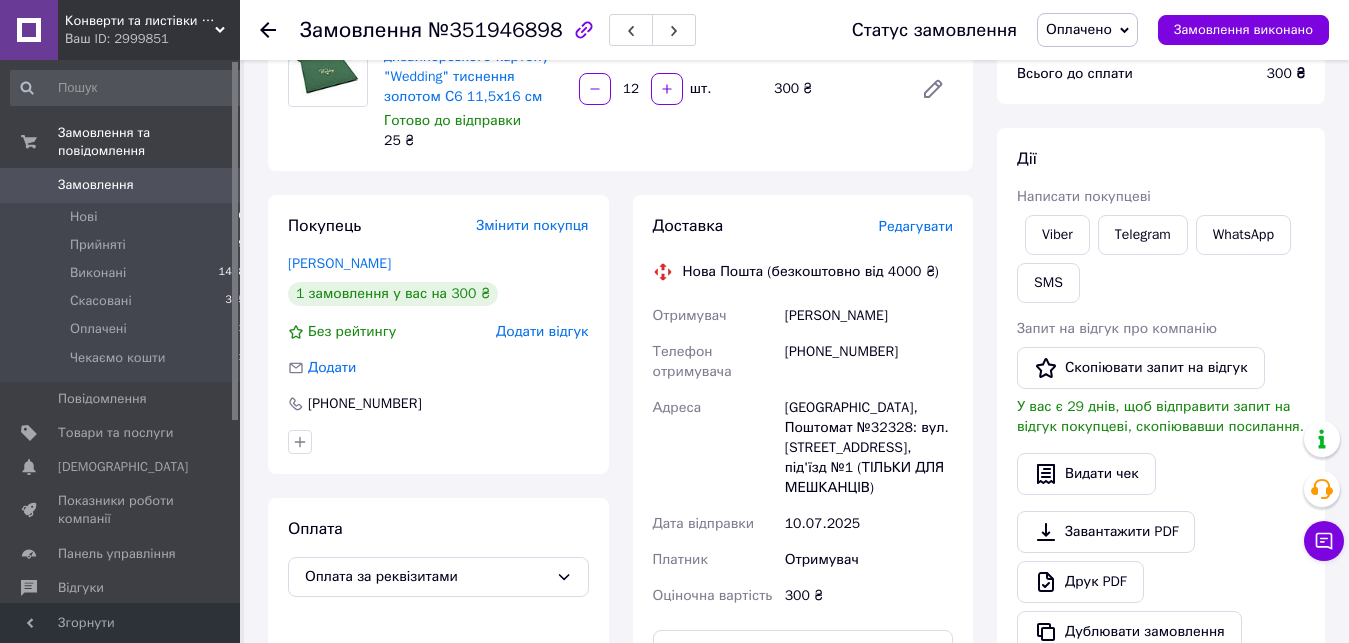 click on "Редагувати" at bounding box center [916, 226] 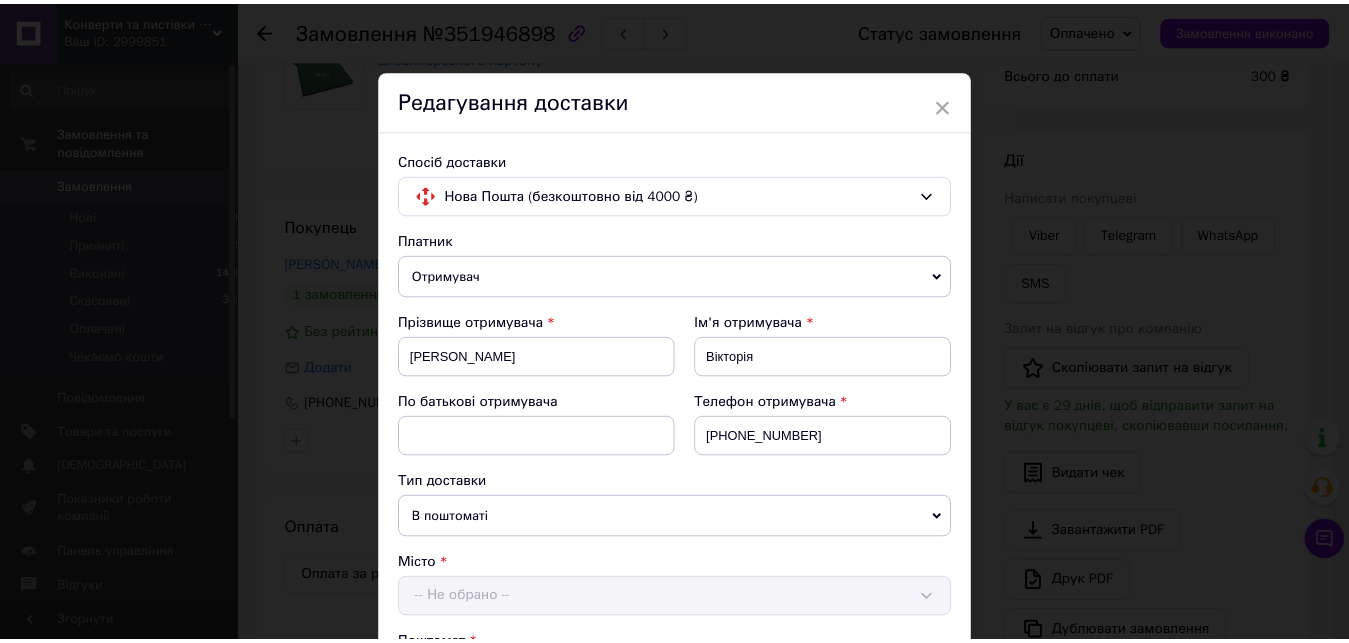 scroll, scrollTop: 684, scrollLeft: 0, axis: vertical 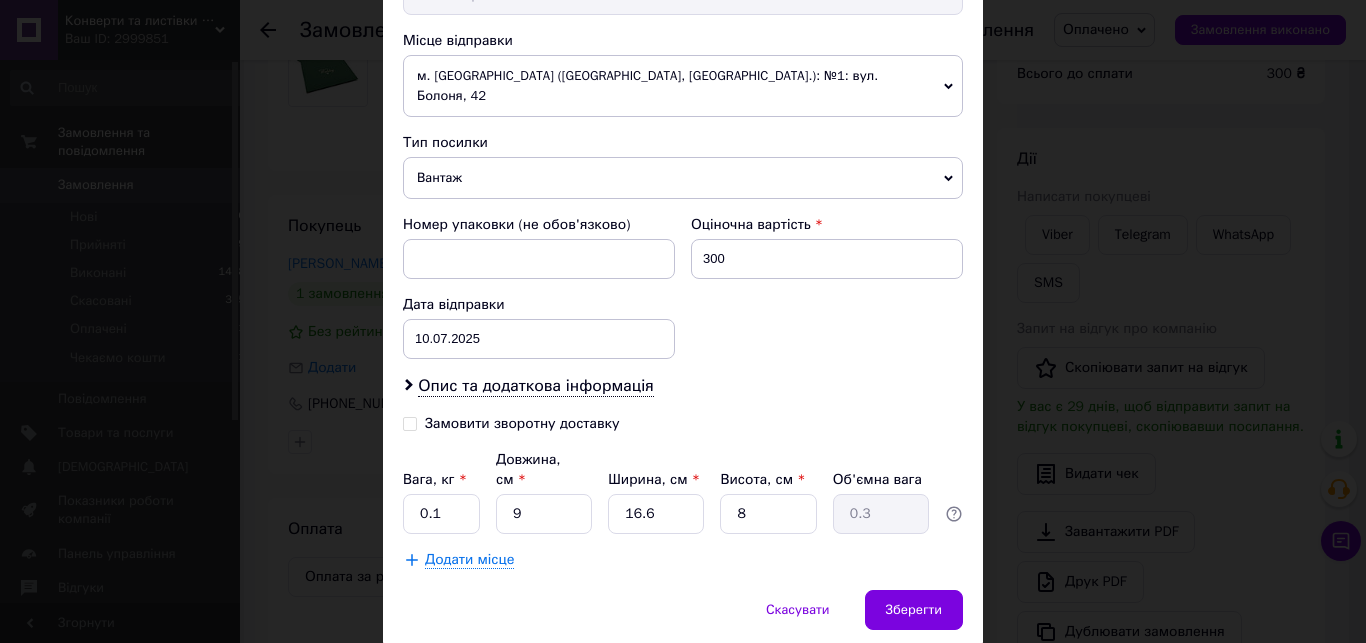 click on "Вантаж" at bounding box center [683, 178] 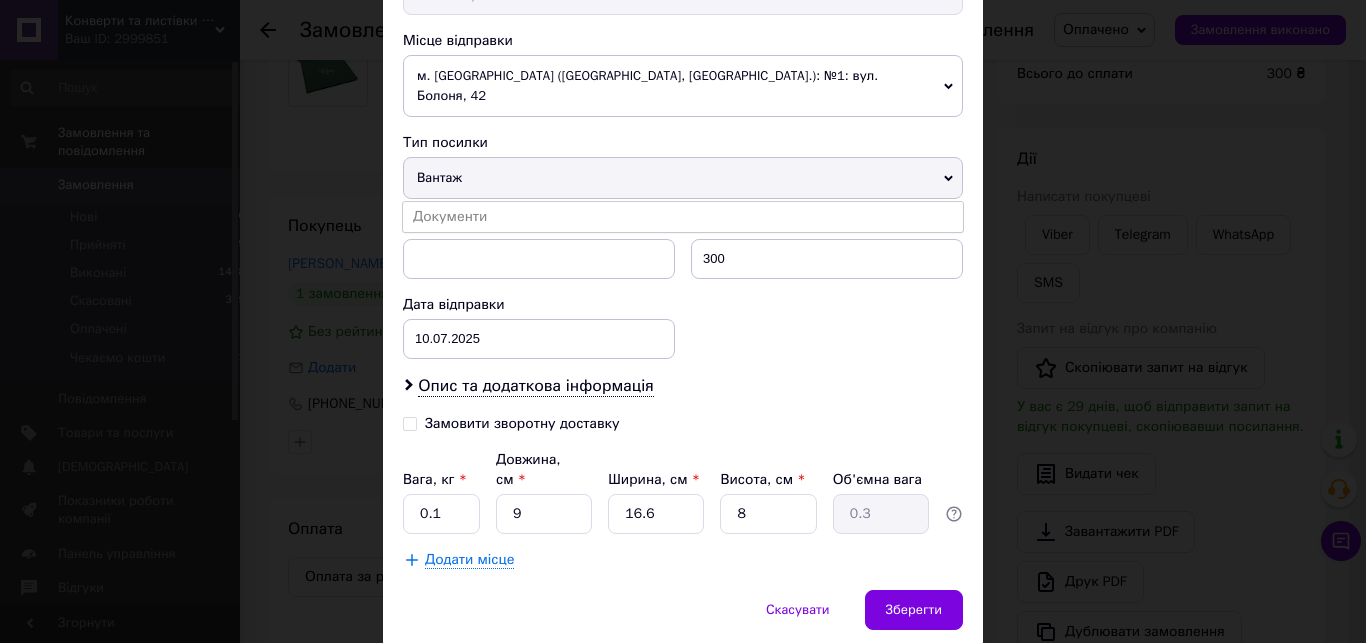 click on "Документи" at bounding box center (683, 217) 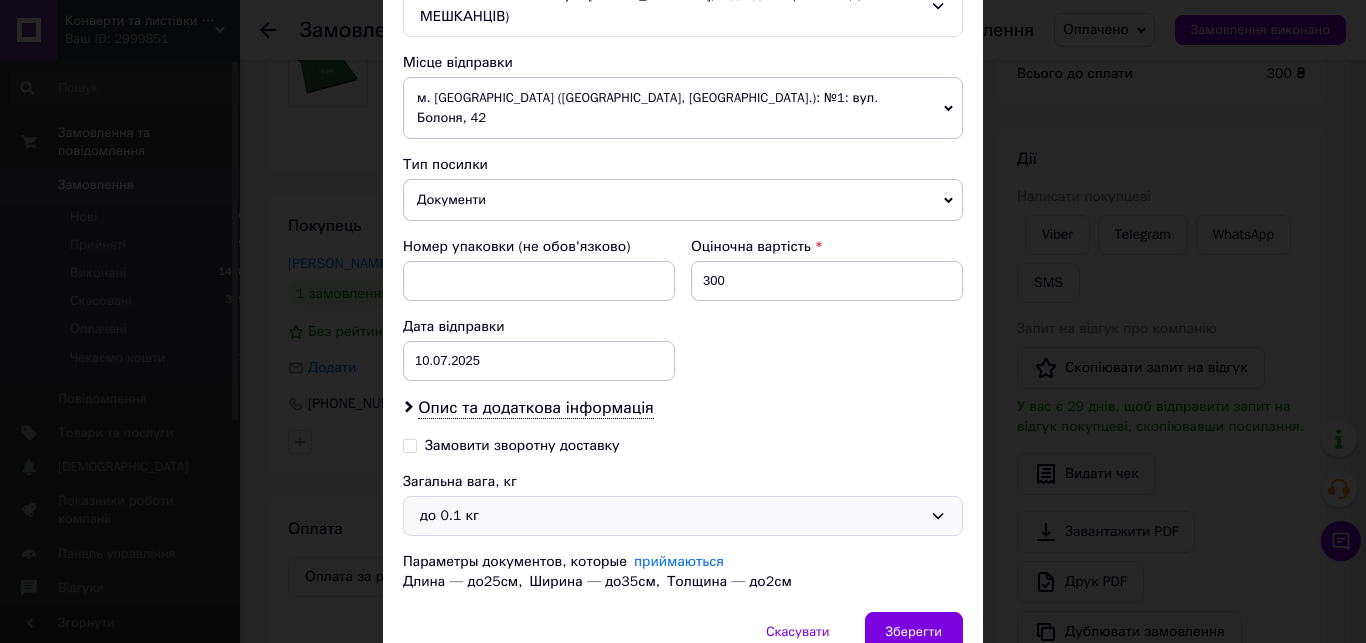 click on "до 0.1 кг" at bounding box center (671, 516) 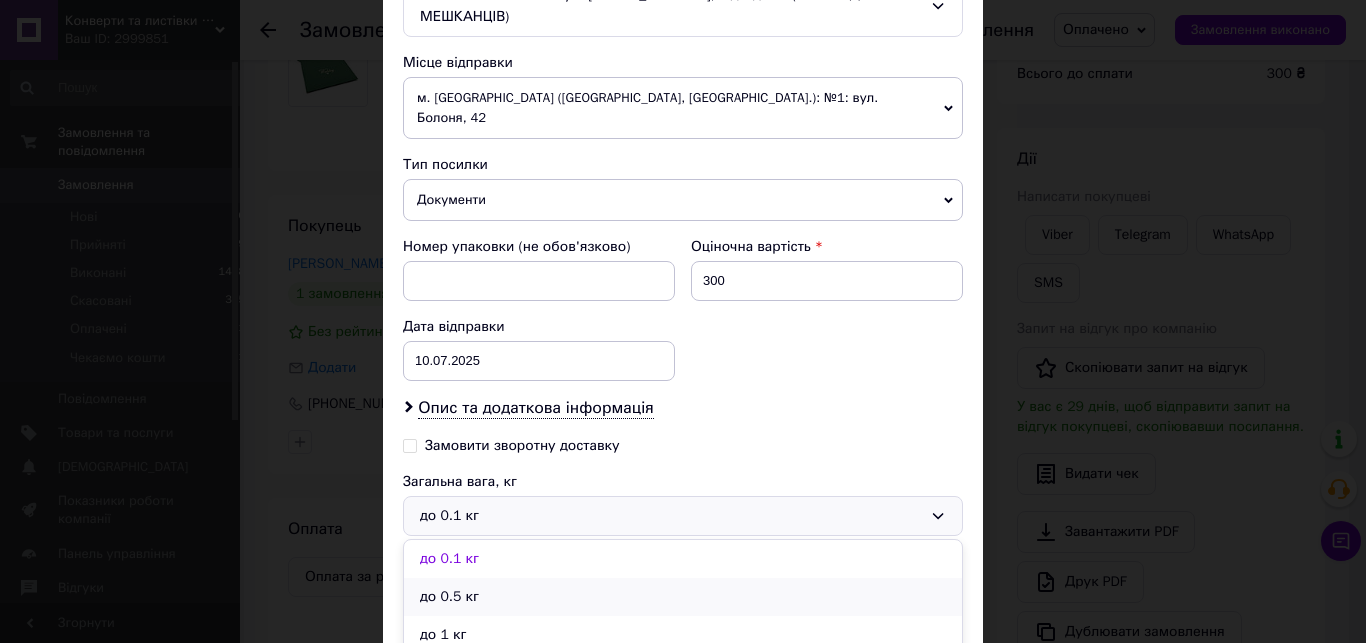 click on "до 0.5 кг" at bounding box center (683, 597) 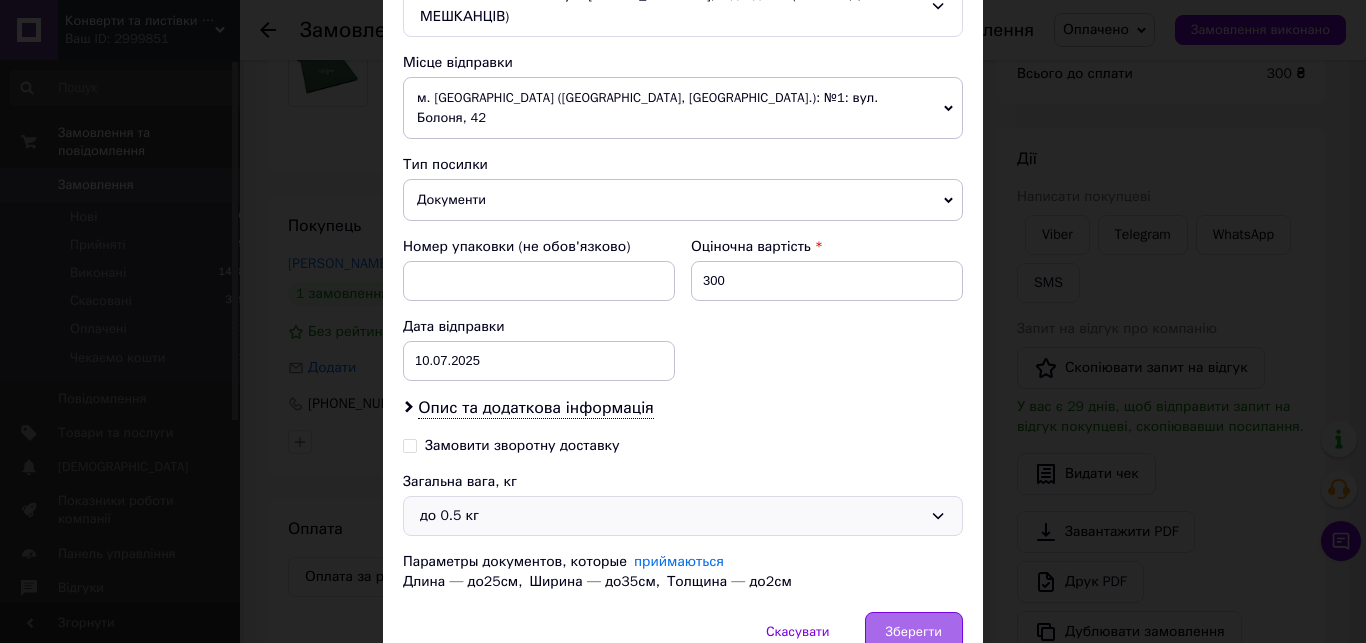 click on "Зберегти" at bounding box center [914, 632] 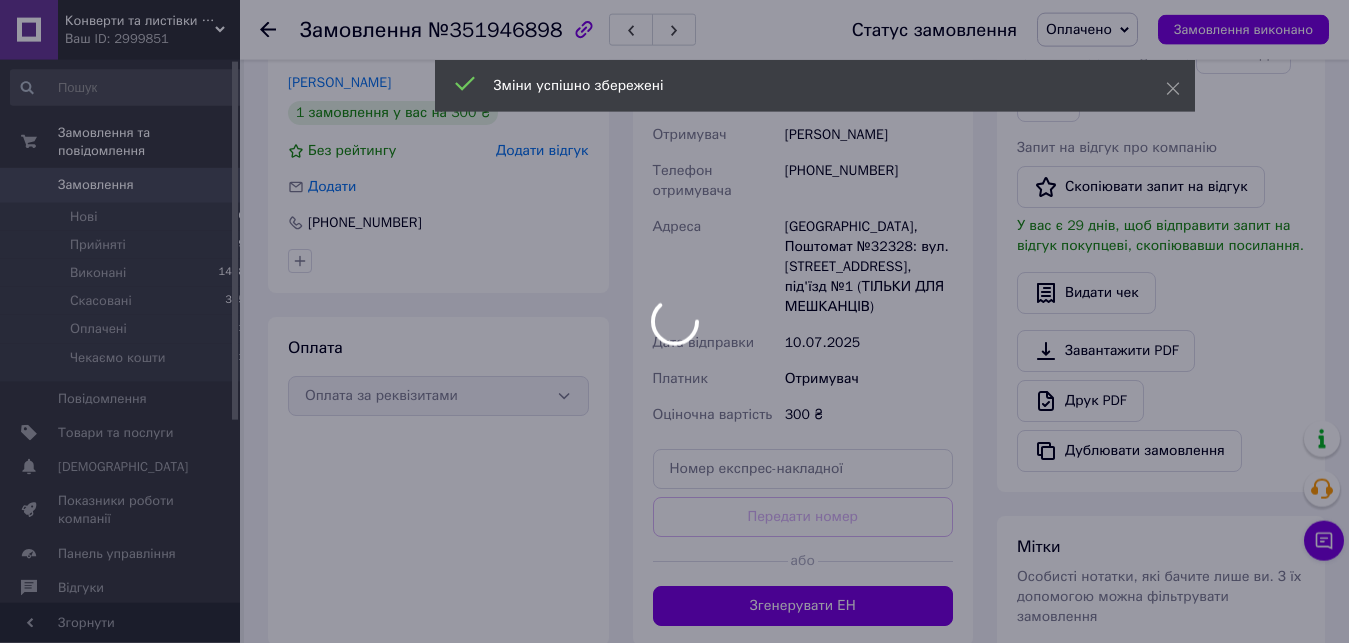 scroll, scrollTop: 510, scrollLeft: 0, axis: vertical 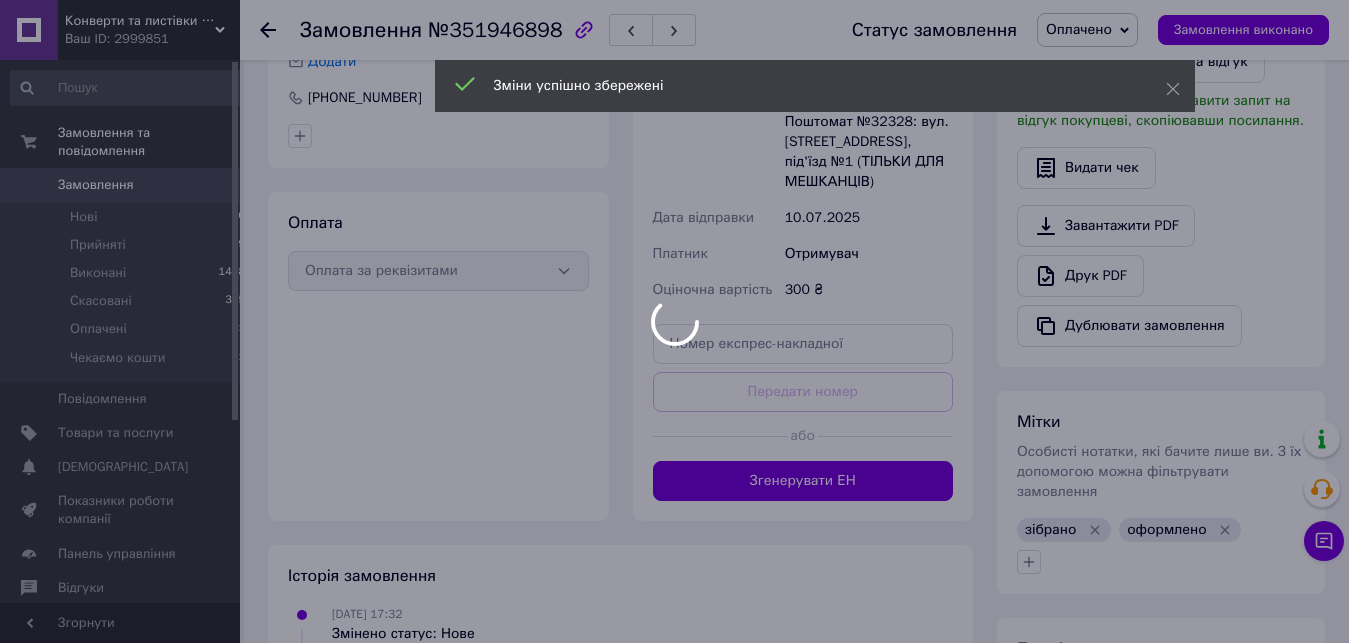 click at bounding box center (674, 321) 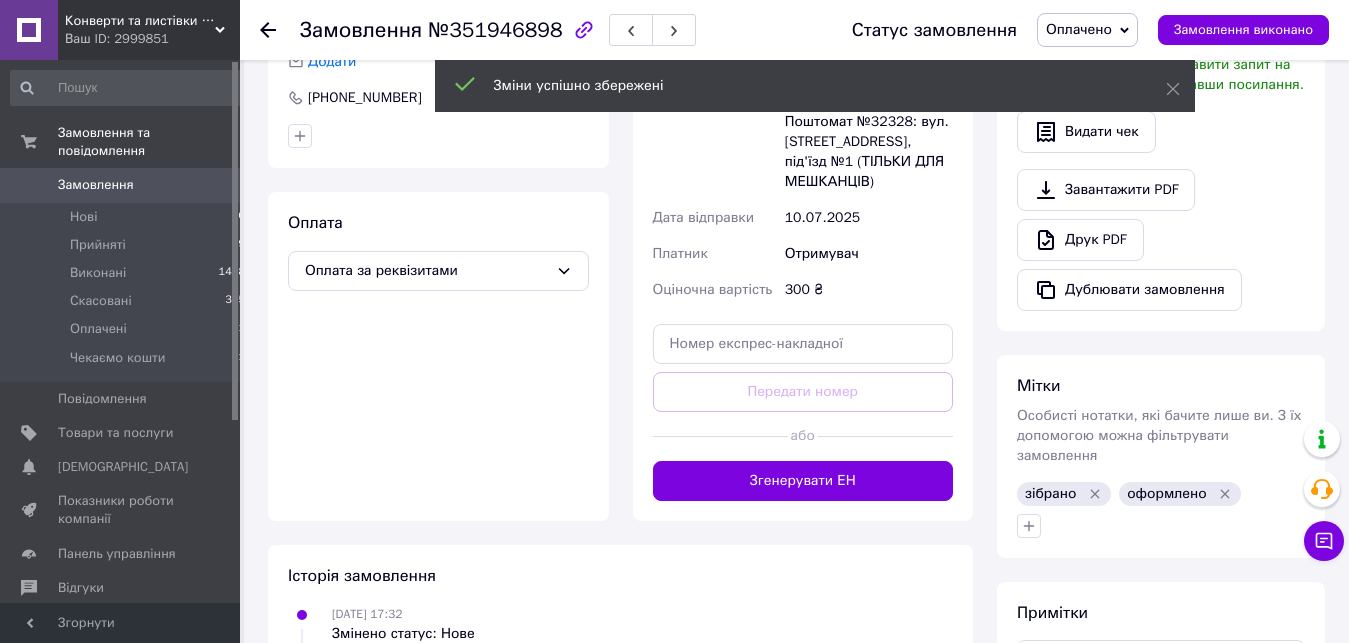 click on "Згенерувати ЕН" at bounding box center [803, 481] 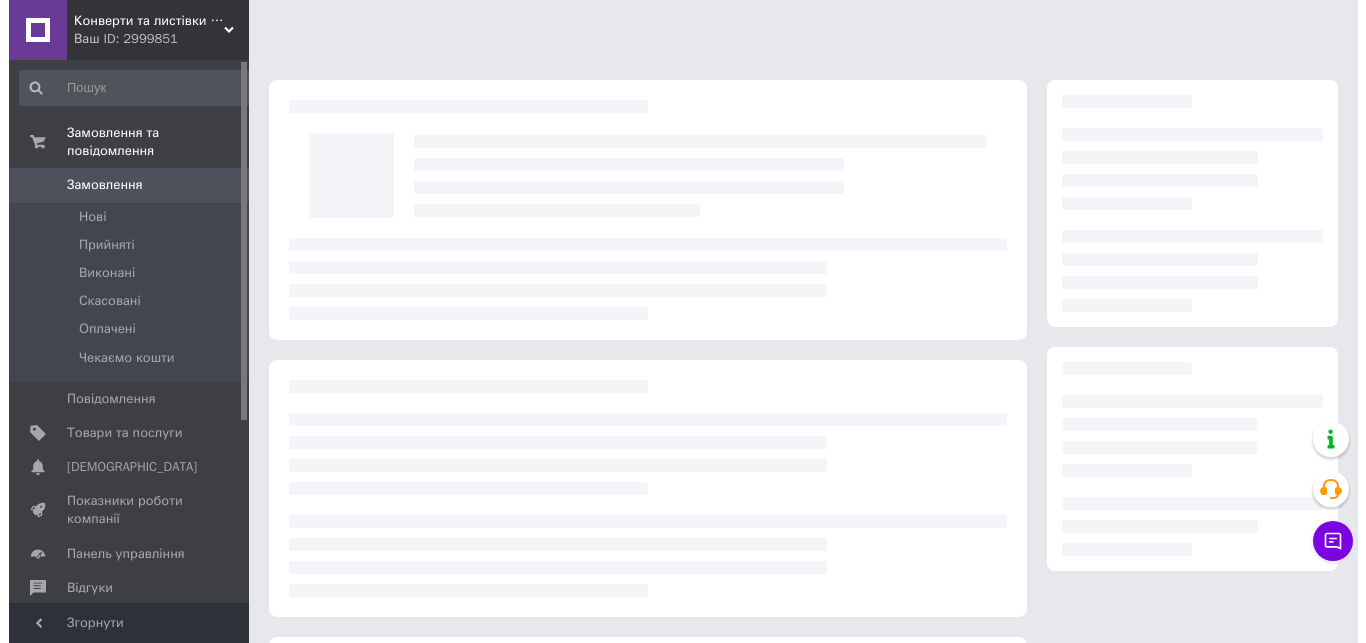 scroll, scrollTop: 0, scrollLeft: 0, axis: both 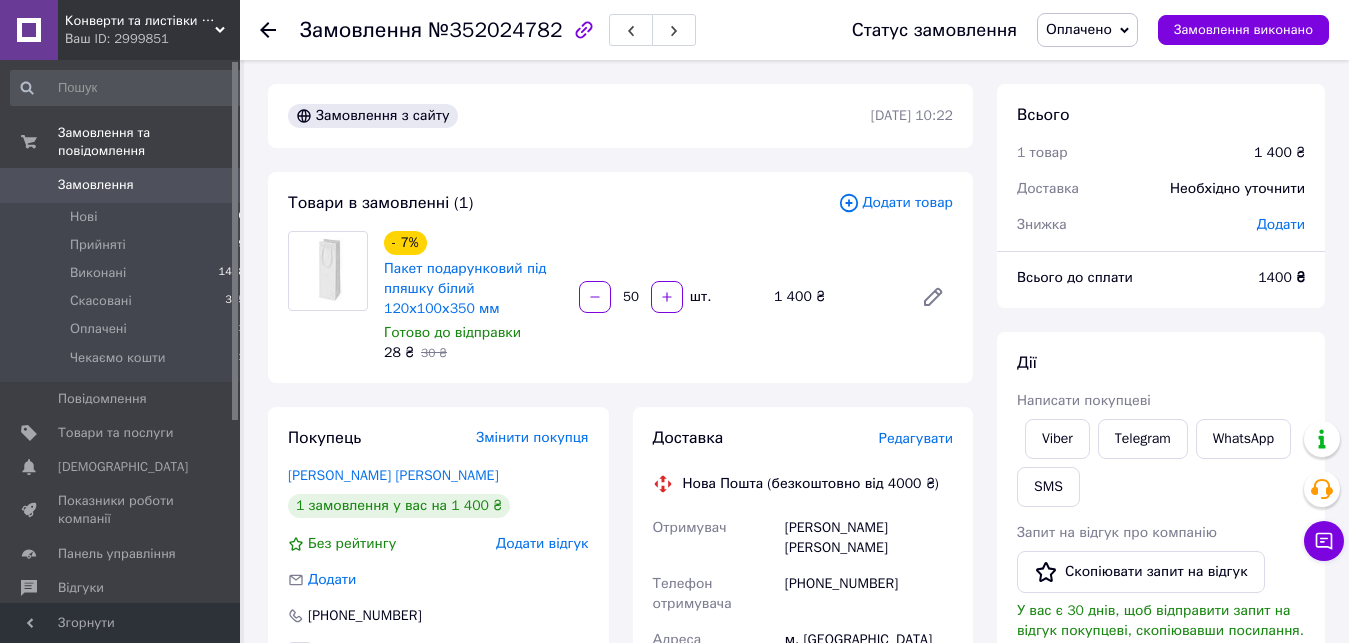 click on "Доставка Редагувати Нова Пошта (безкоштовно від 4000 ₴) Отримувач Драчук Ірина Телефон отримувача +380686815199 Адреса м. Хмельницький (Хмельницька обл.), №16: вул. Геологів, 5/2 (перед ринком "МІВС") Дата відправки 10.07.2025 Платник Отримувач Оціночна вартість 1 400 ₴ Передати номер або Згенерувати ЕН" at bounding box center (803, 723) 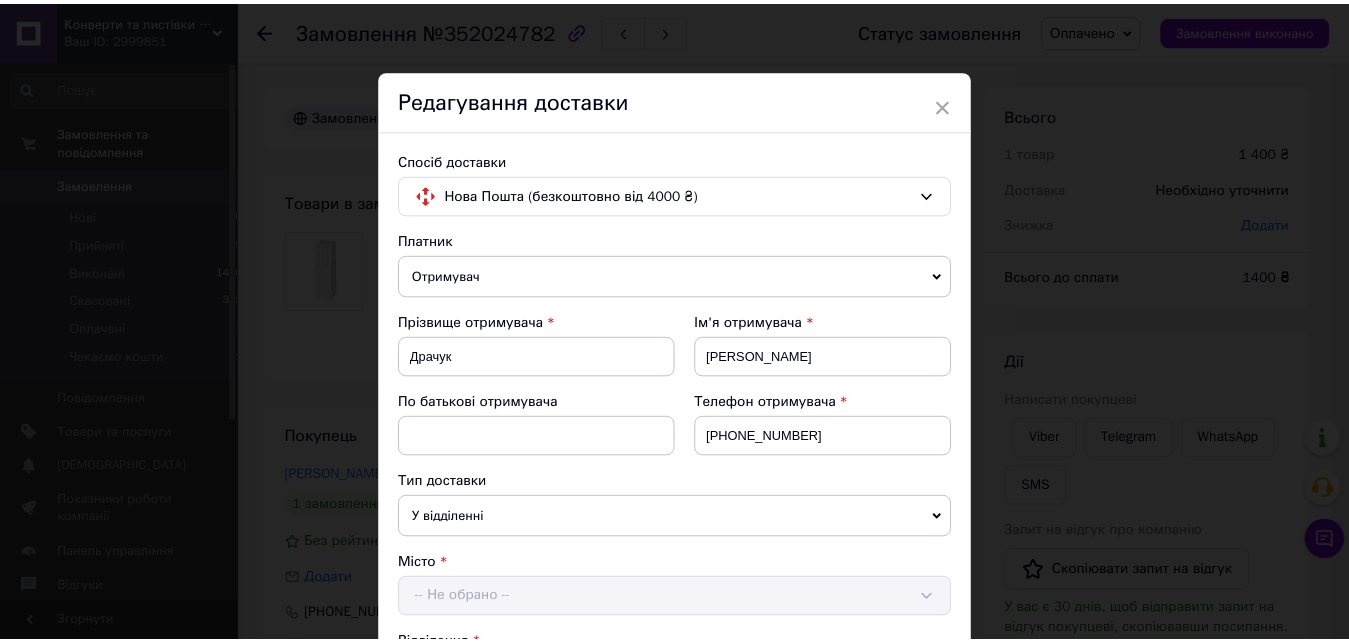 scroll, scrollTop: 684, scrollLeft: 0, axis: vertical 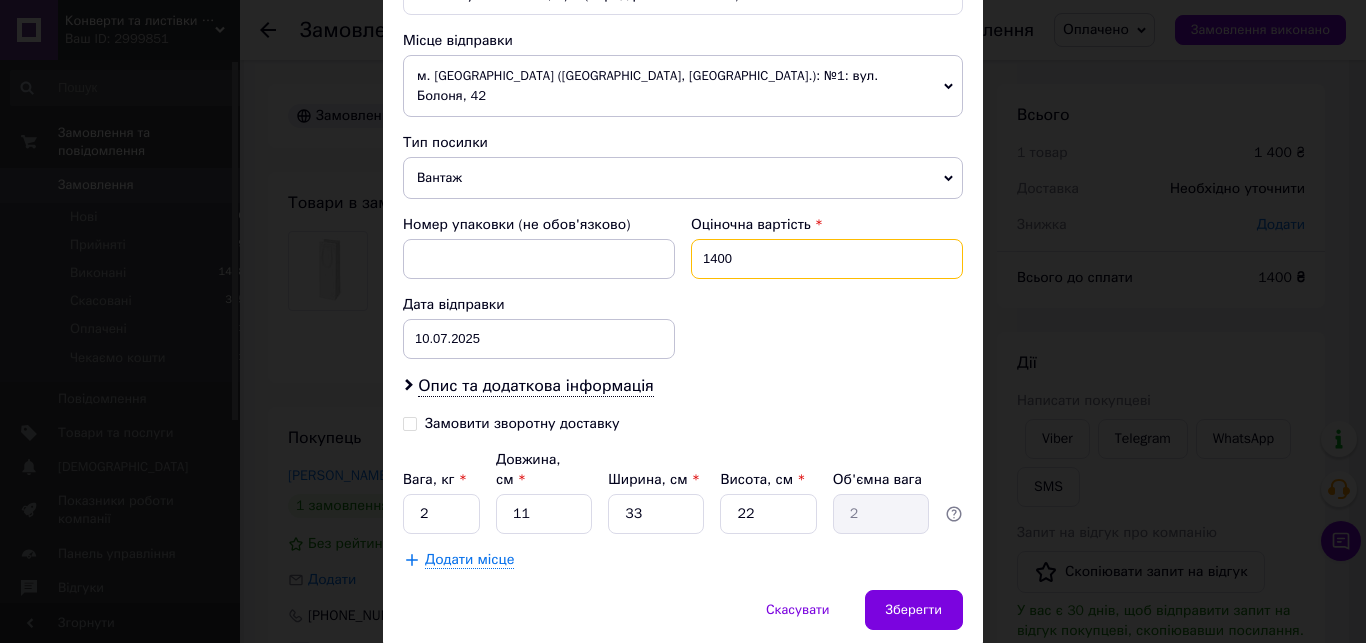 click on "1400" at bounding box center [827, 259] 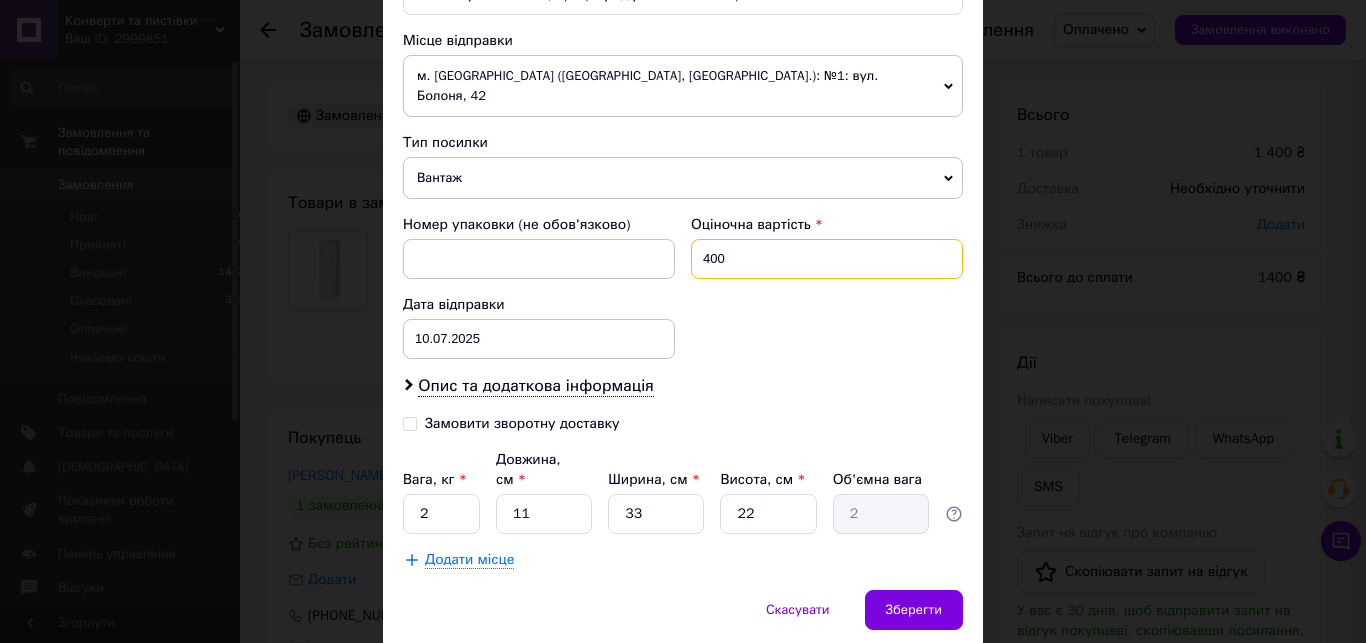 type on "400" 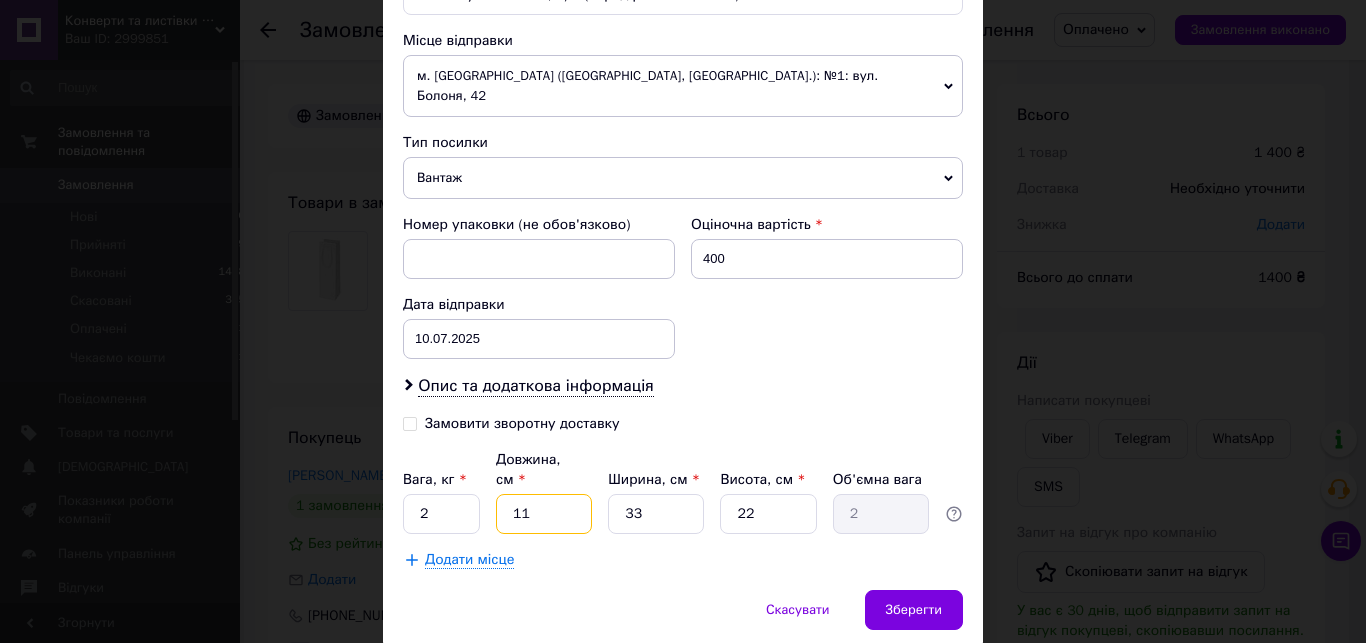 click on "11" at bounding box center [544, 514] 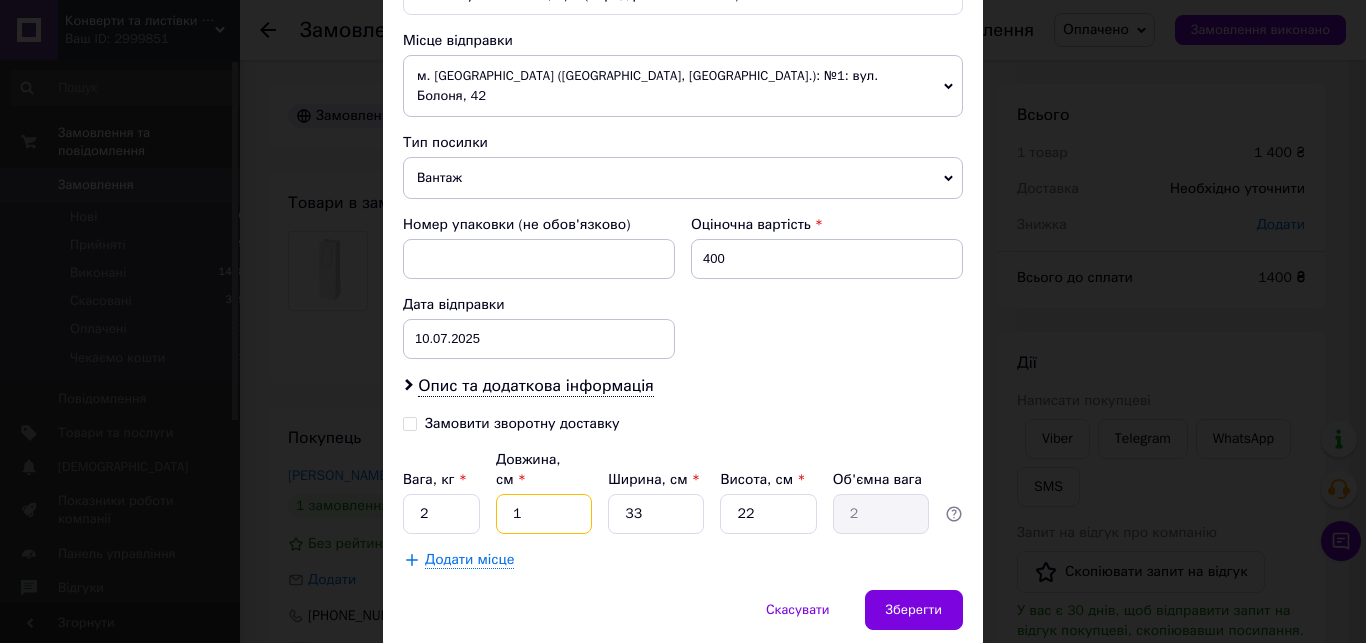 type on "0.18" 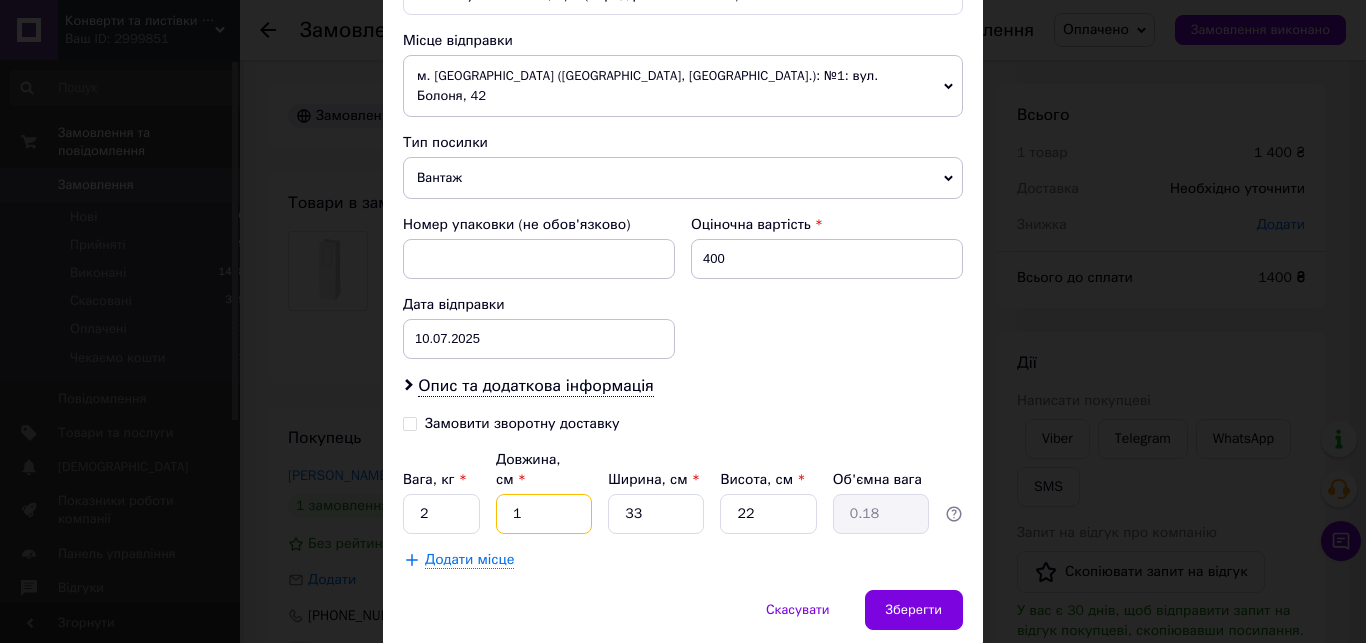 type 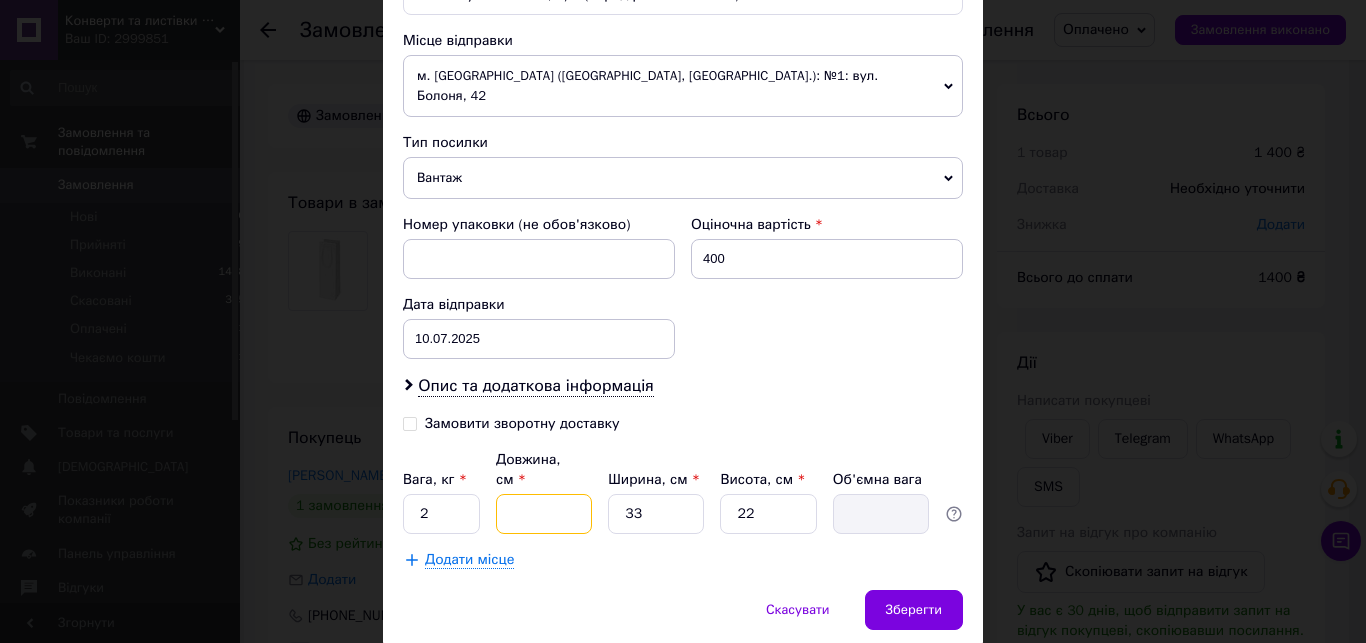 type on "4" 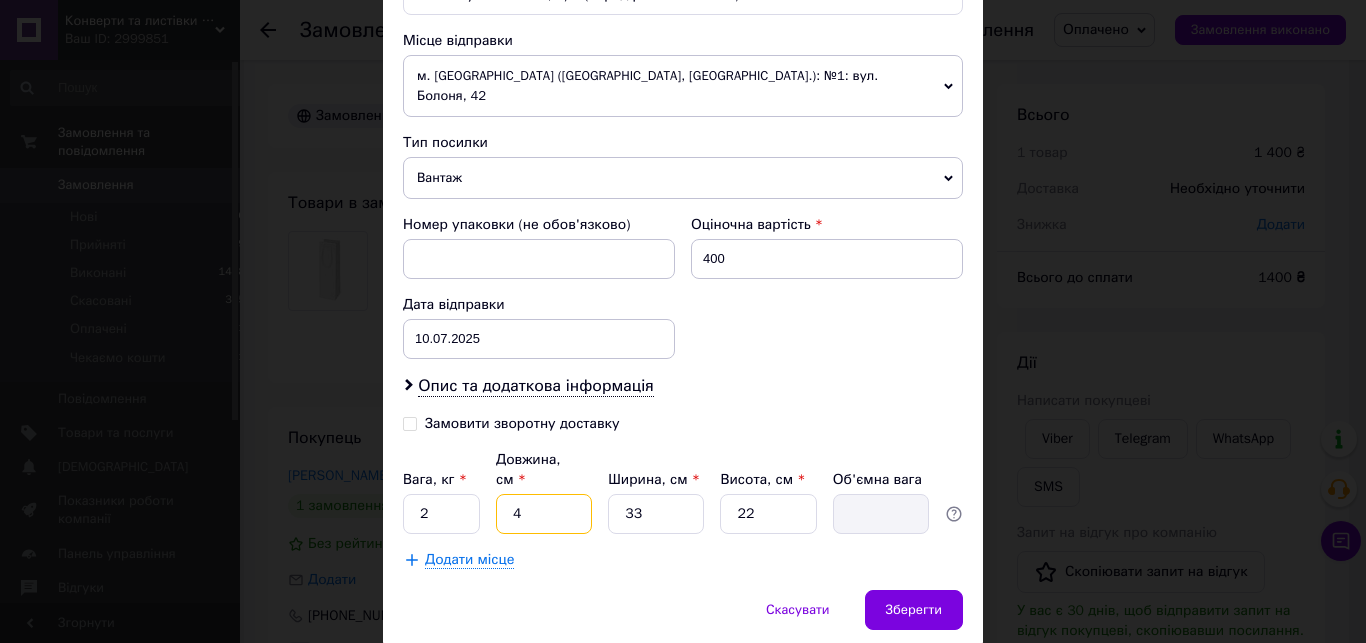 type on "0.73" 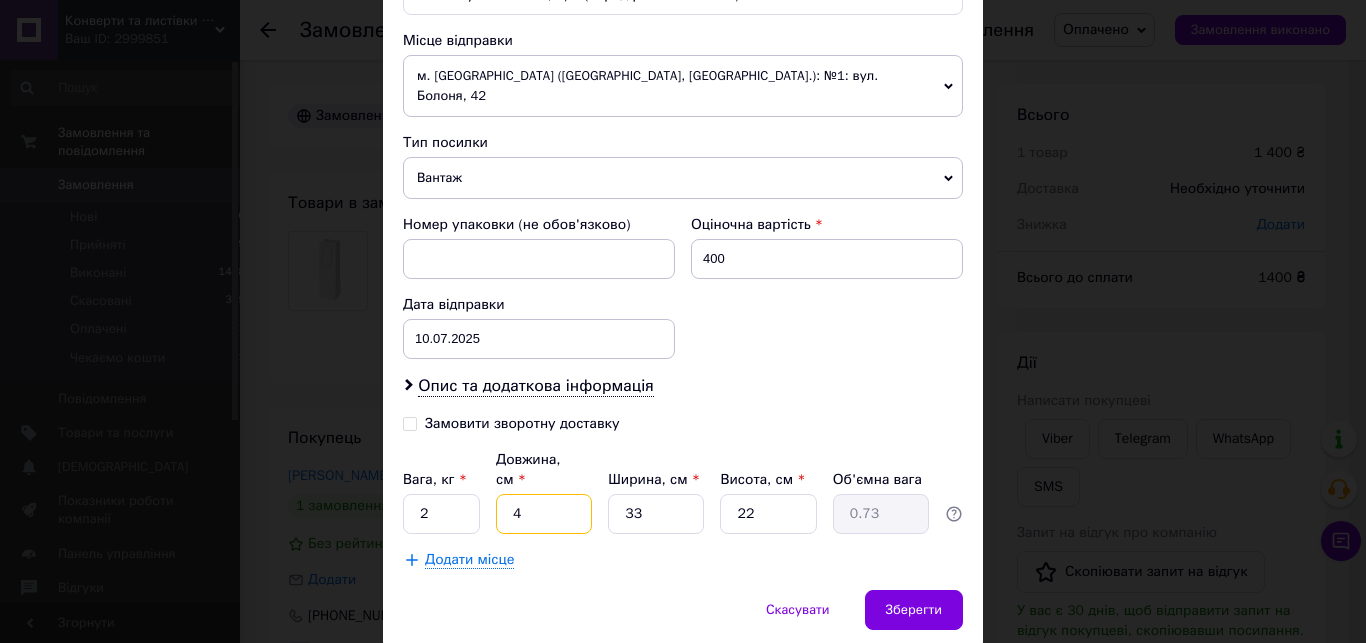 type on "44" 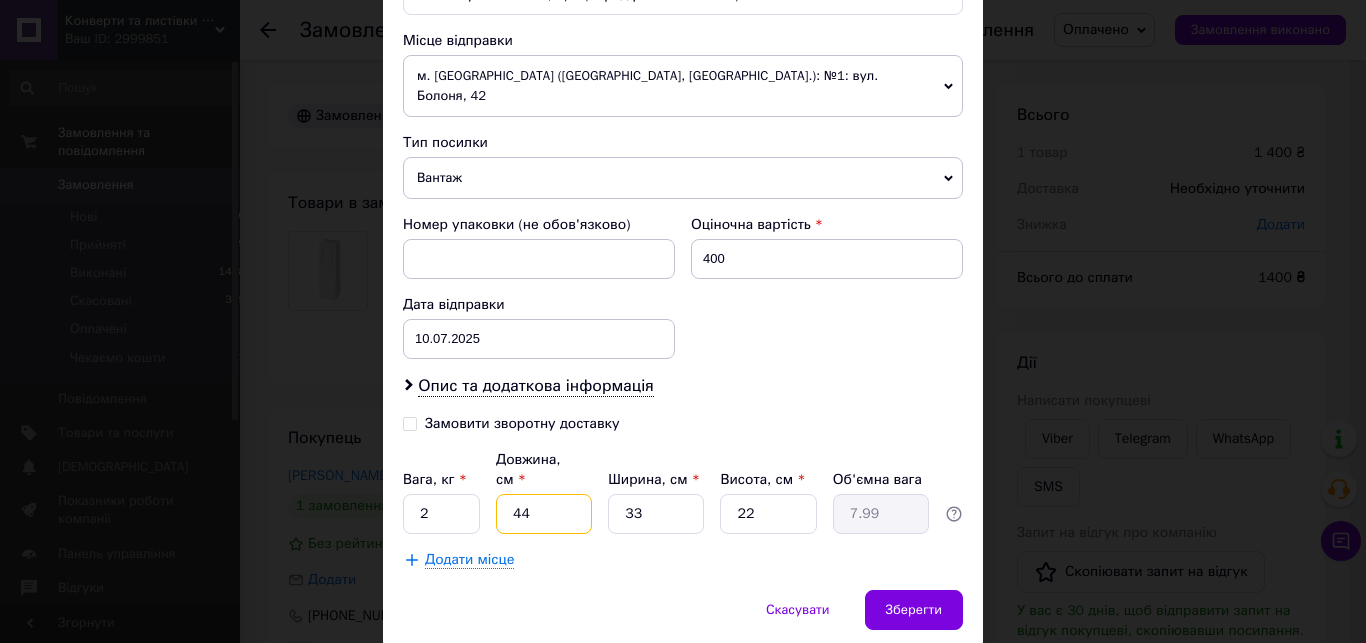 type on "44" 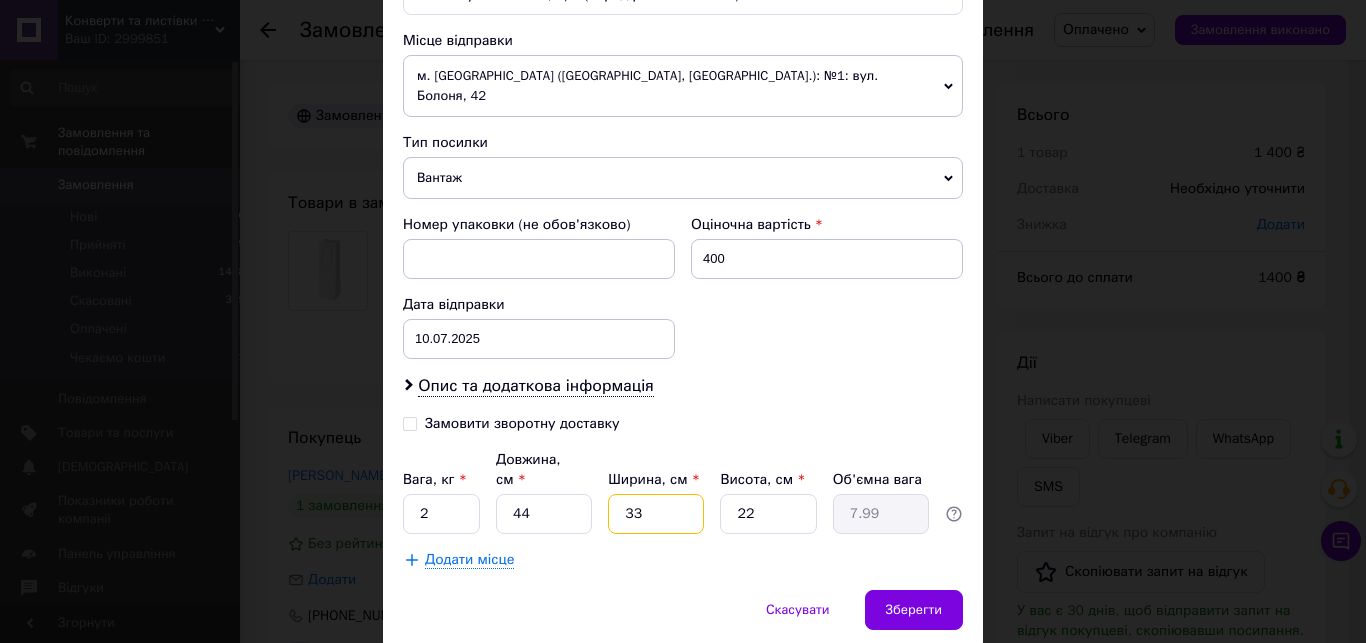 type on "3" 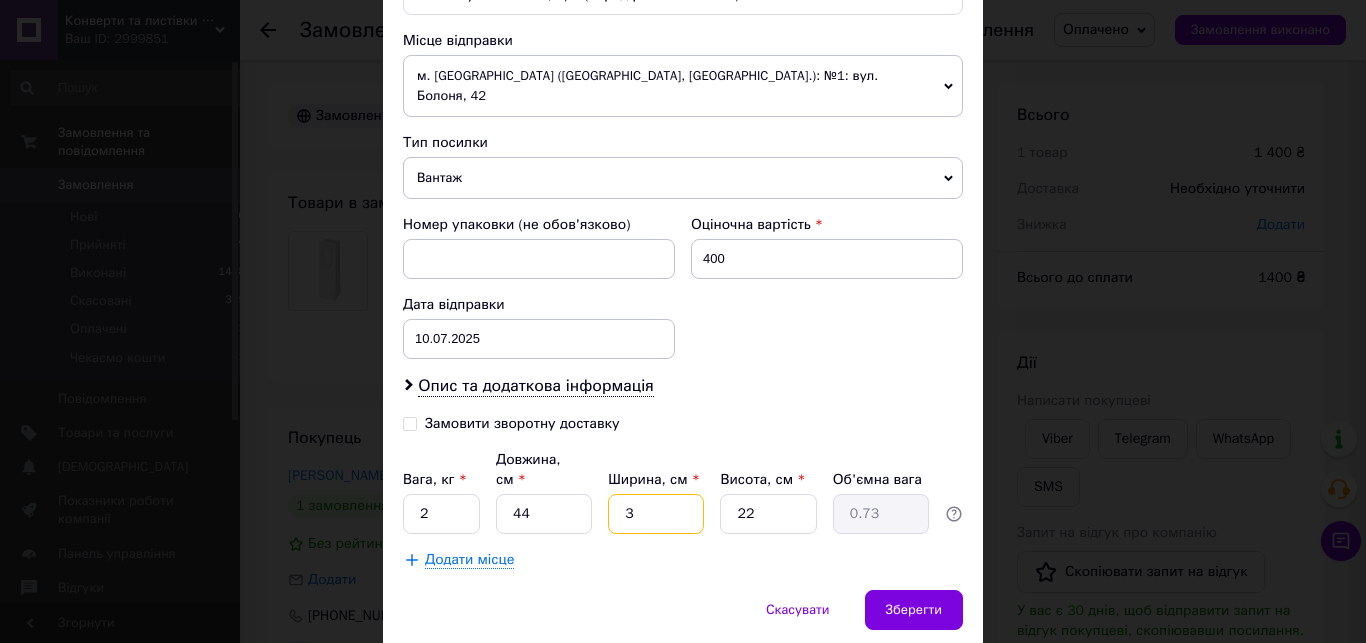 type on "30" 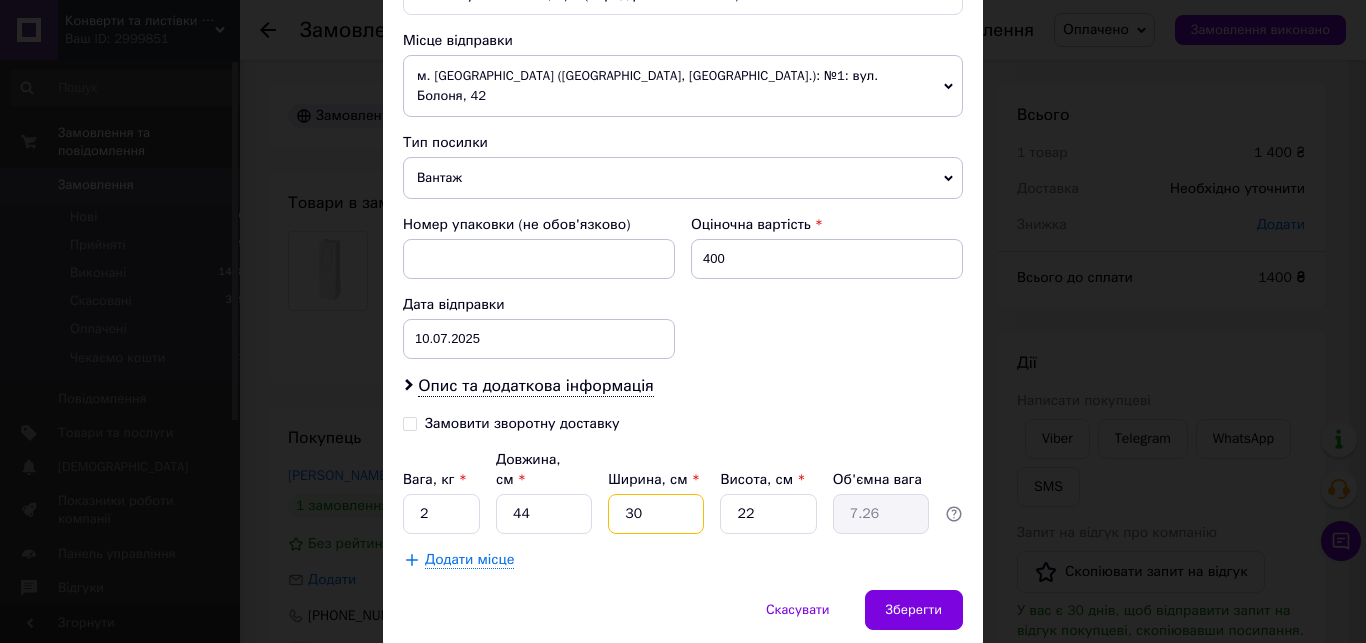 type on "30" 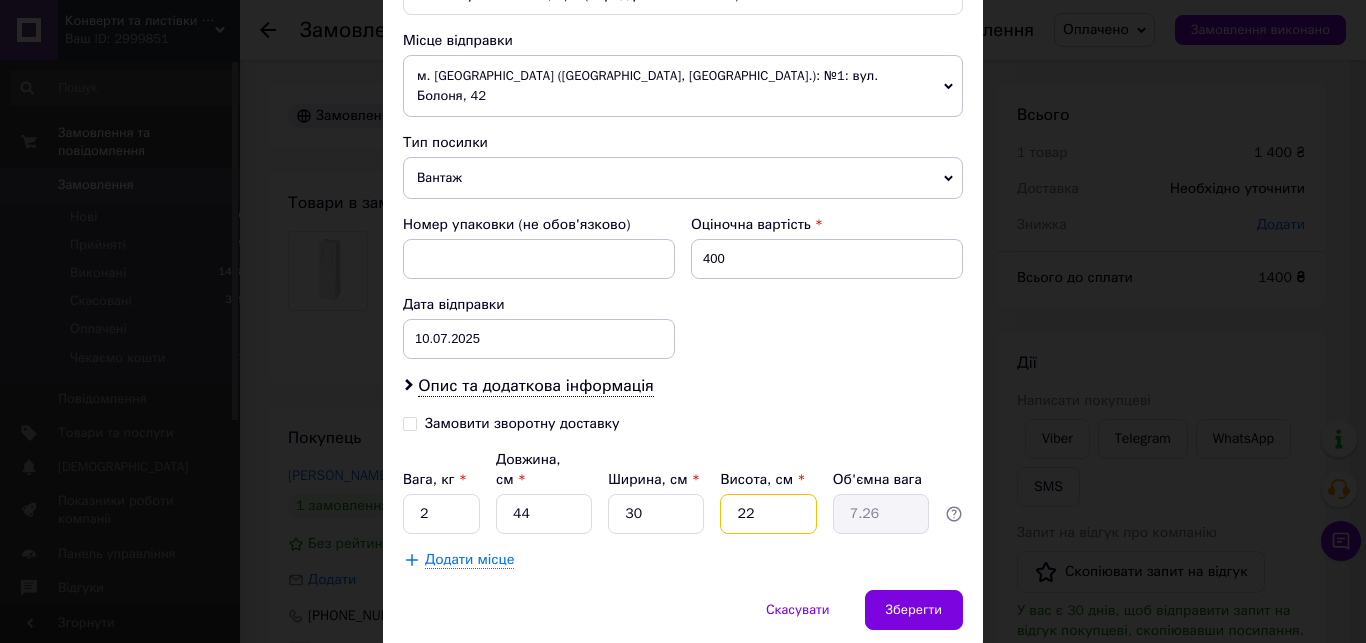 type on "2" 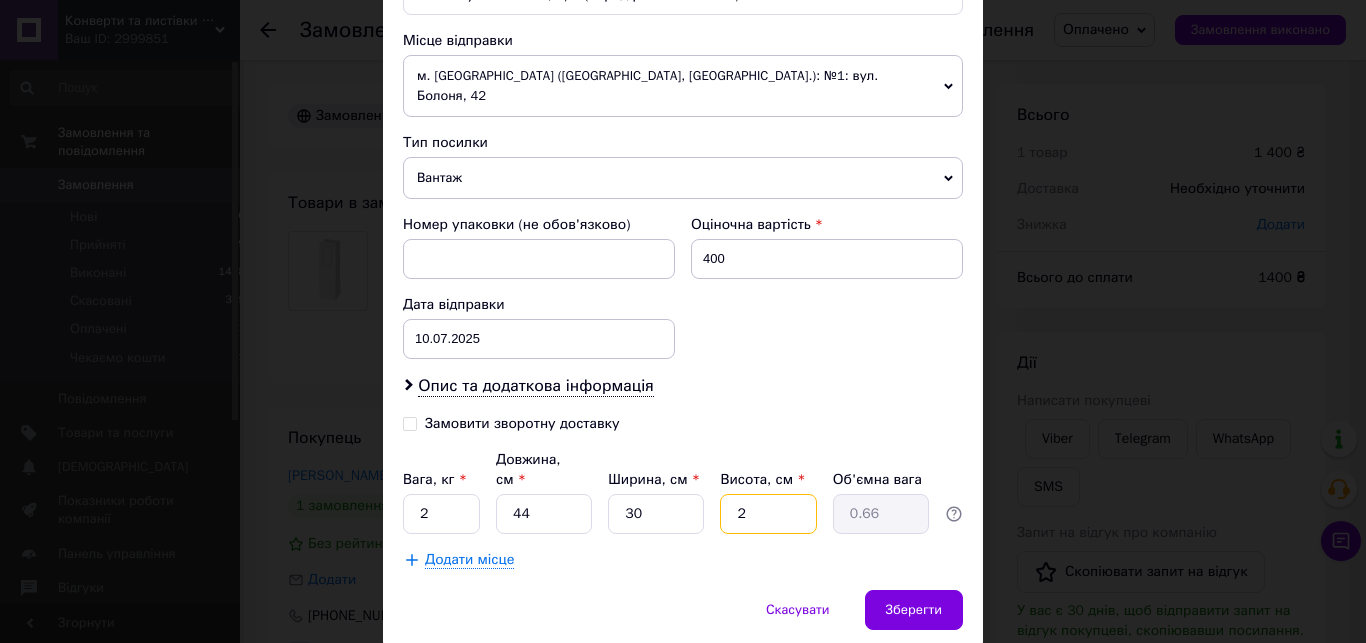 type on "25" 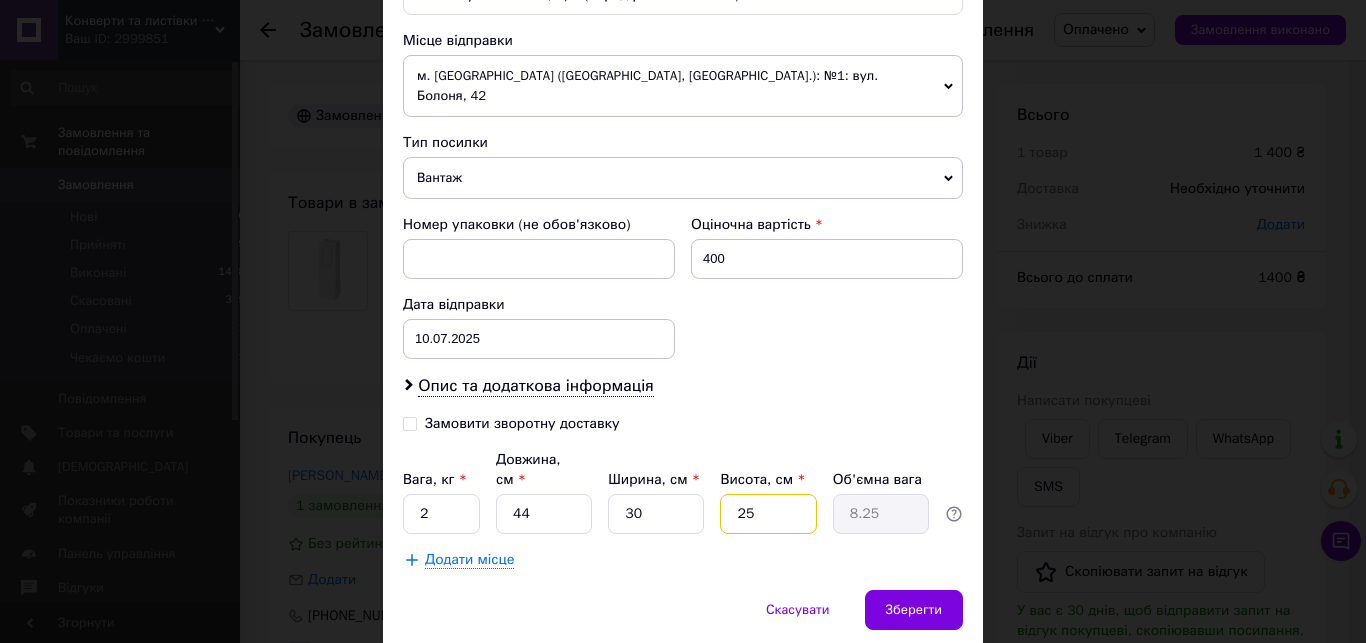 type on "25" 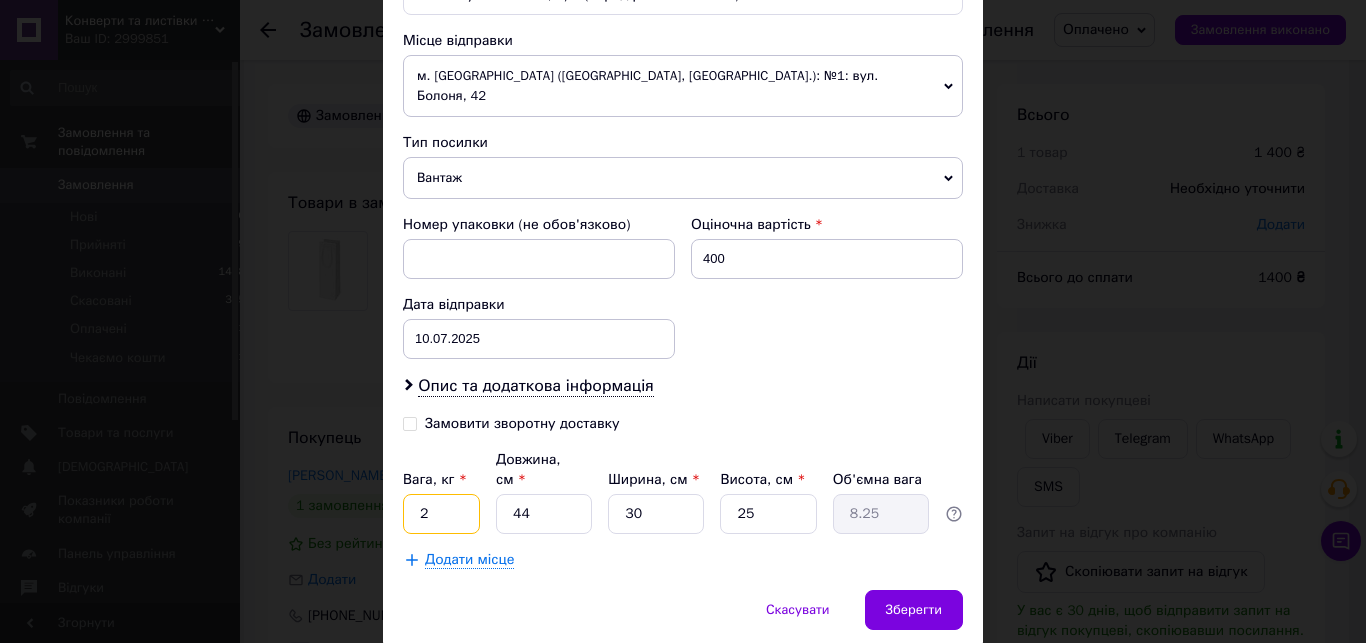 click on "2" at bounding box center [441, 514] 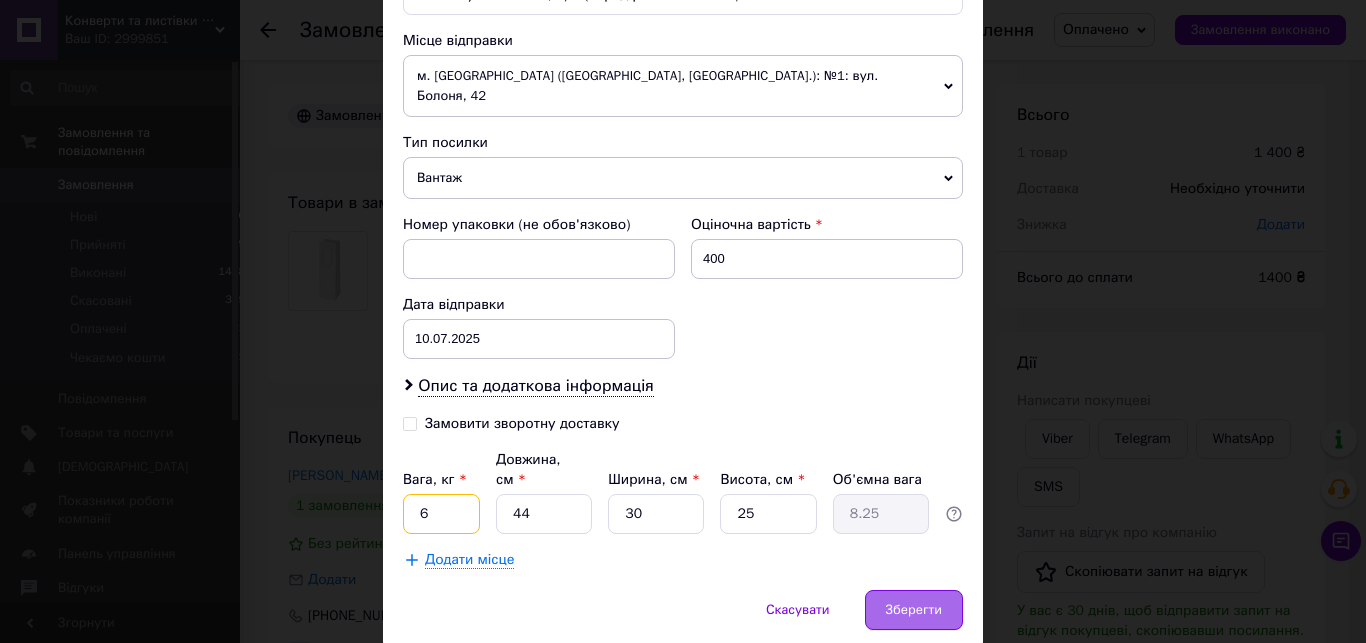type on "6" 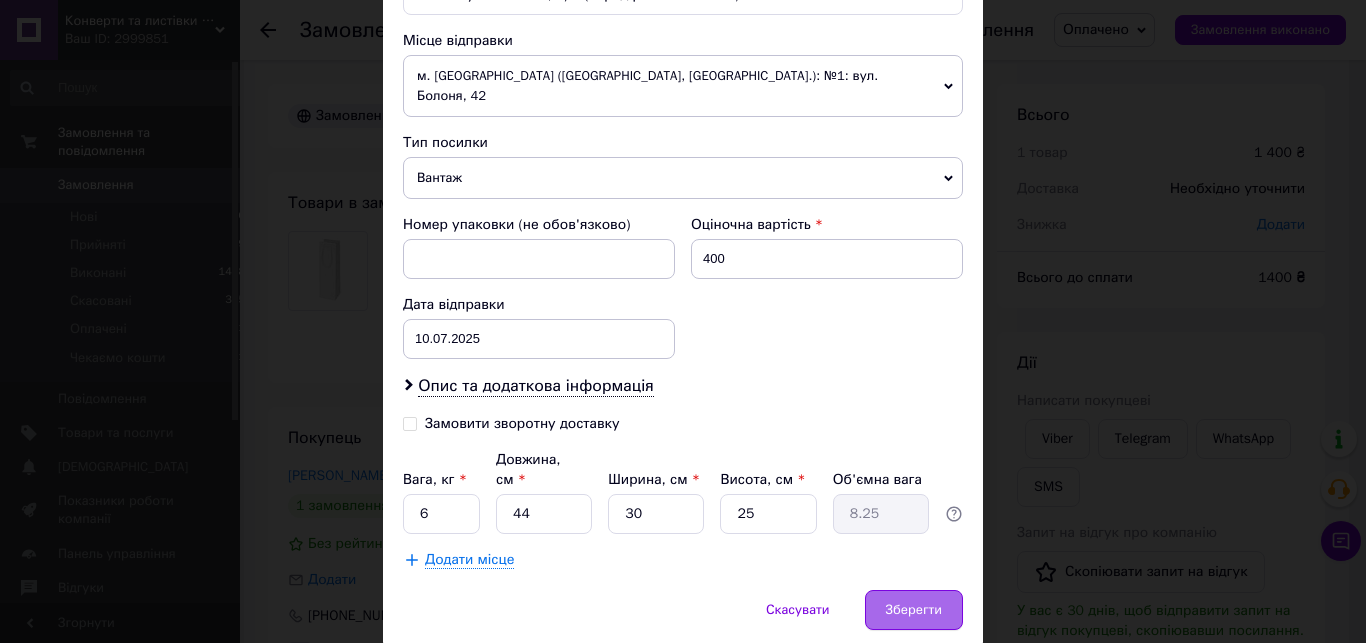 click on "Зберегти" at bounding box center [914, 610] 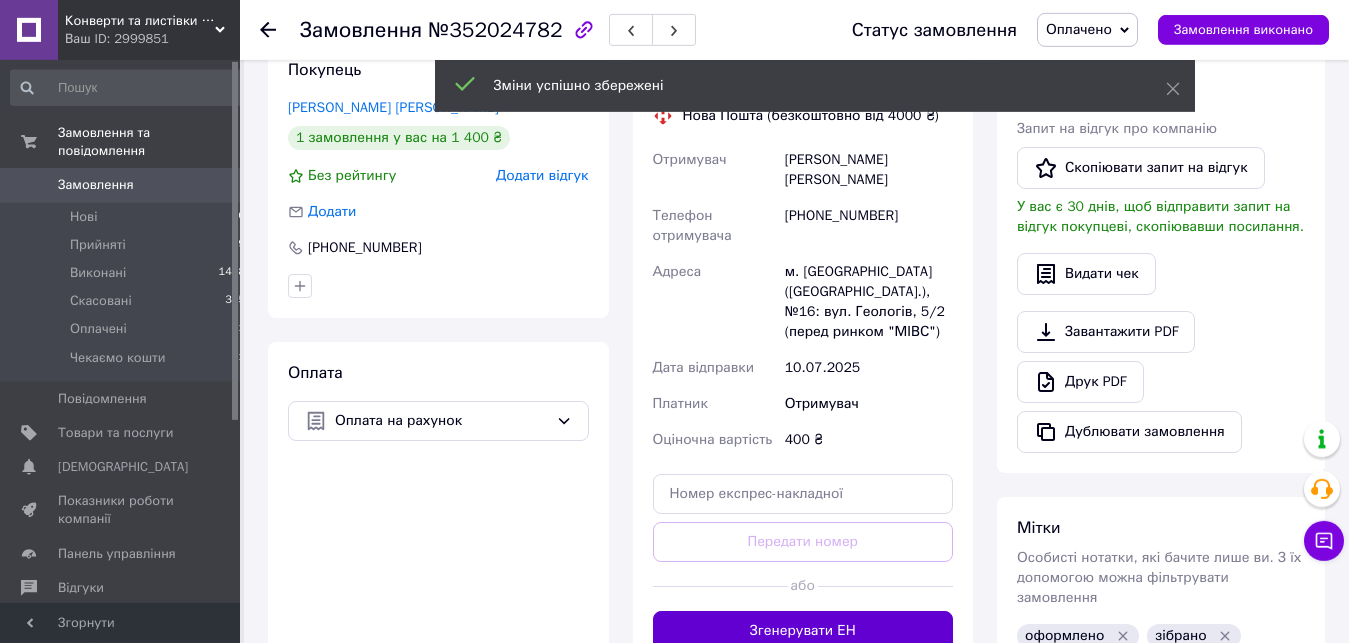 scroll, scrollTop: 408, scrollLeft: 0, axis: vertical 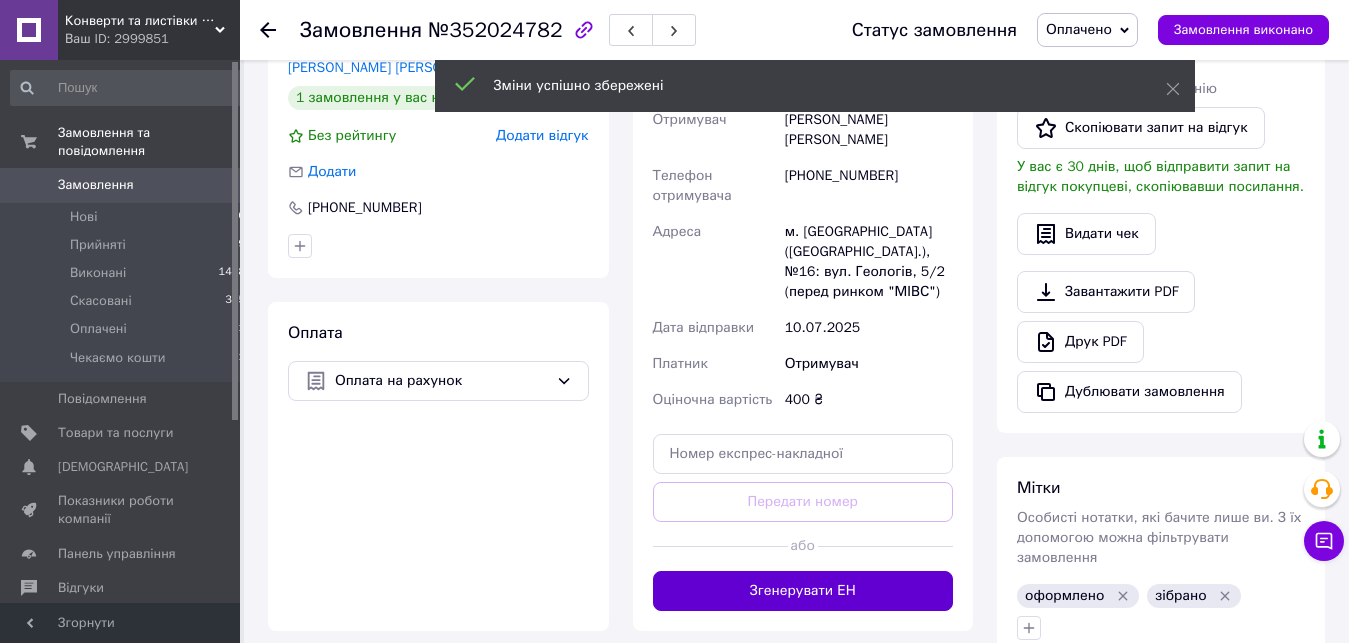 click on "Згенерувати ЕН" at bounding box center [803, 591] 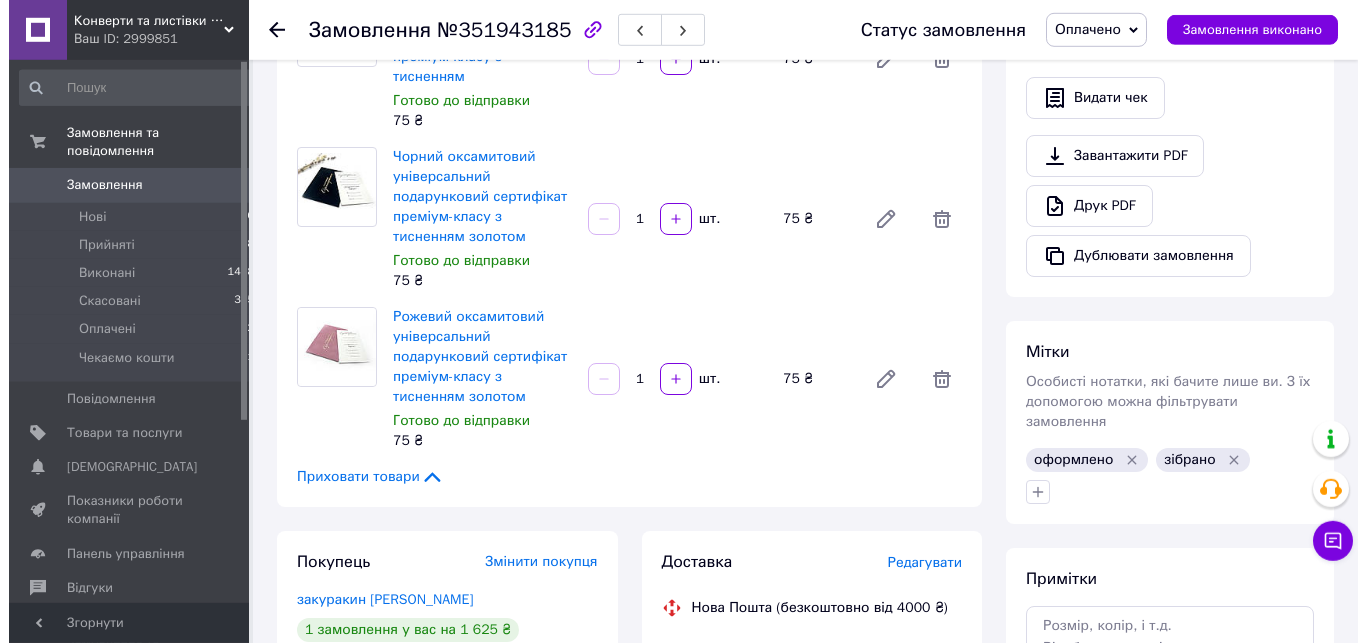 scroll, scrollTop: 612, scrollLeft: 0, axis: vertical 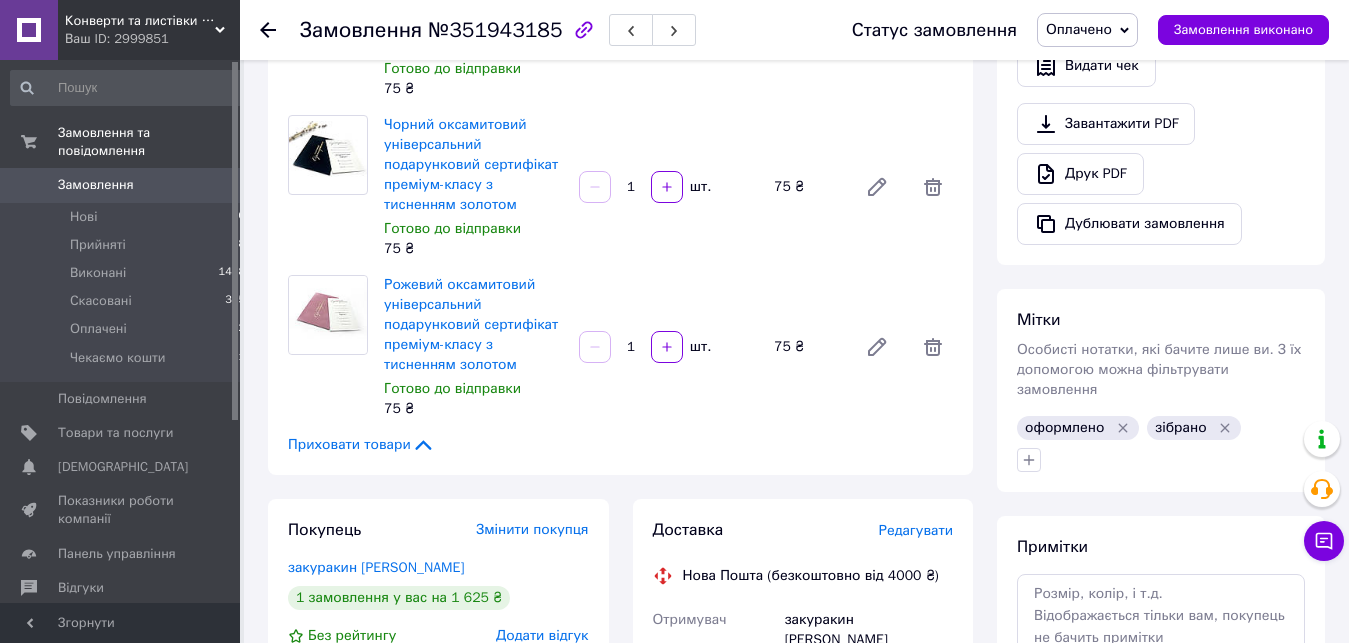 click on "Редагувати" at bounding box center (916, 530) 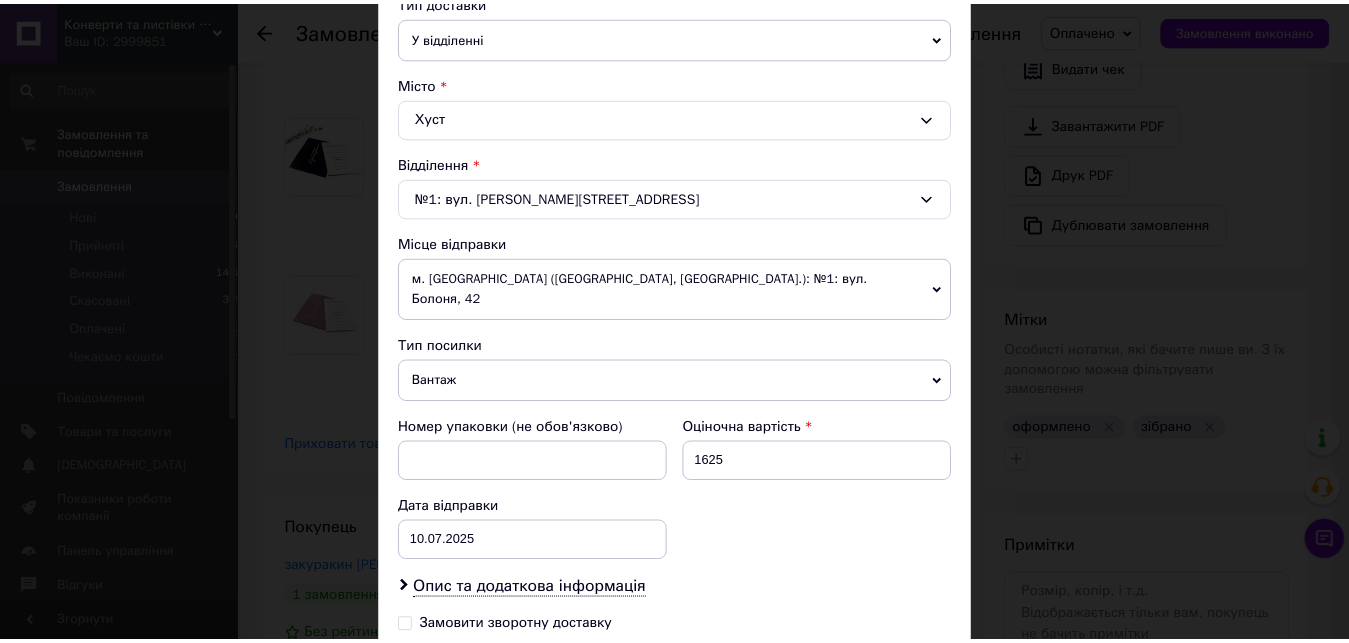 scroll, scrollTop: 721, scrollLeft: 0, axis: vertical 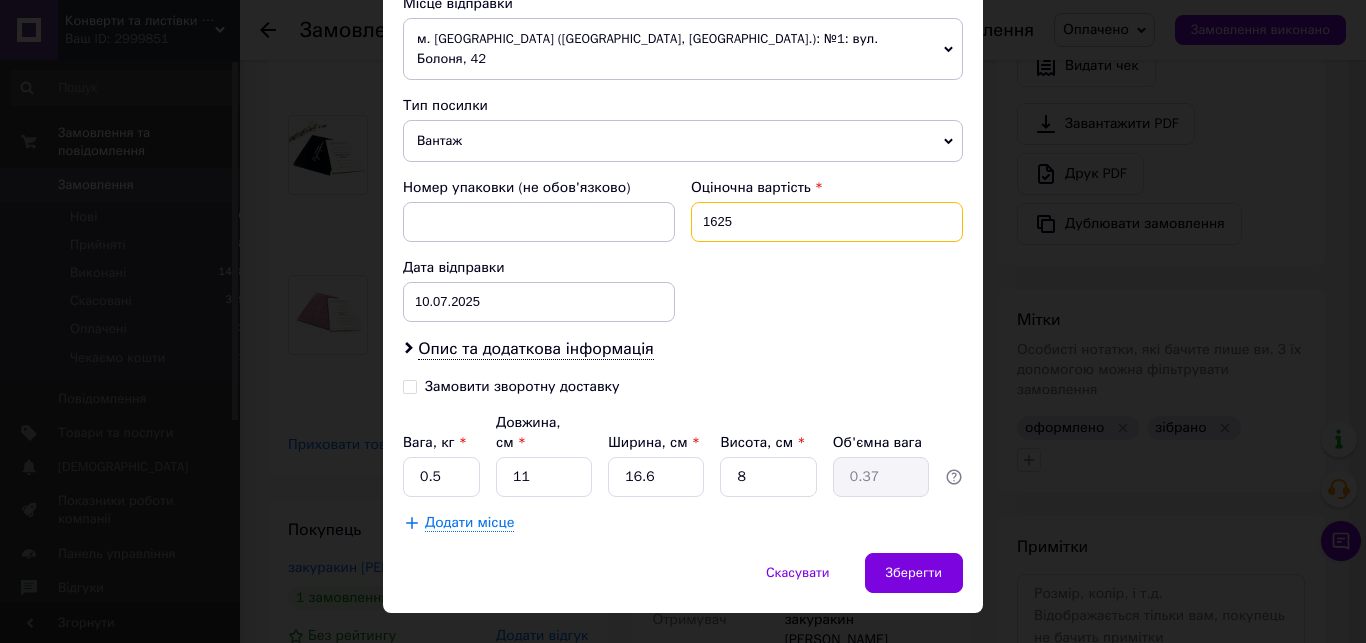 drag, startPoint x: 811, startPoint y: 207, endPoint x: 684, endPoint y: 207, distance: 127 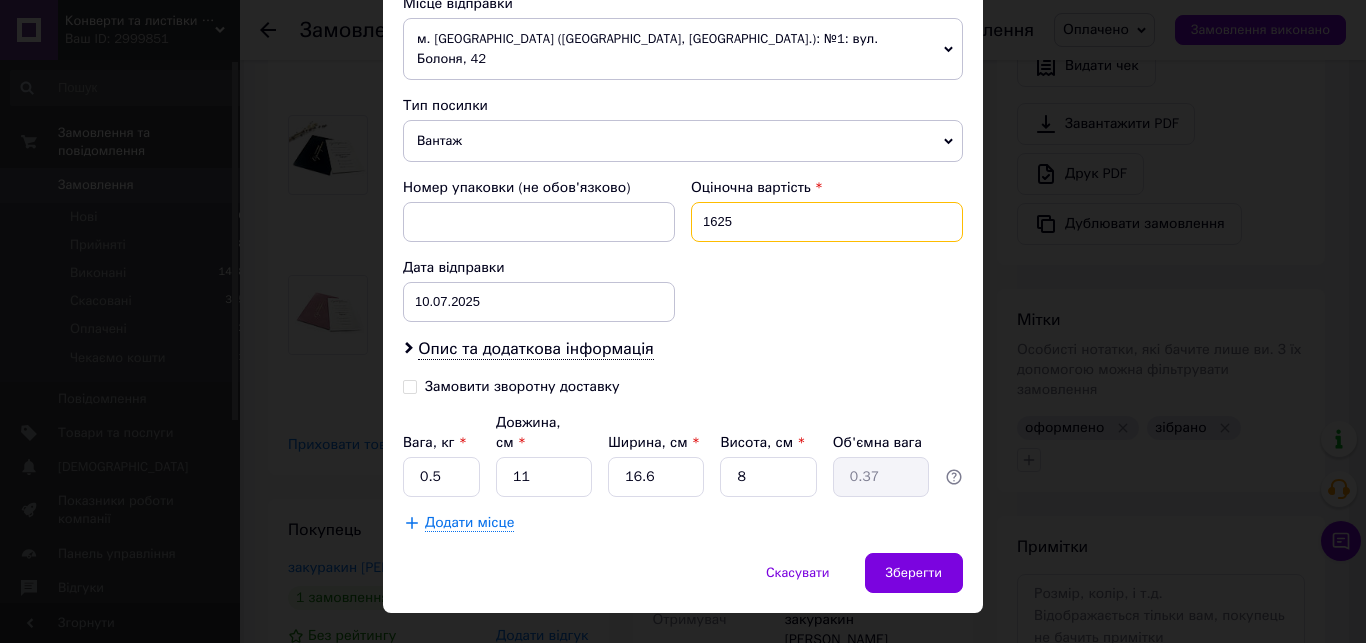 click on "1625" at bounding box center [827, 222] 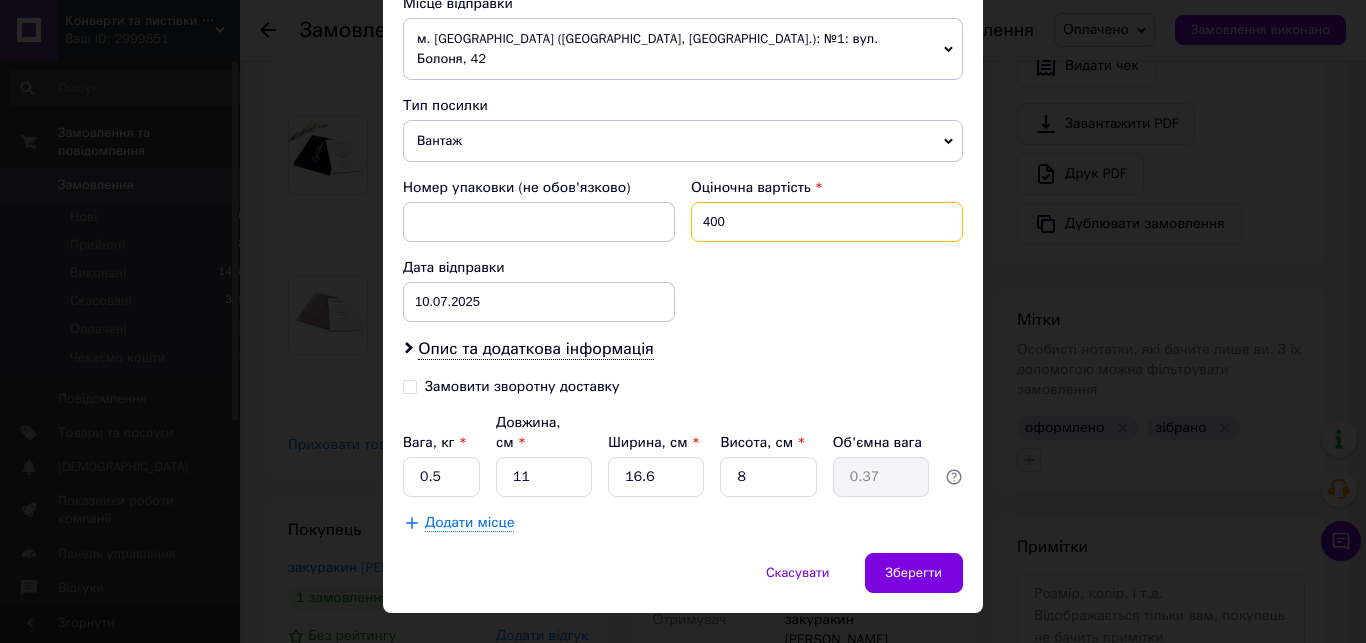 type on "400" 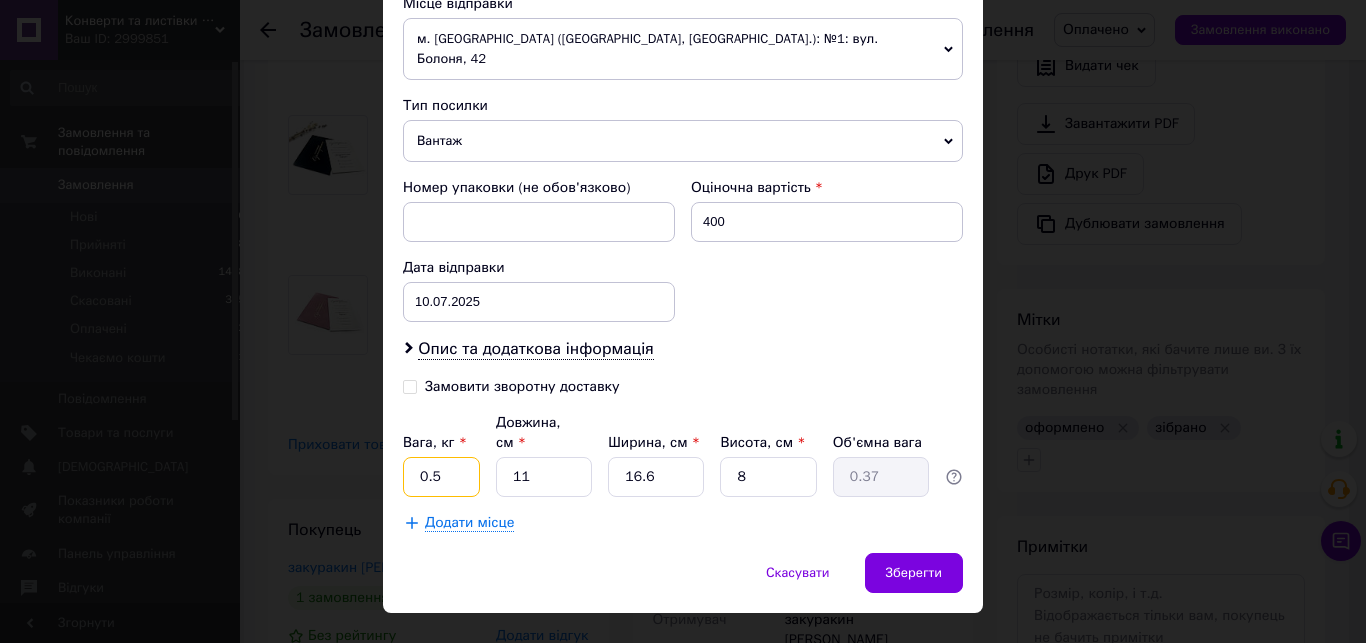 click on "0.5" at bounding box center [441, 477] 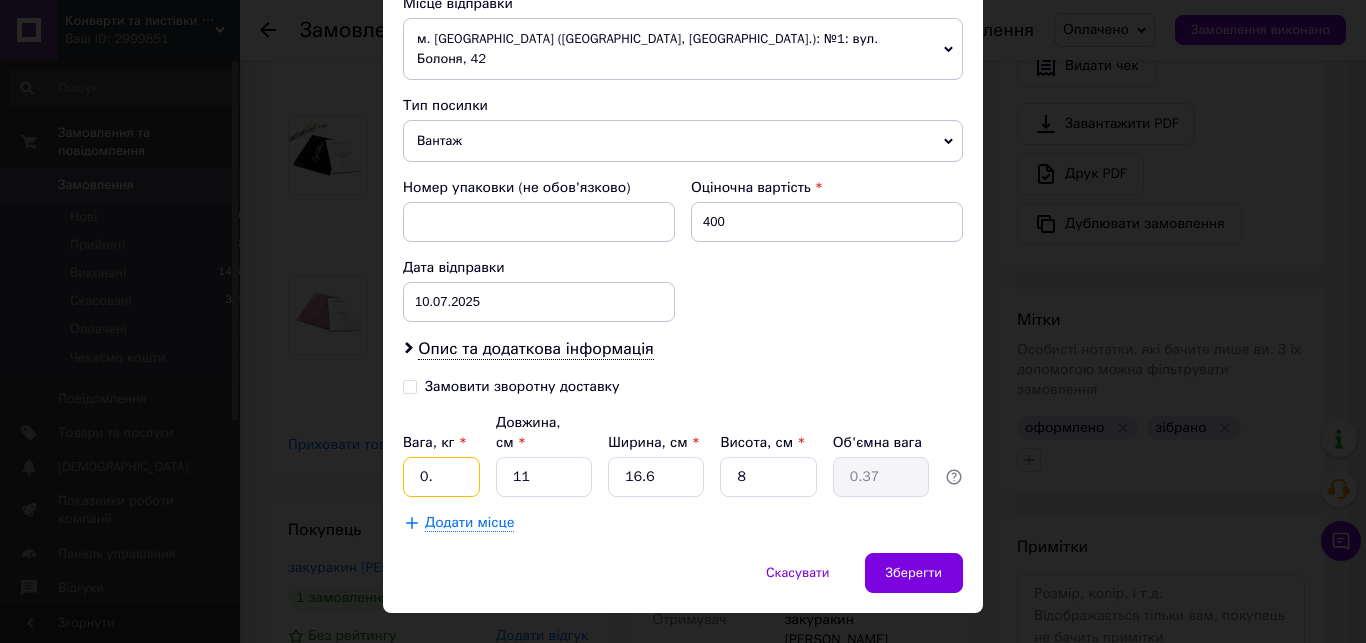 type on "0" 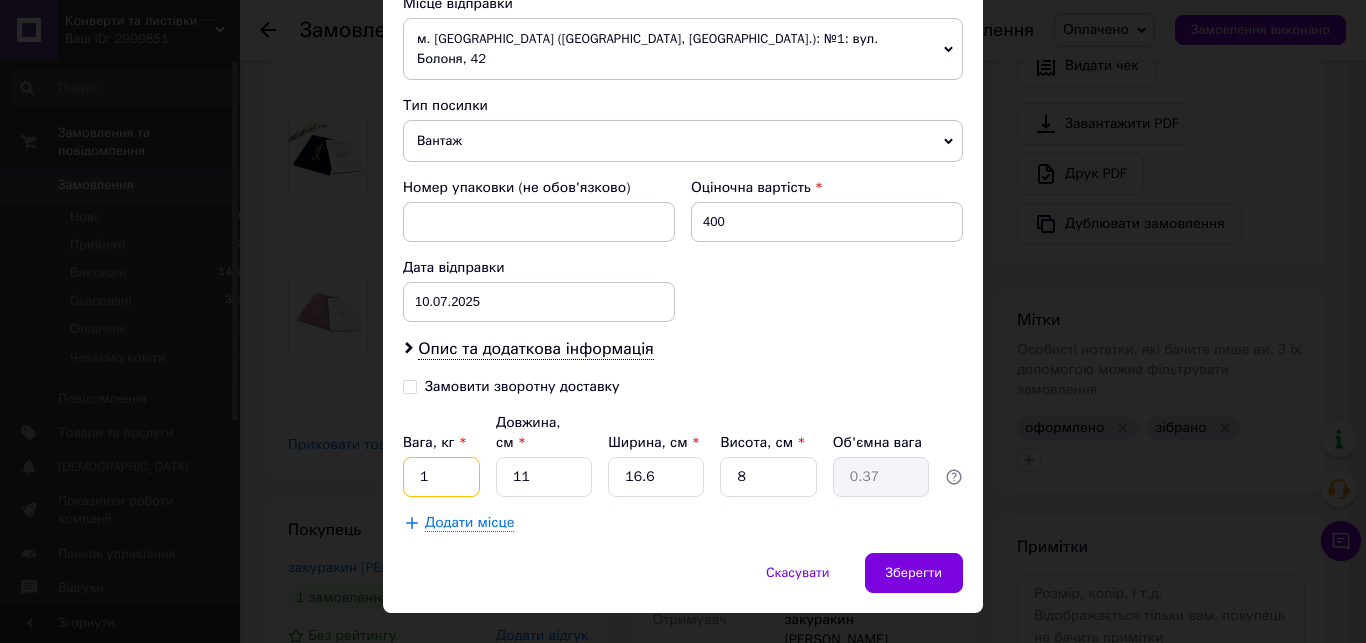 type on "1" 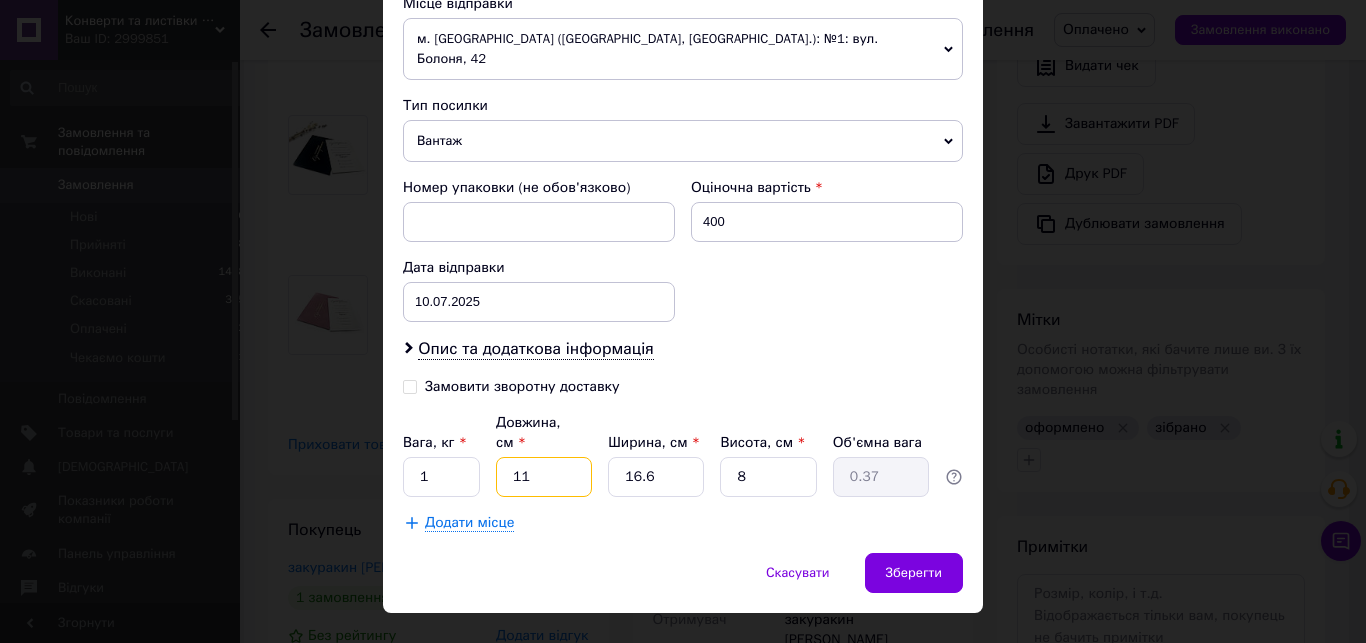 type on "3" 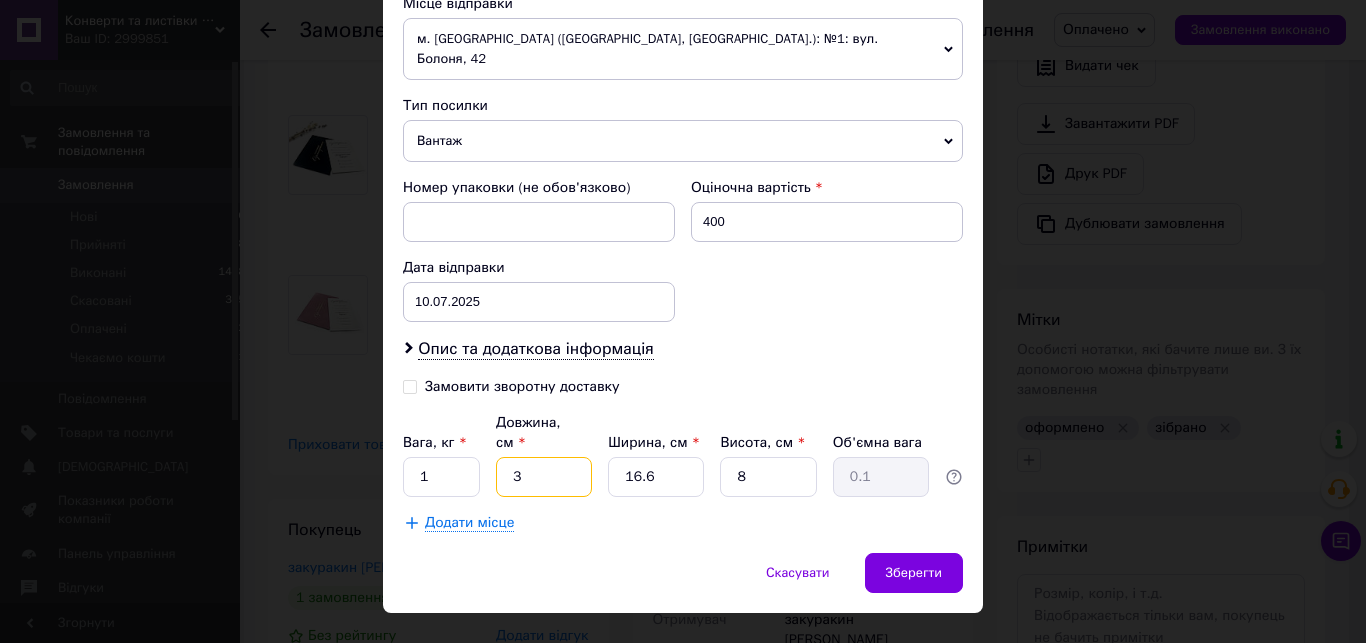 type on "36" 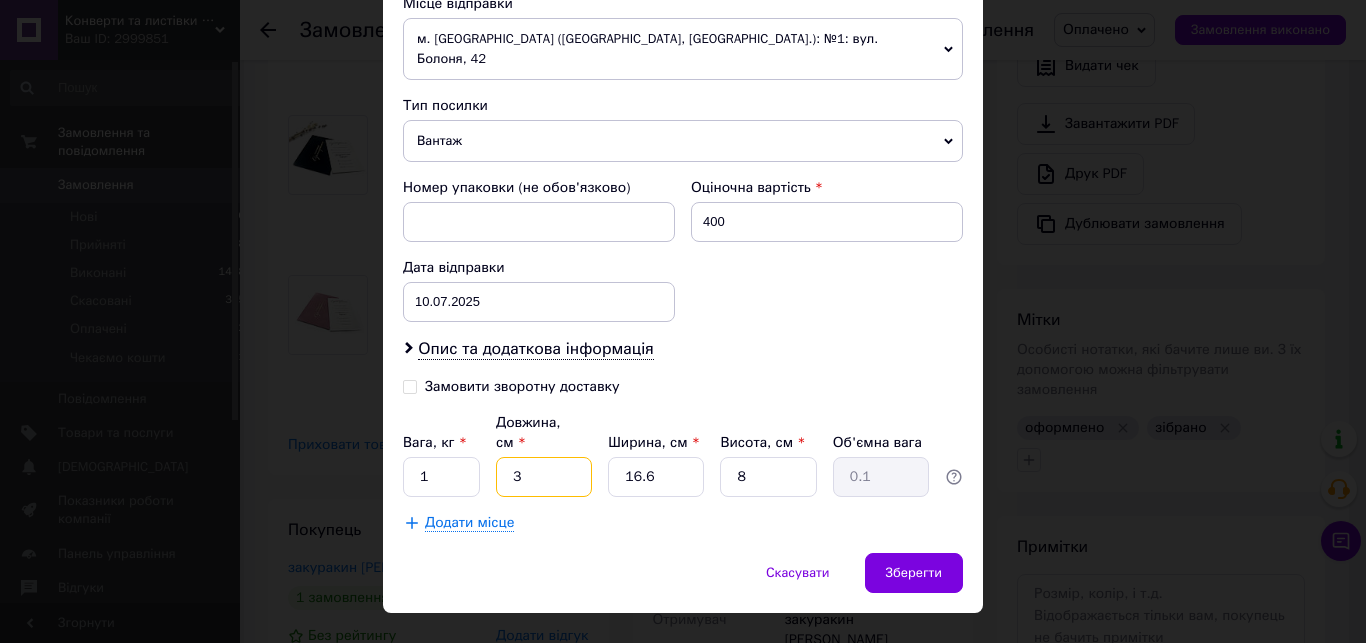 type on "1.2" 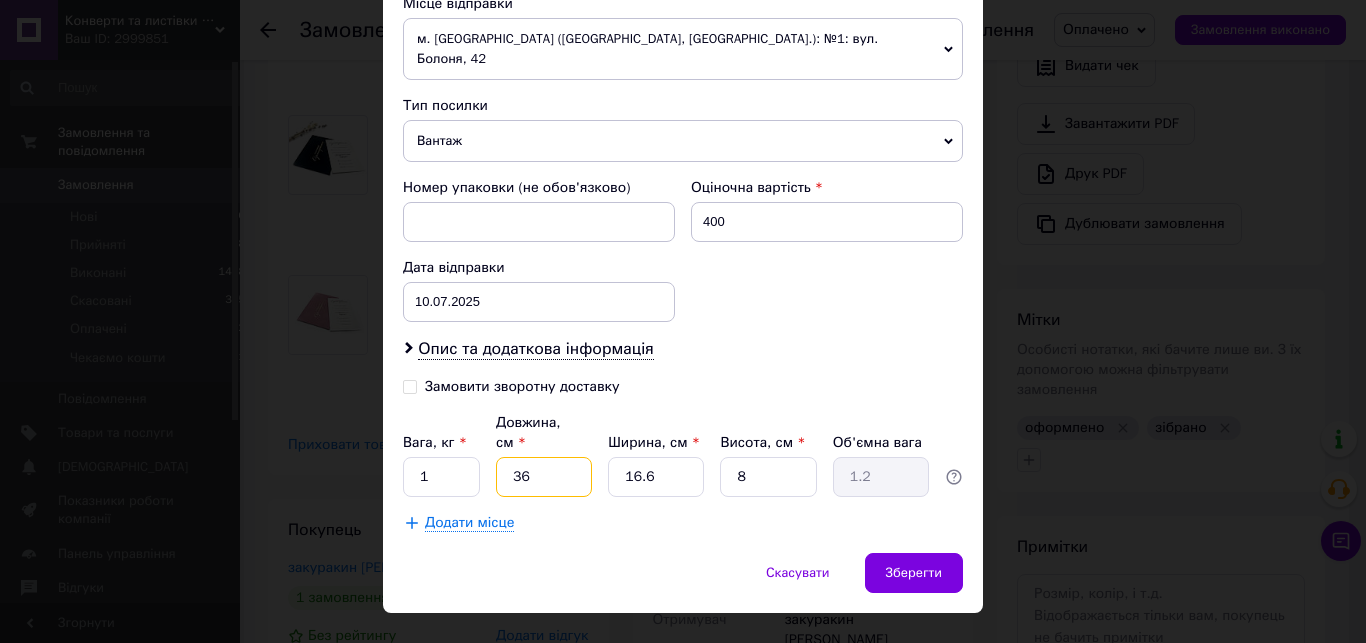 type on "36" 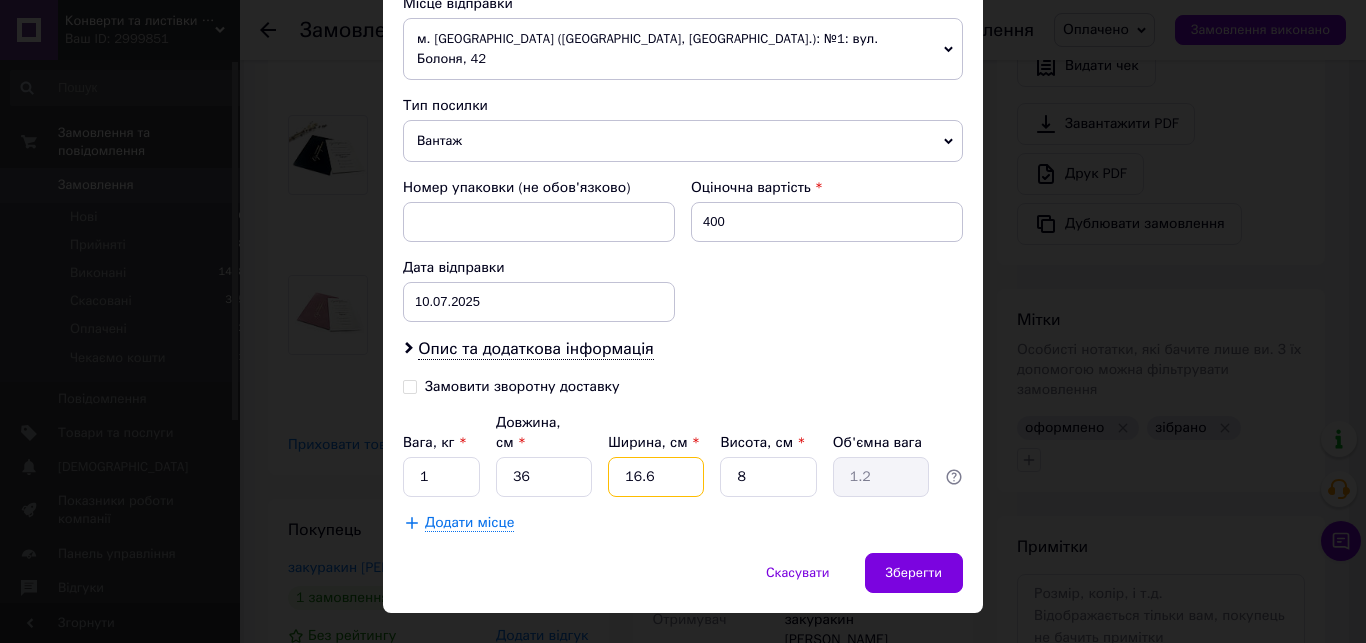 type on "1" 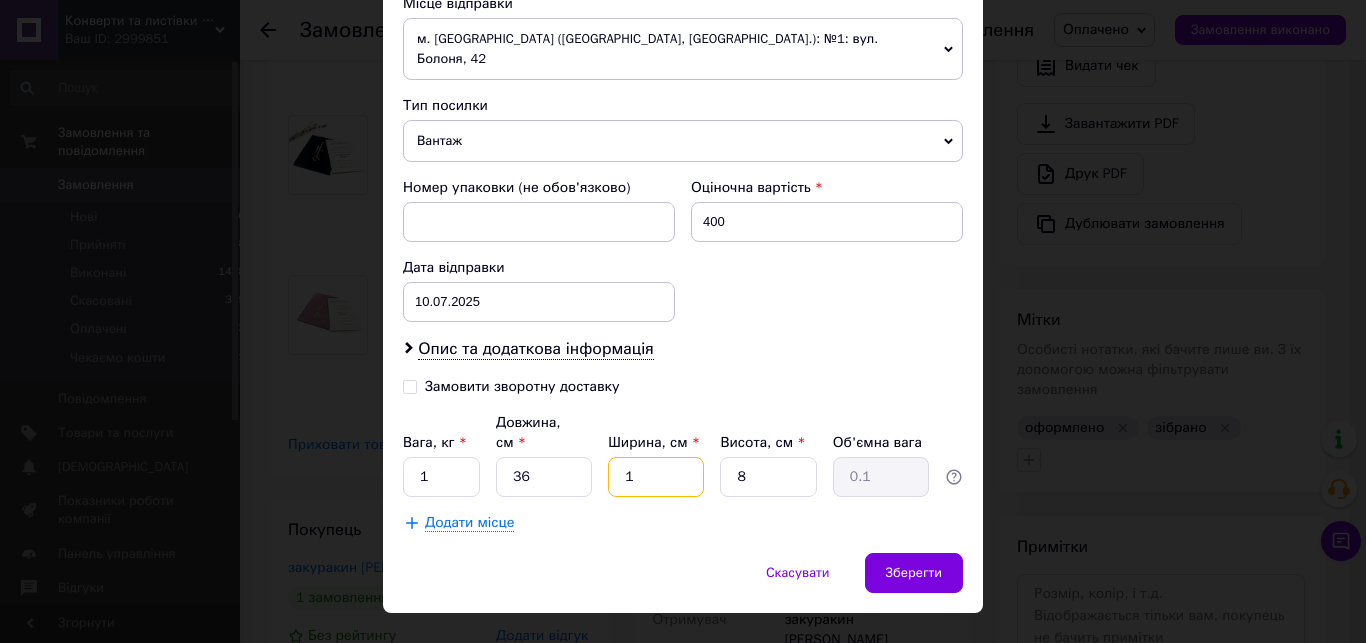 type on "15" 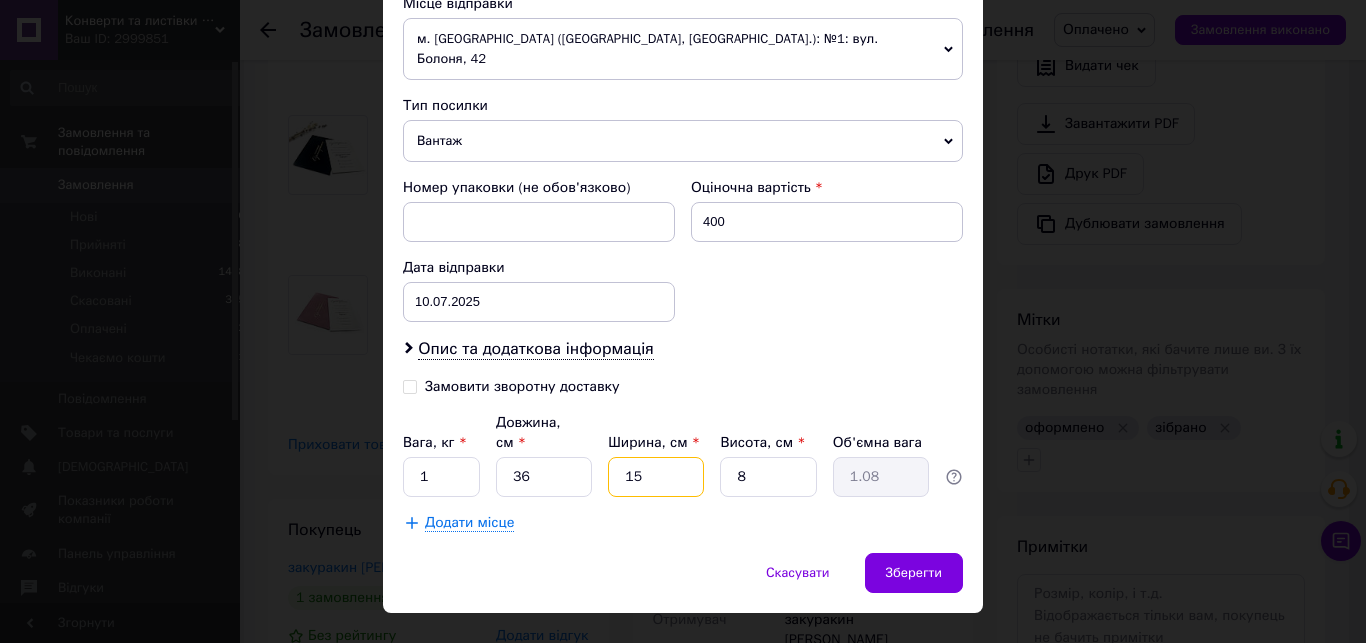 type on "15" 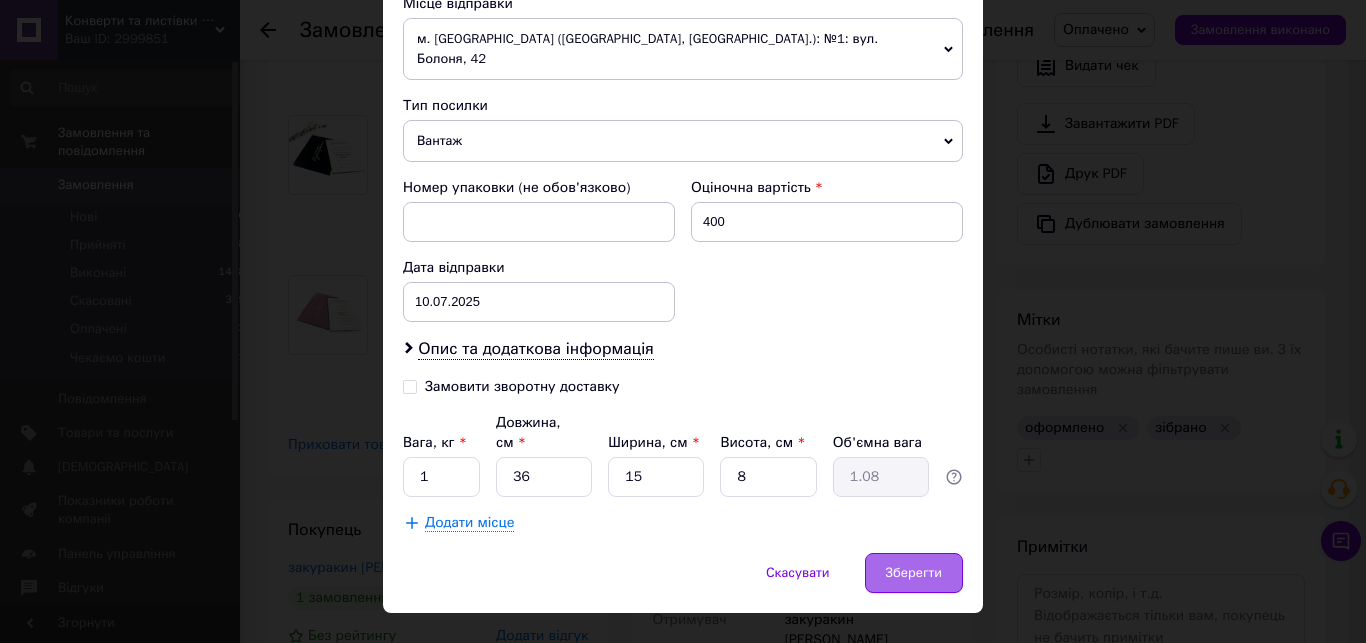 click on "Зберегти" at bounding box center (914, 573) 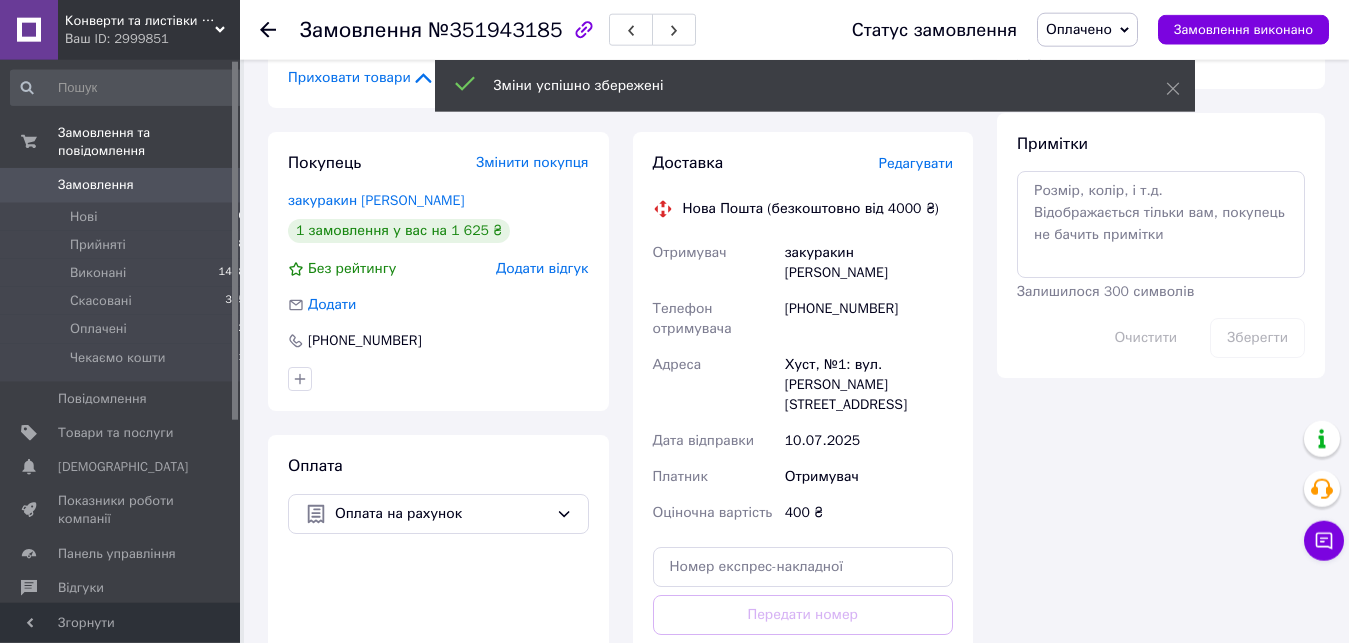 scroll, scrollTop: 1122, scrollLeft: 0, axis: vertical 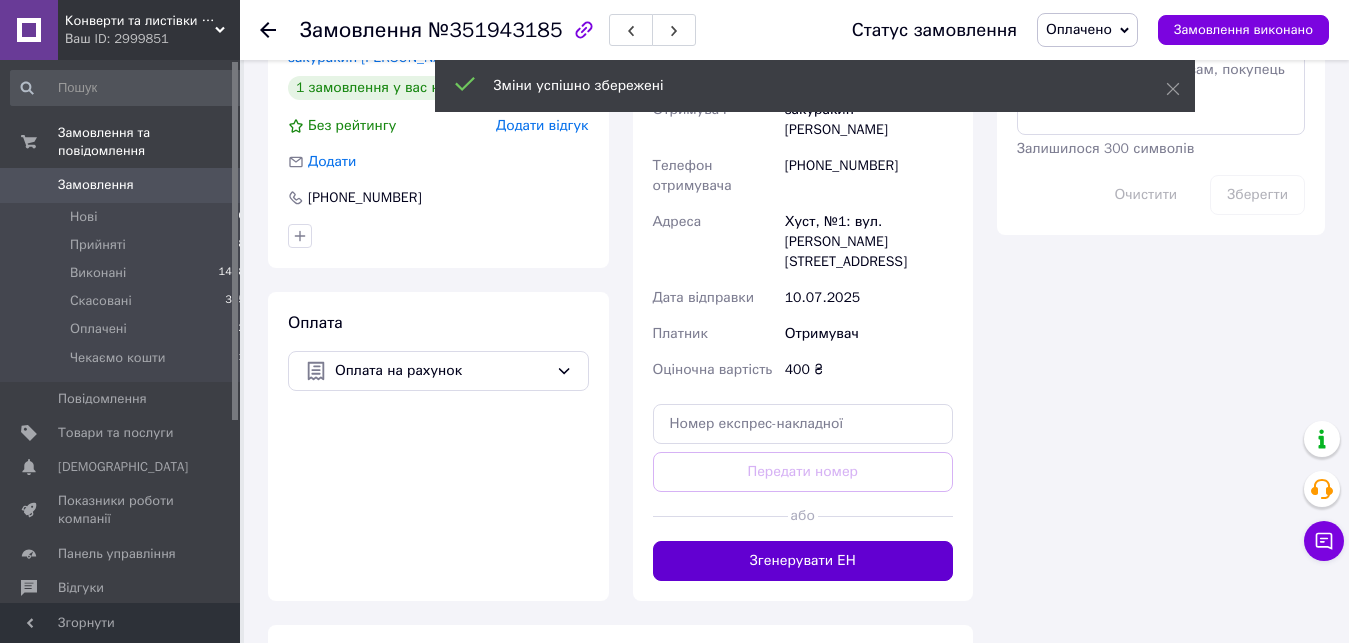 click on "Згенерувати ЕН" at bounding box center (803, 561) 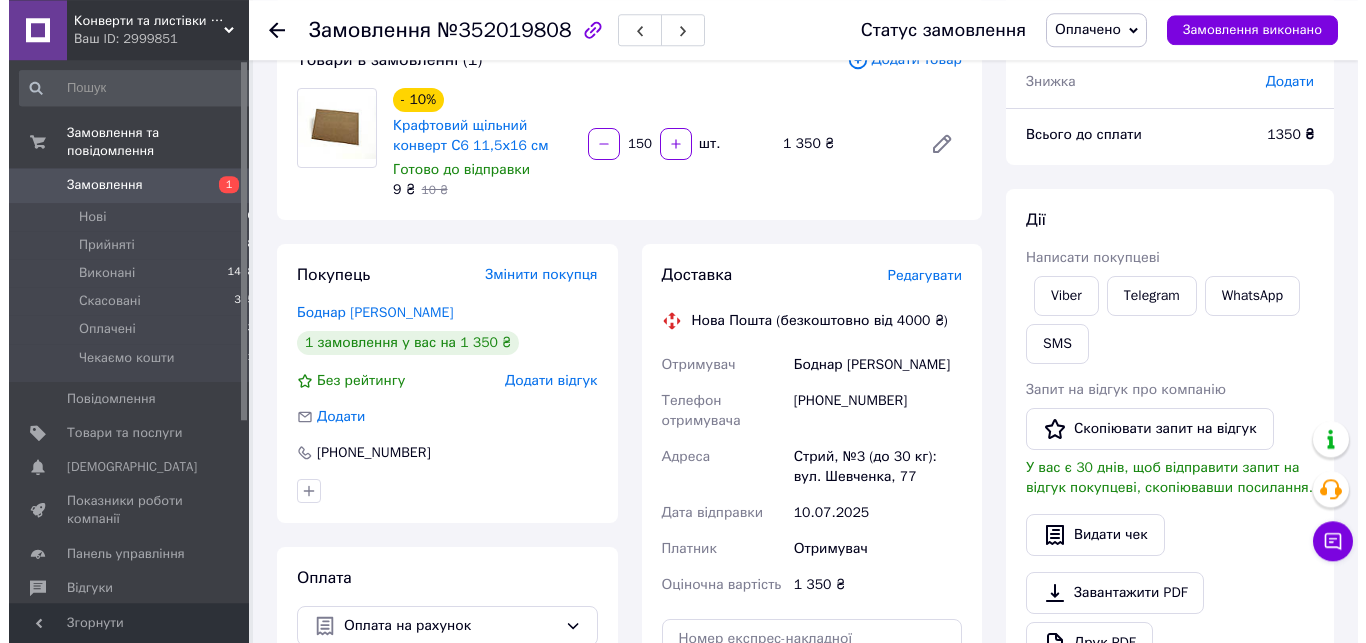 scroll, scrollTop: 204, scrollLeft: 0, axis: vertical 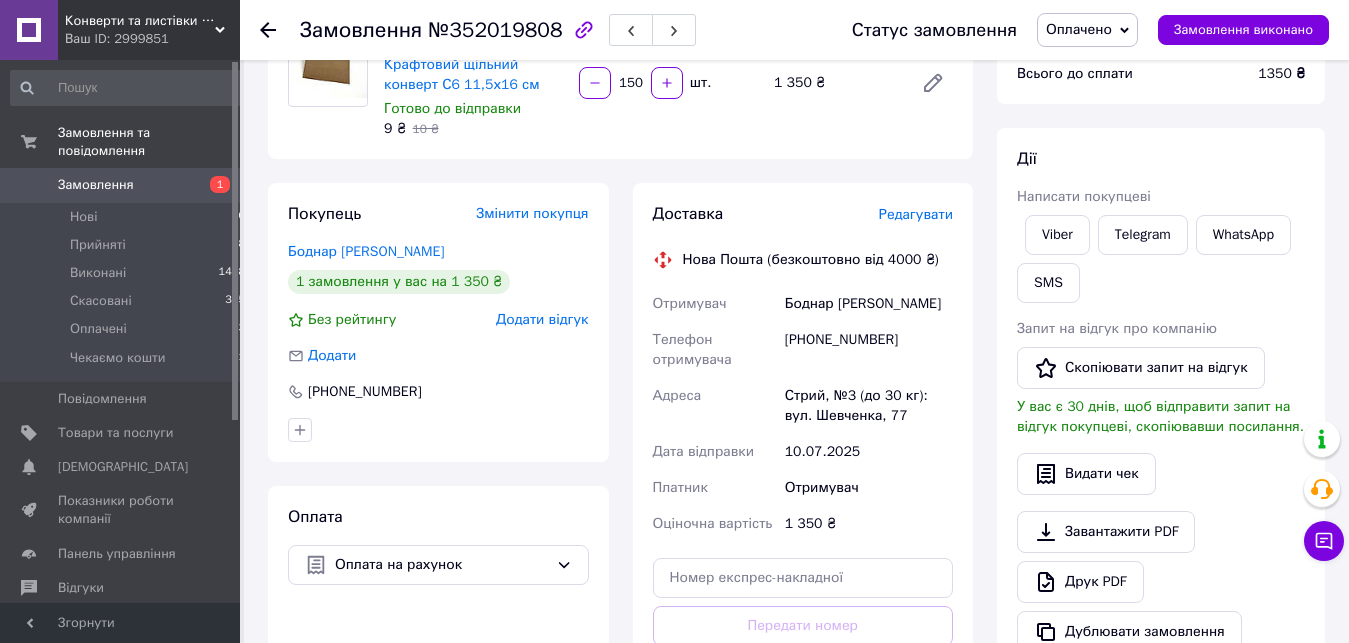 click on "Редагувати" at bounding box center (916, 214) 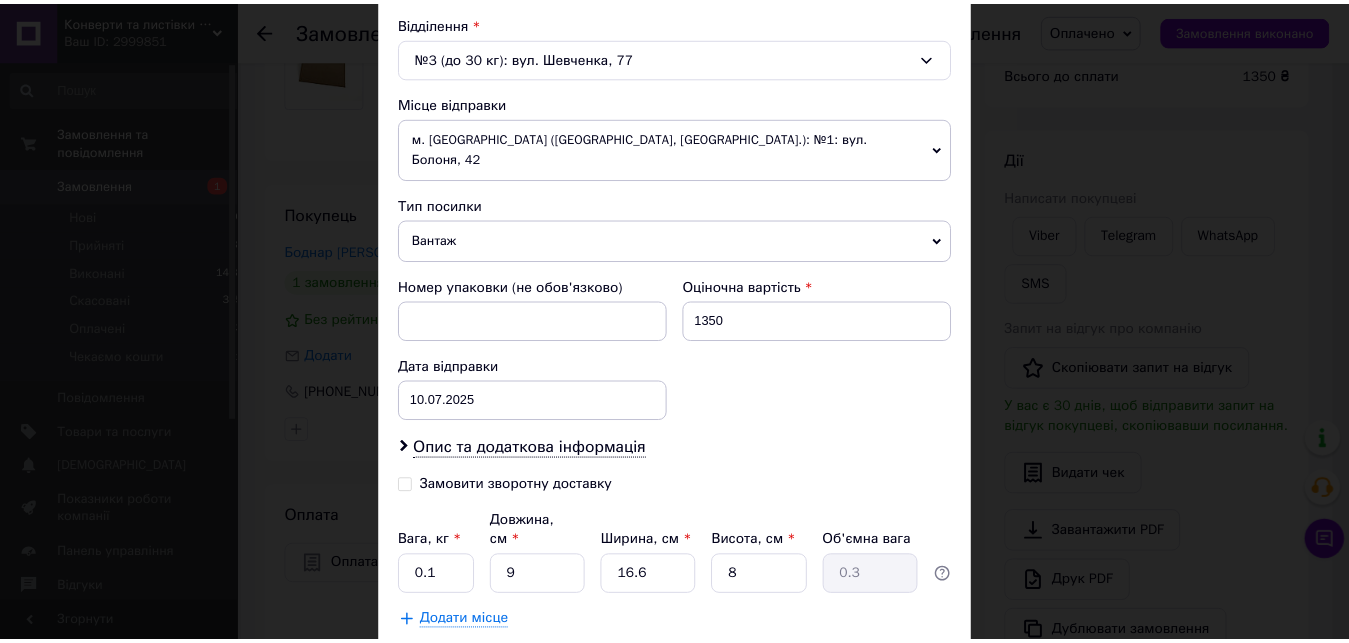 scroll, scrollTop: 721, scrollLeft: 0, axis: vertical 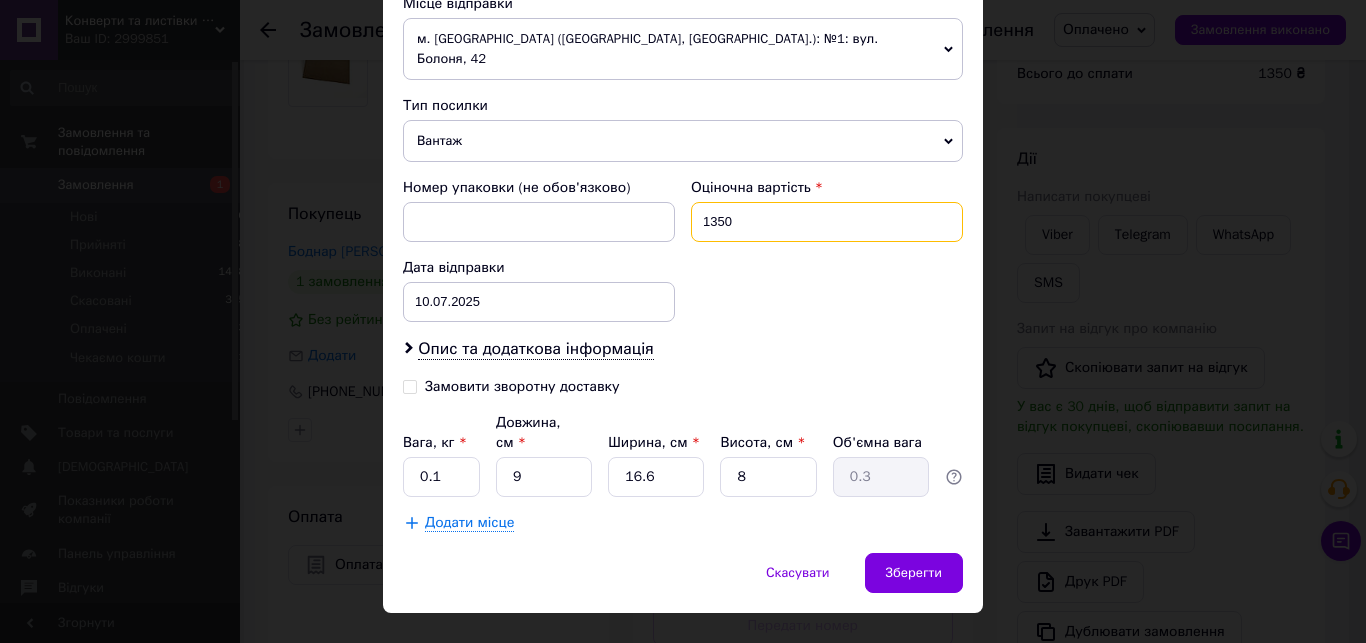 click on "1350" at bounding box center [827, 222] 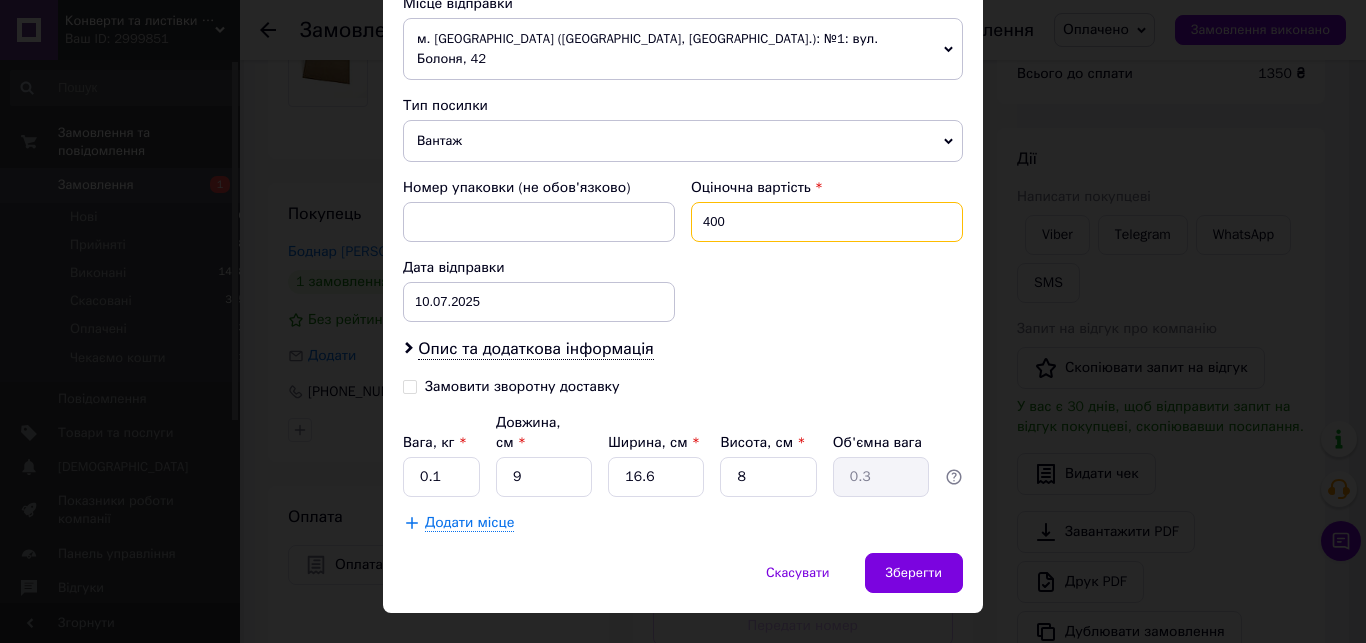 type on "400" 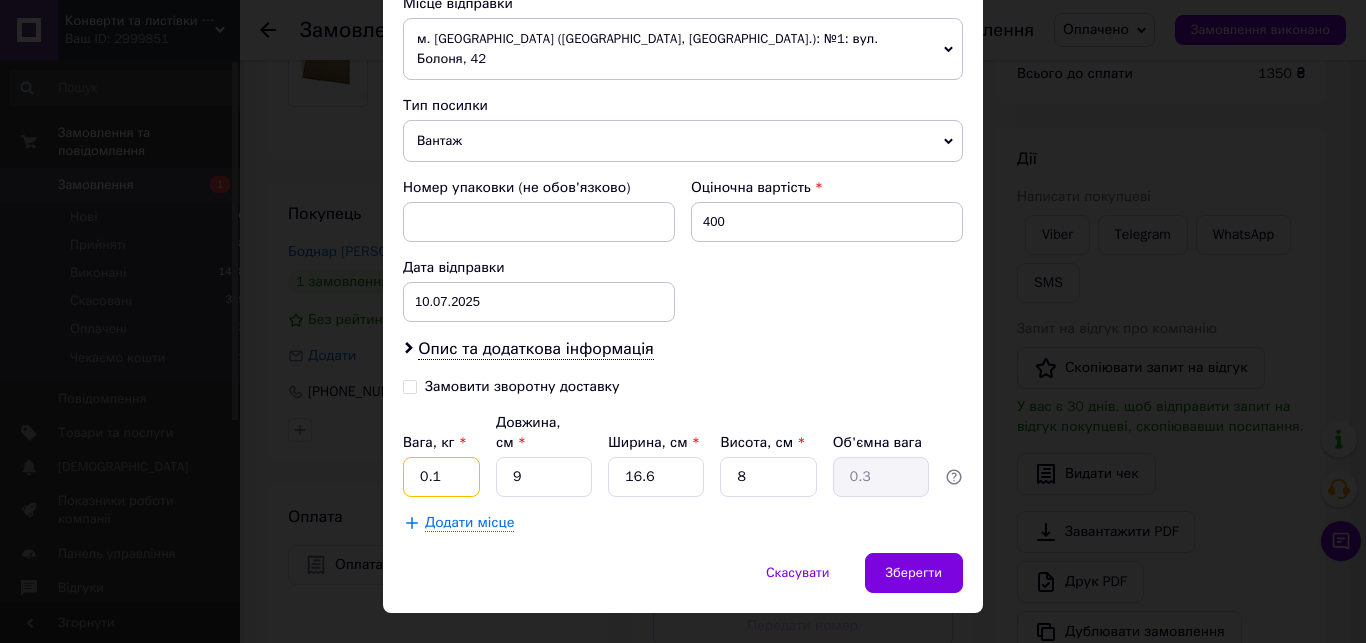 click on "0.1" at bounding box center (441, 477) 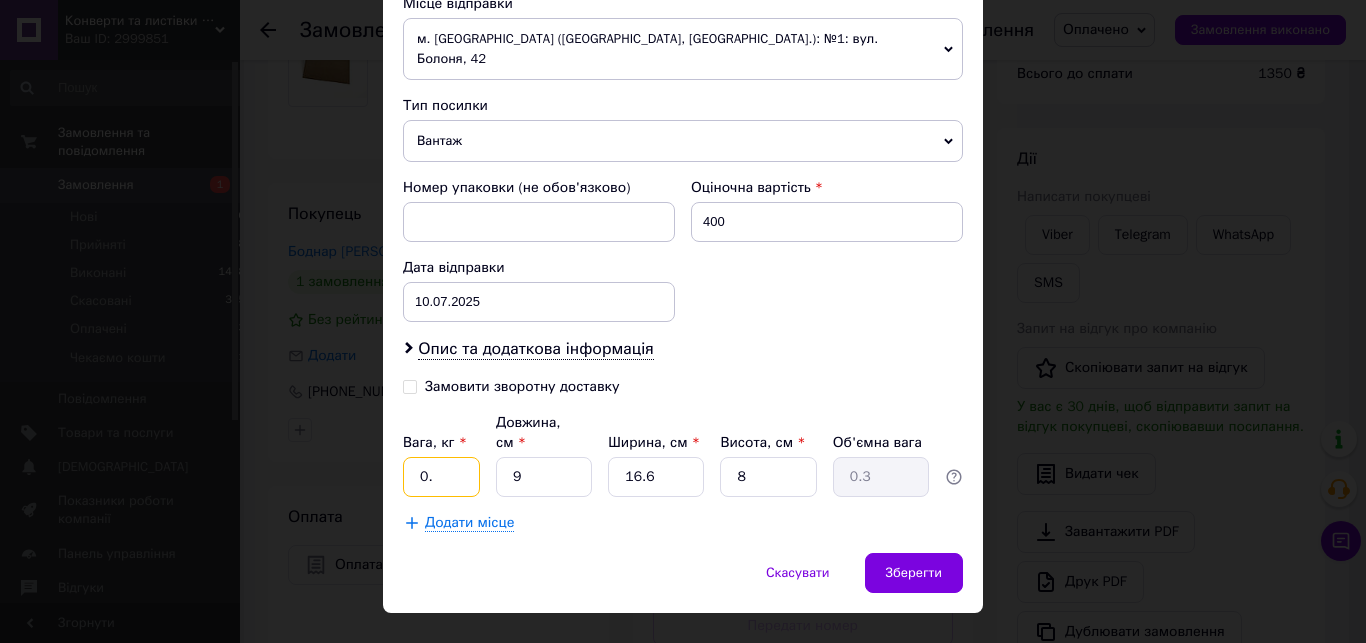 type on "0" 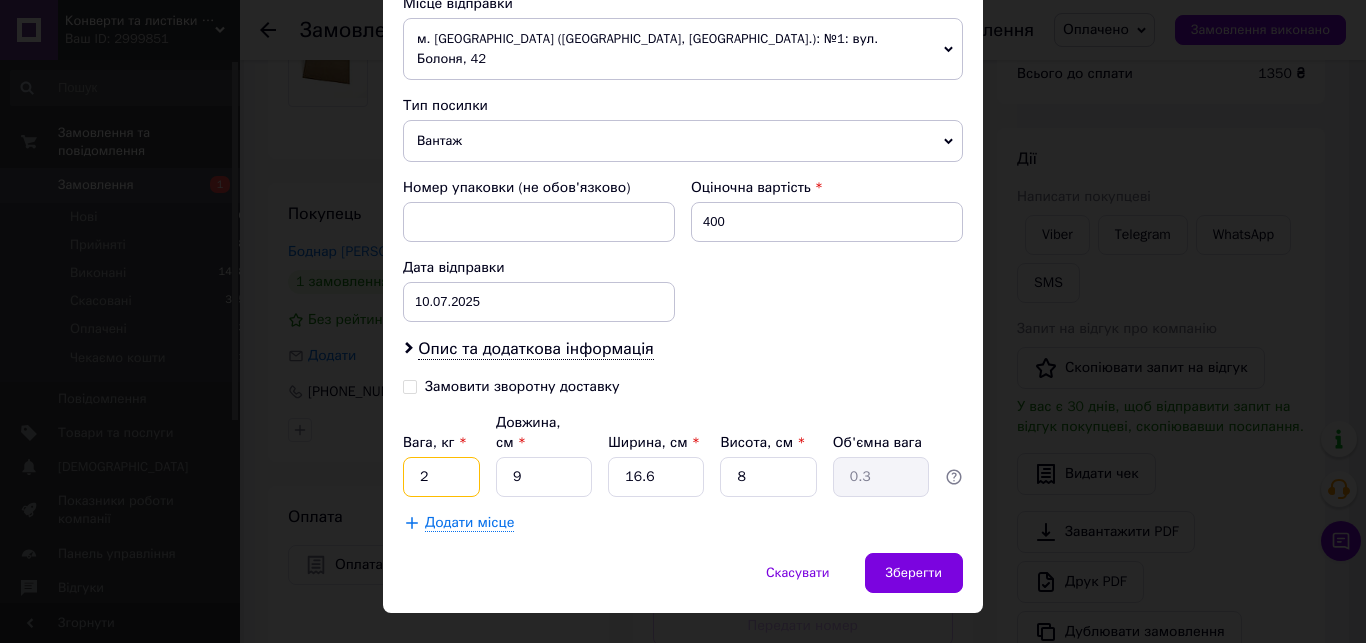 type on "2" 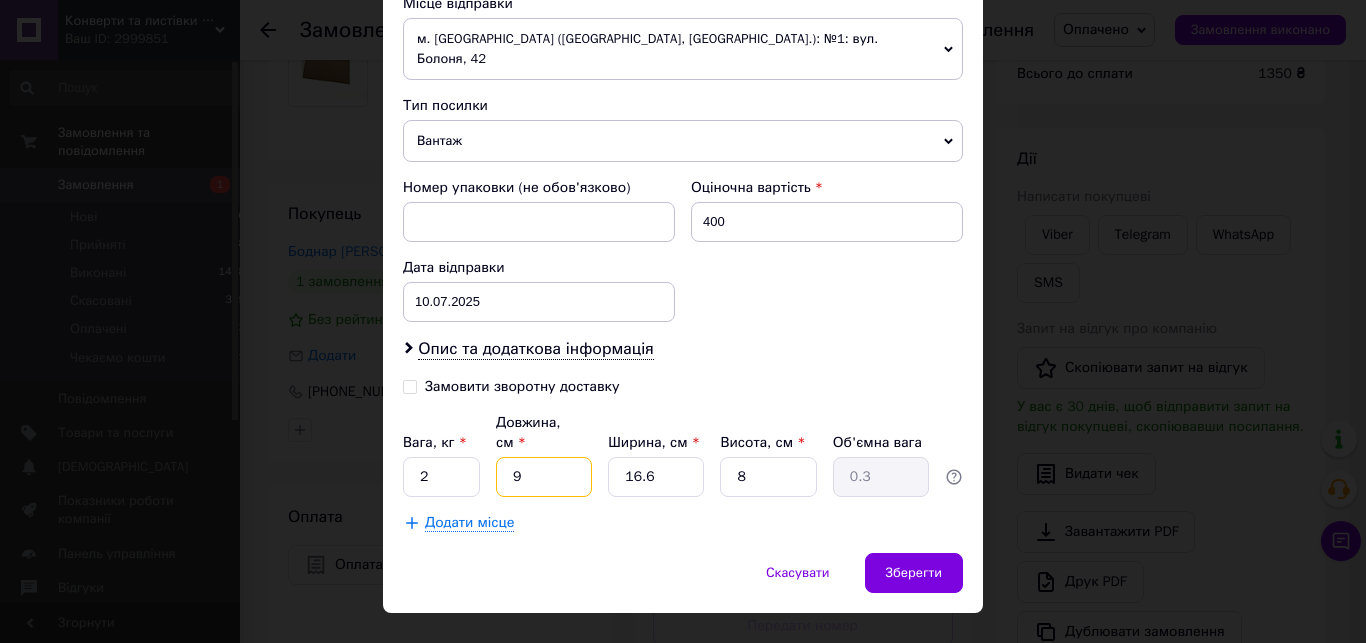 type on "3" 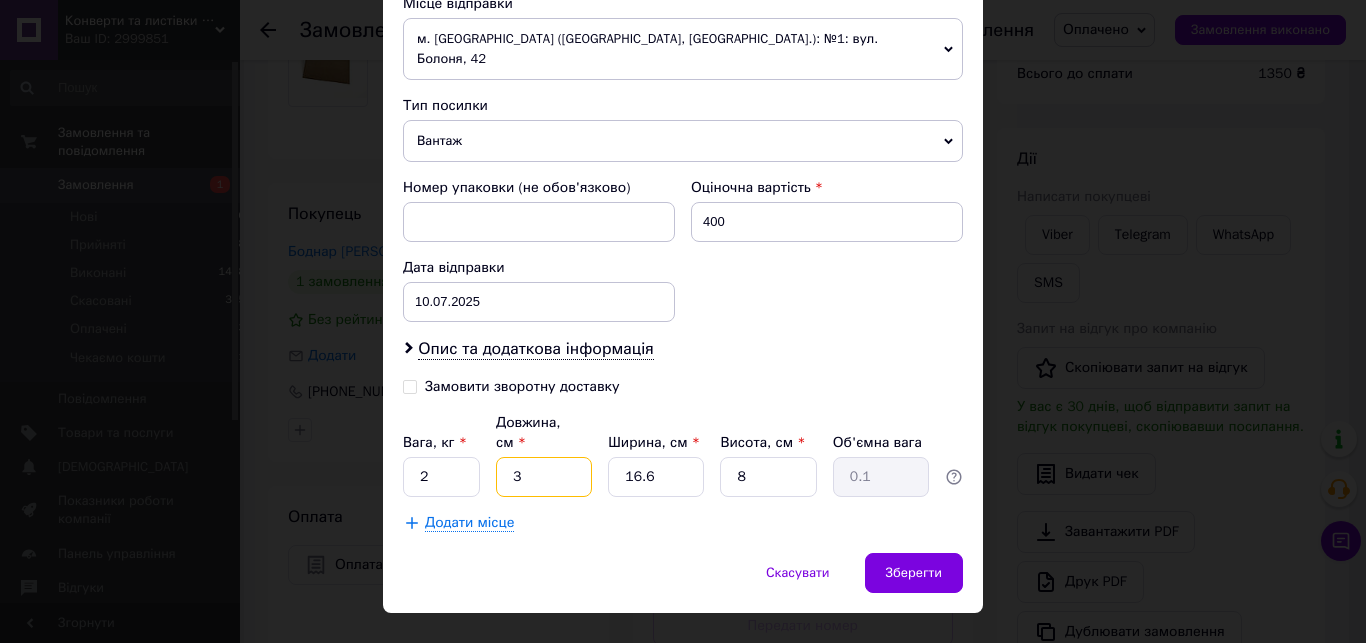 type on "36" 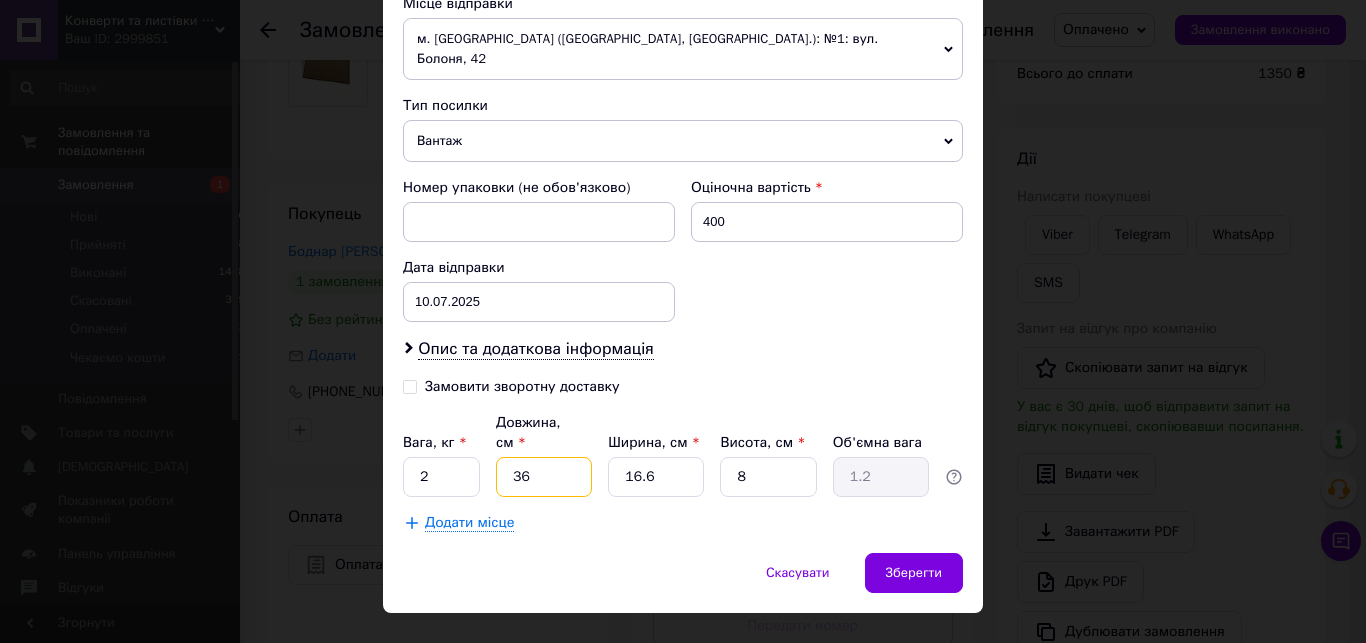 type on "36" 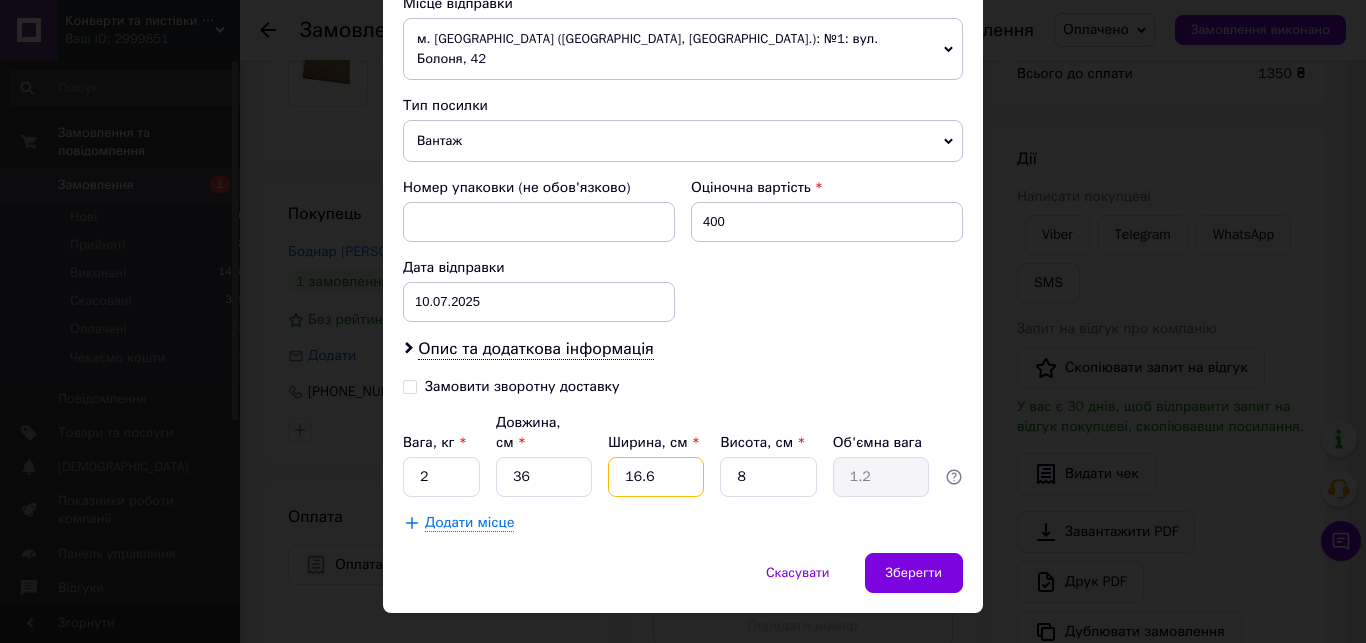 type on "1" 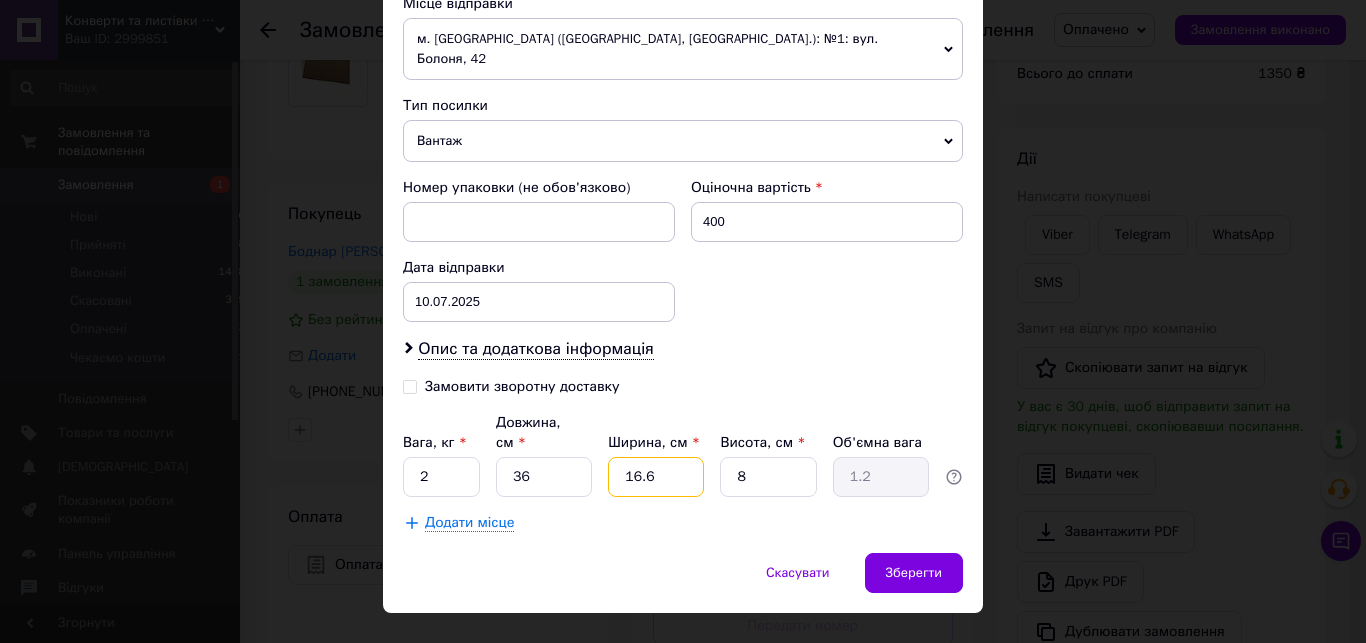 type on "0.1" 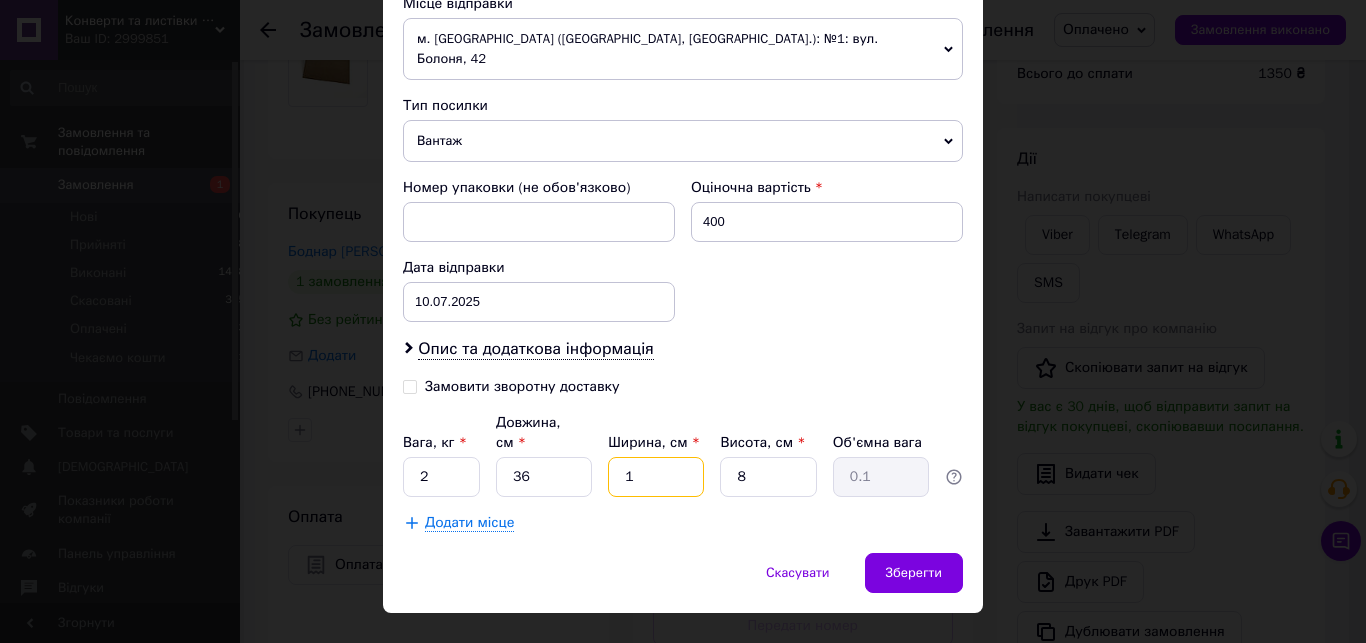 type on "15" 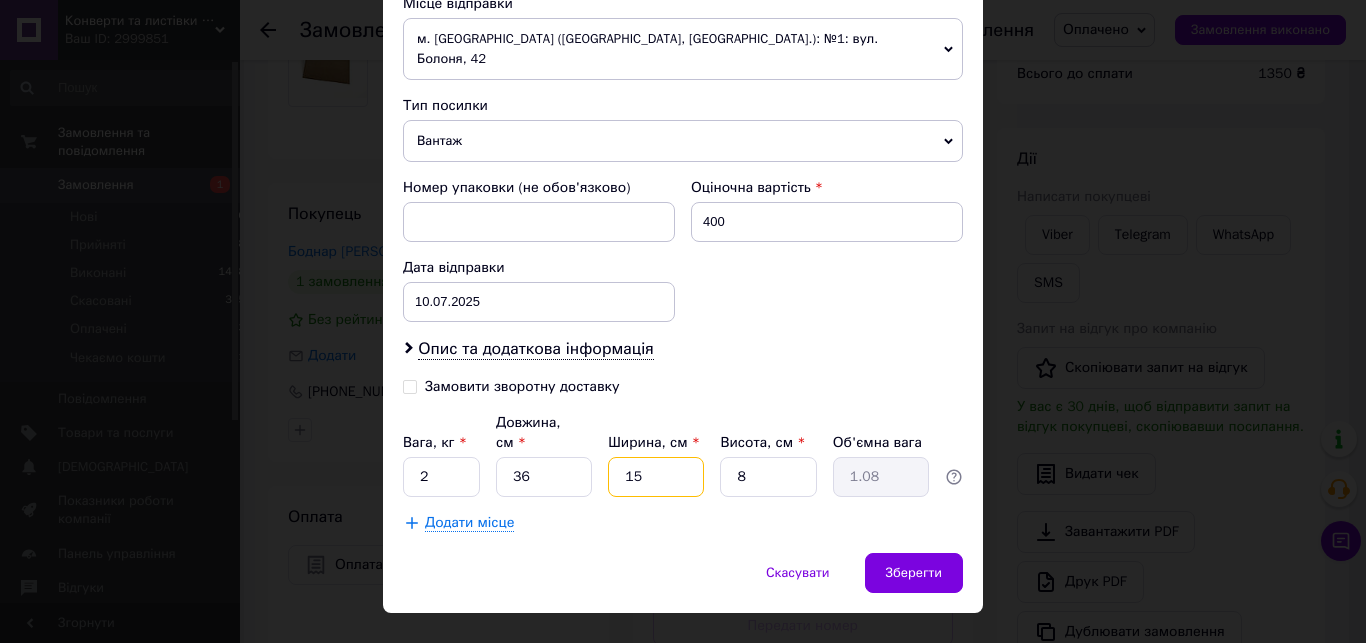 type on "15" 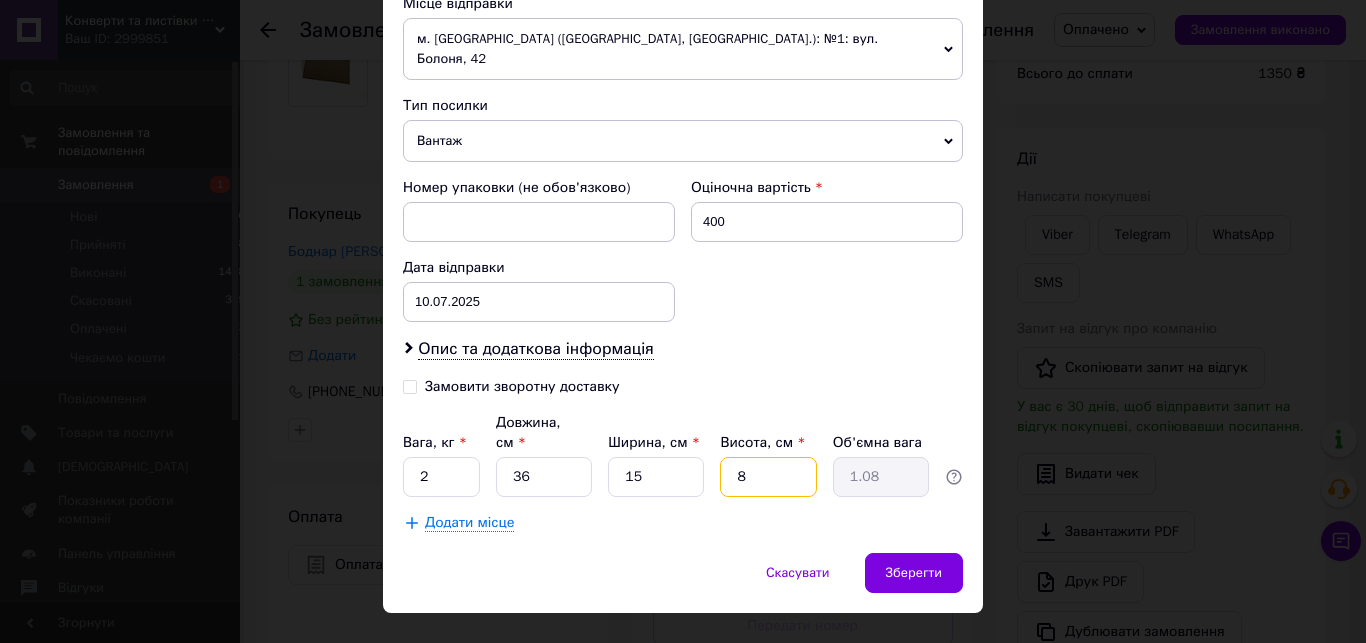 type on "1" 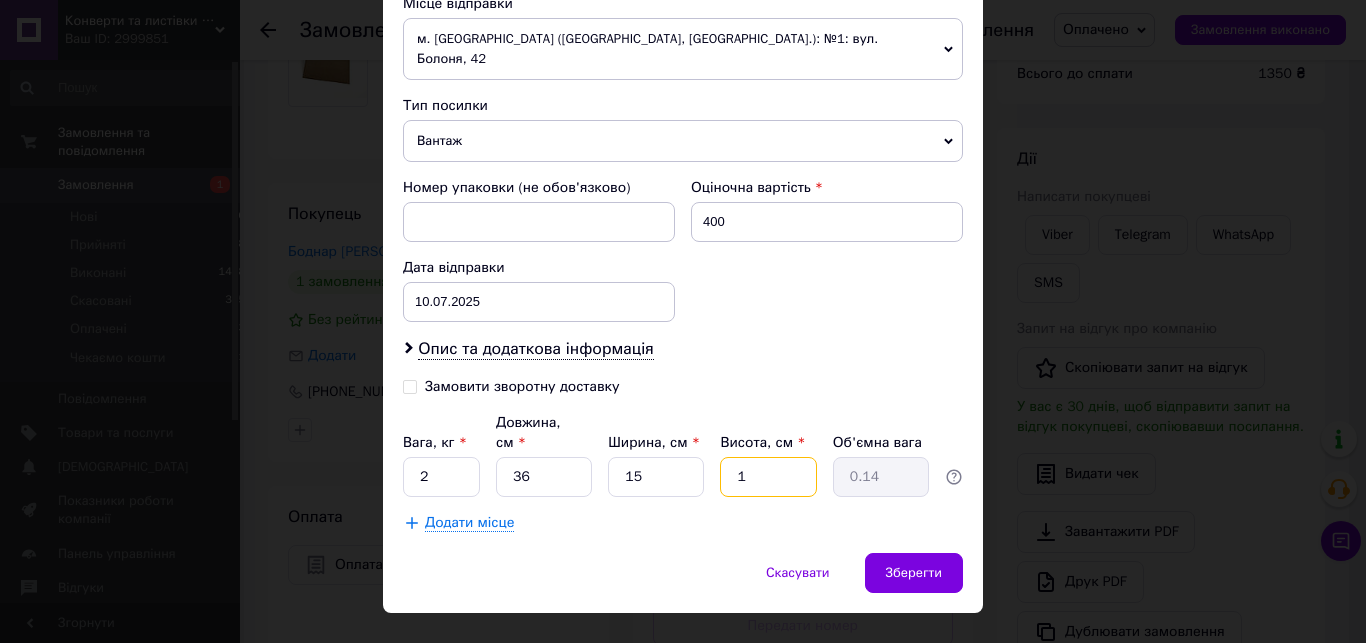 type on "16" 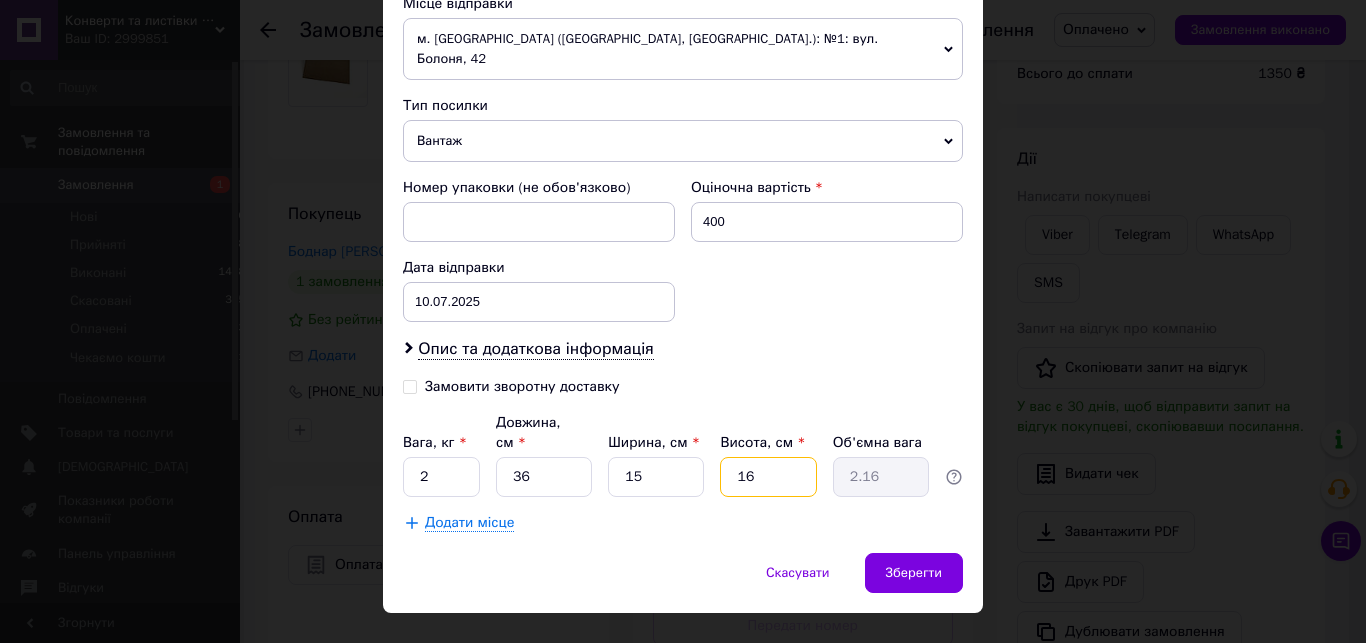 type on "16" 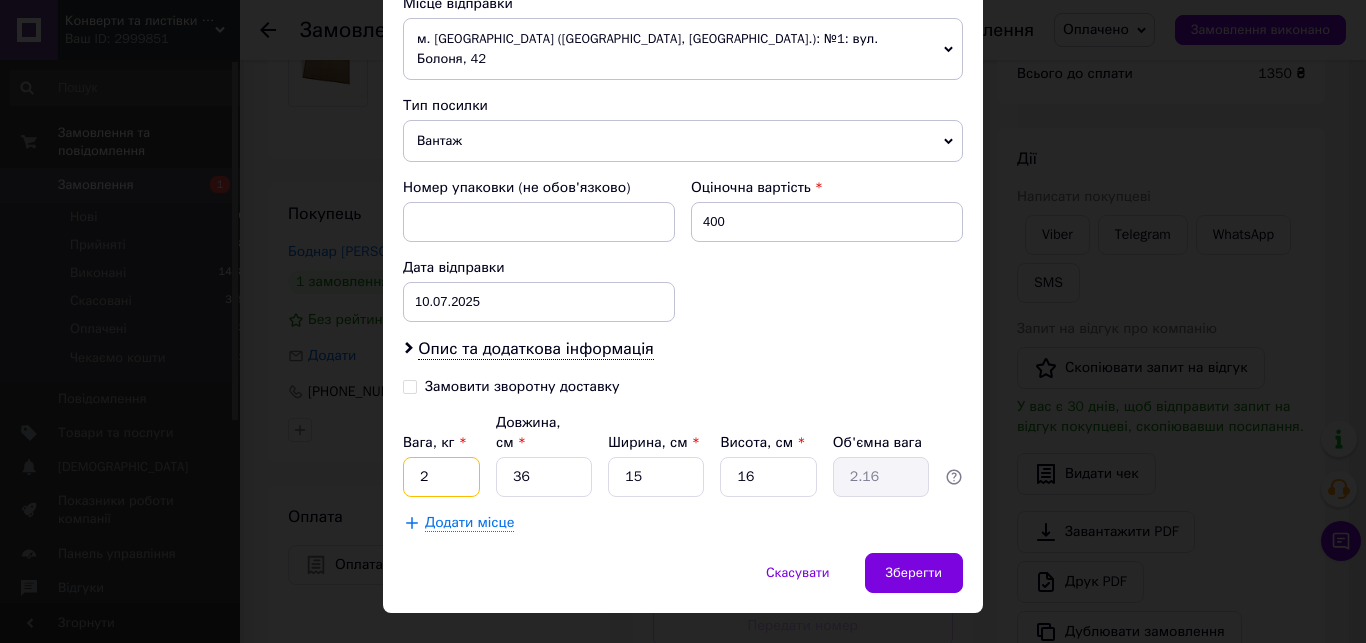 click on "2" at bounding box center (441, 477) 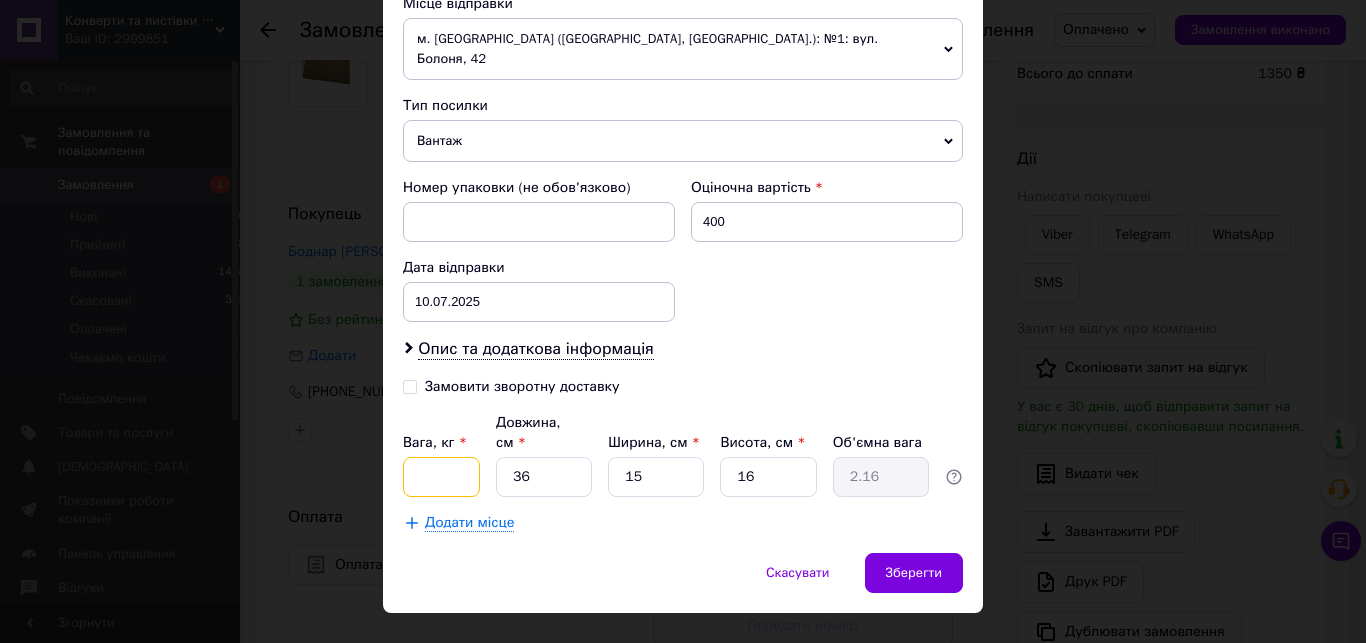 type on "2" 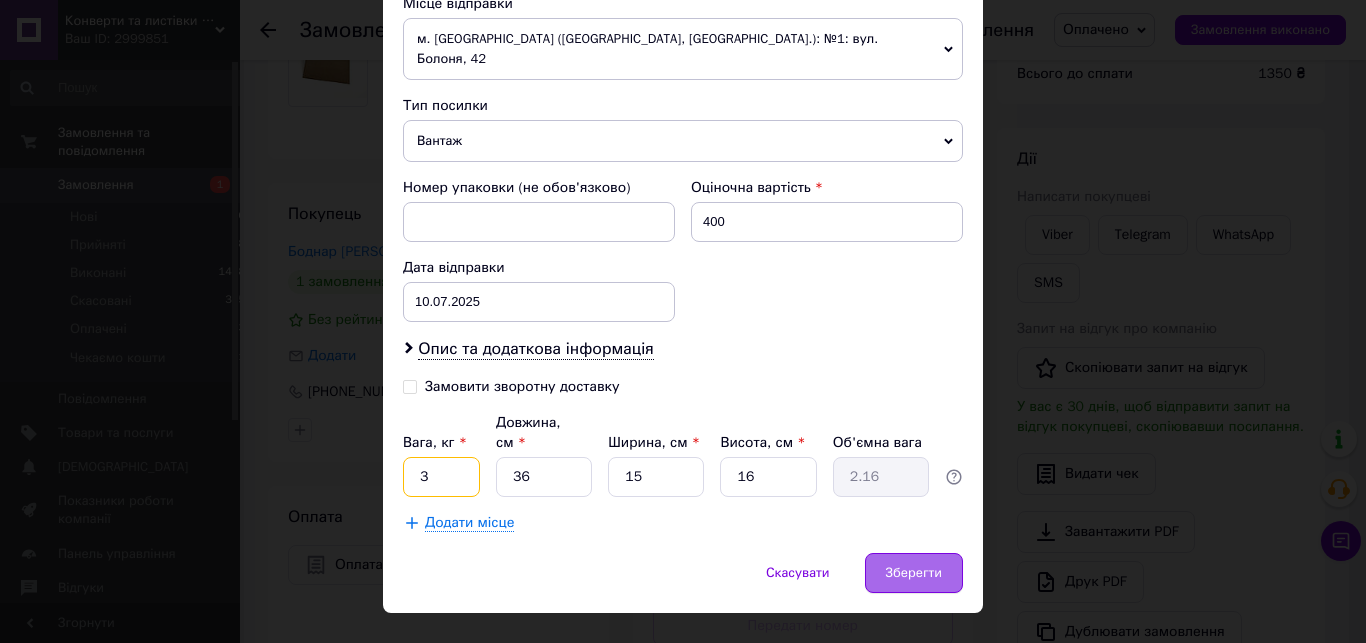 type on "3" 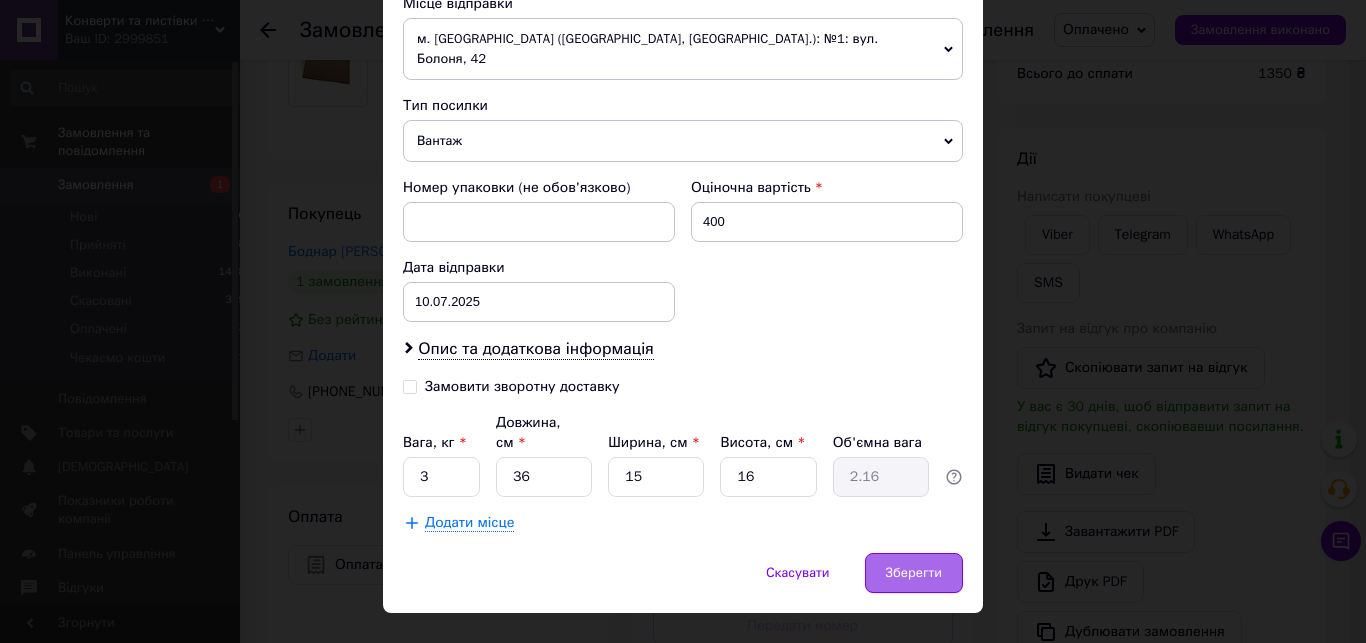 click on "Зберегти" at bounding box center (914, 573) 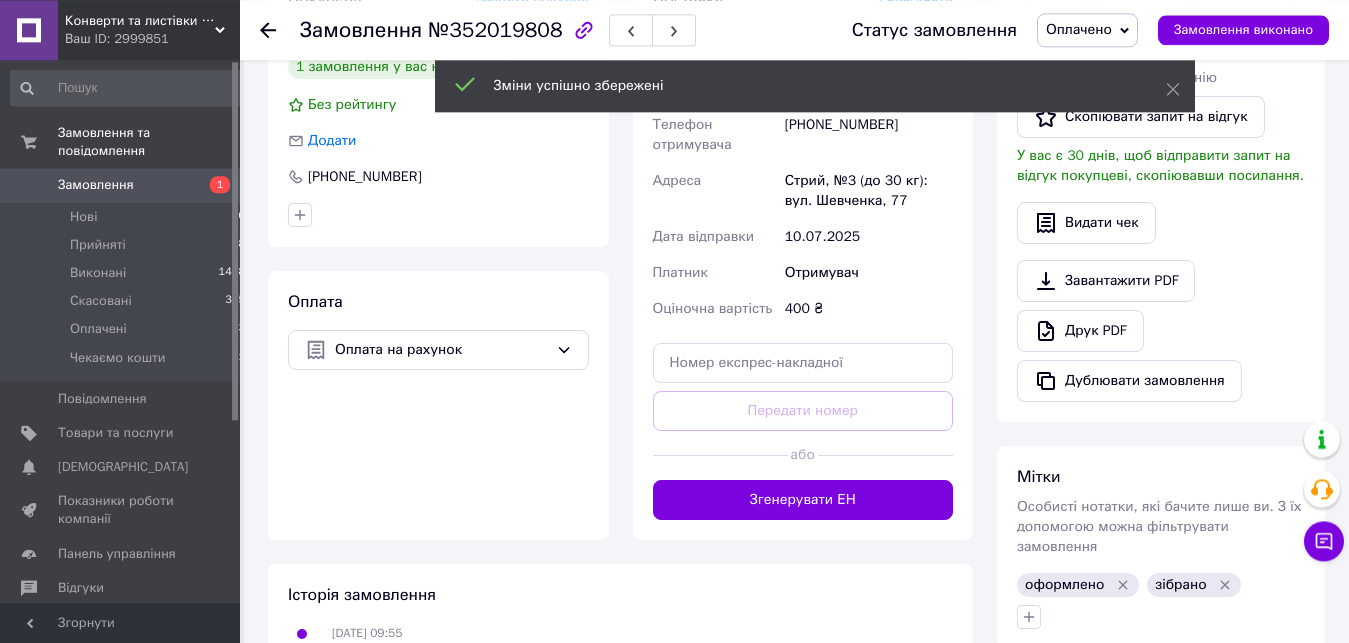 scroll, scrollTop: 510, scrollLeft: 0, axis: vertical 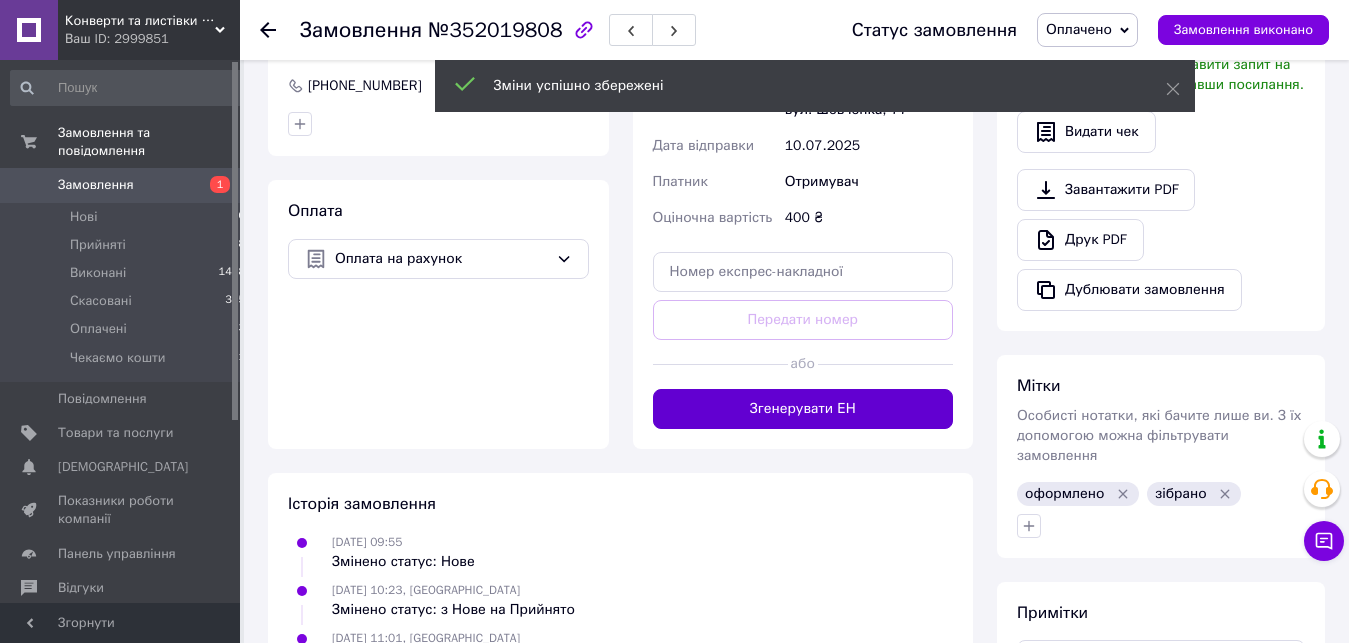 click on "Згенерувати ЕН" at bounding box center [803, 409] 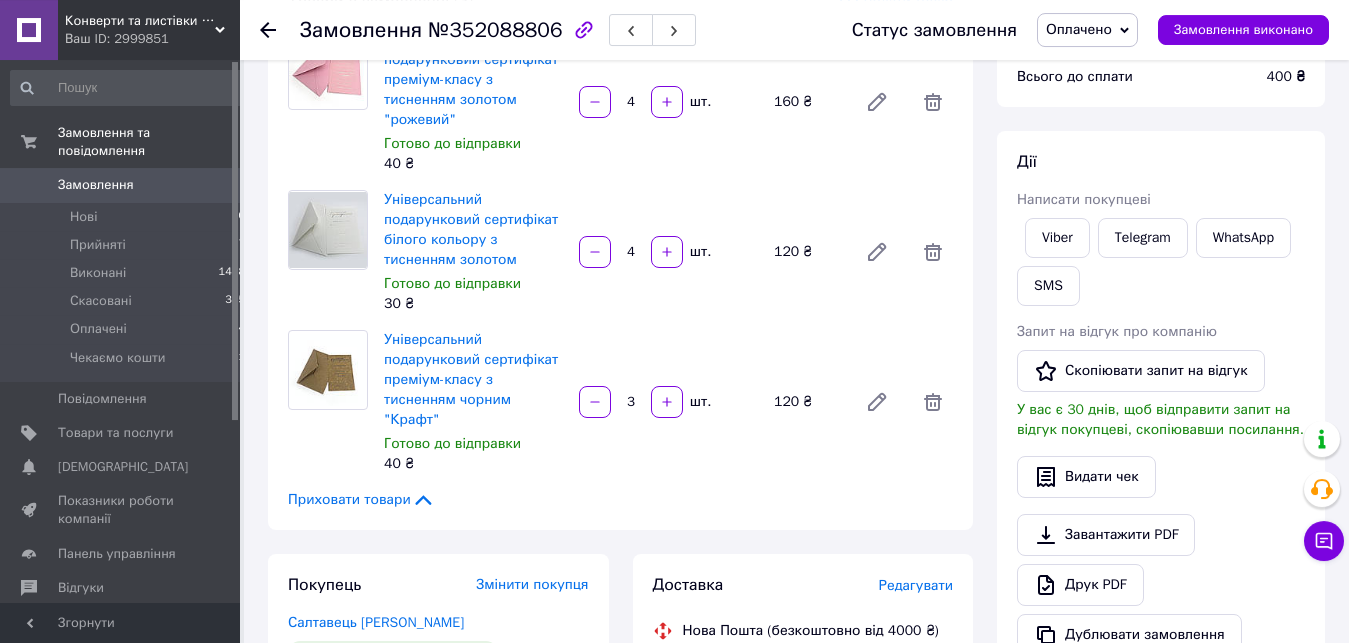 scroll, scrollTop: 204, scrollLeft: 0, axis: vertical 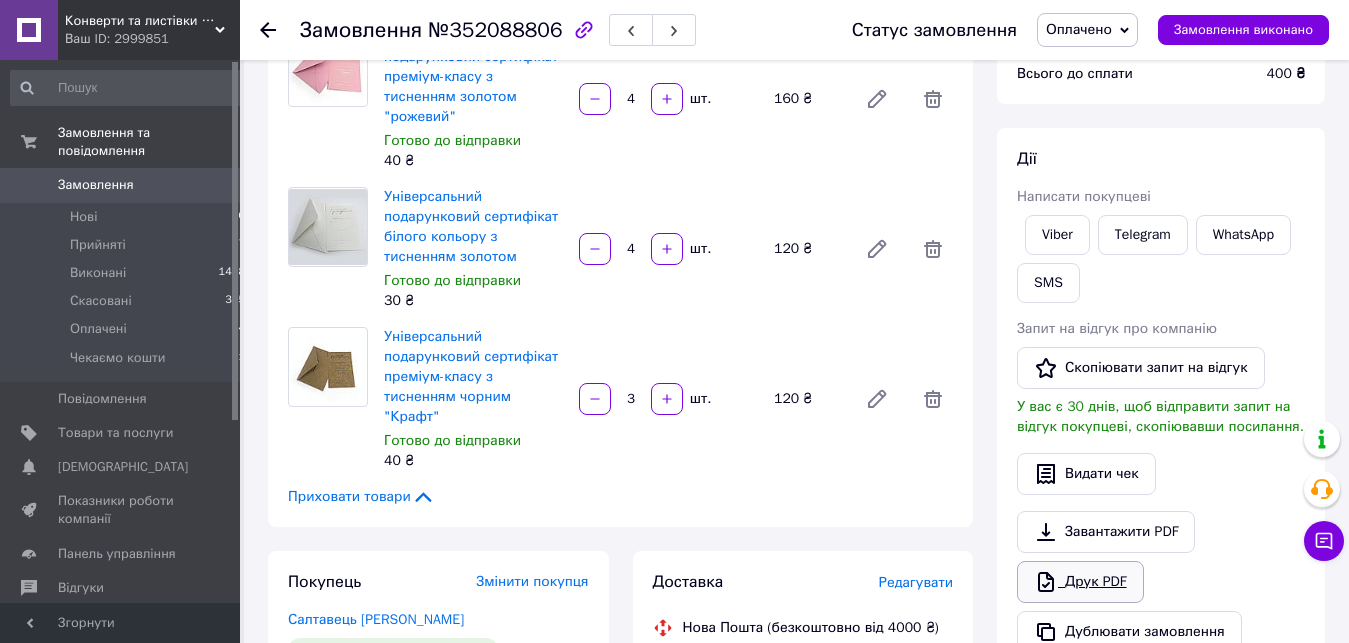 click on "Друк PDF" at bounding box center (1080, 582) 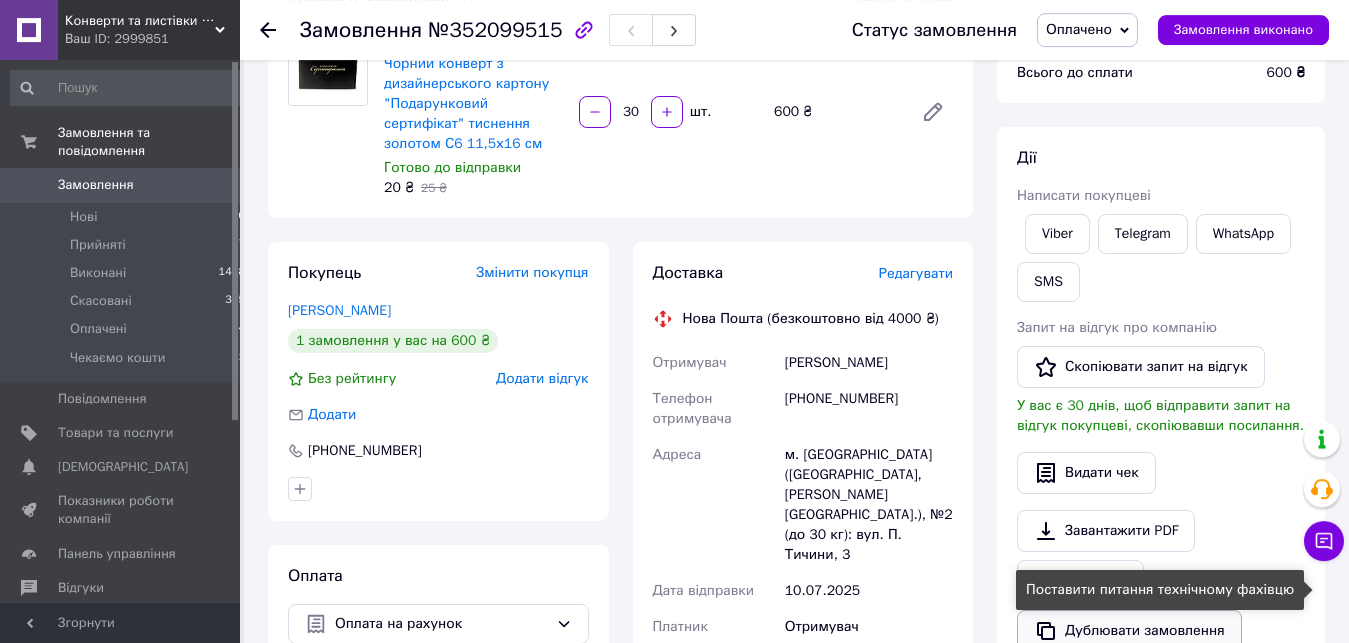 scroll, scrollTop: 306, scrollLeft: 0, axis: vertical 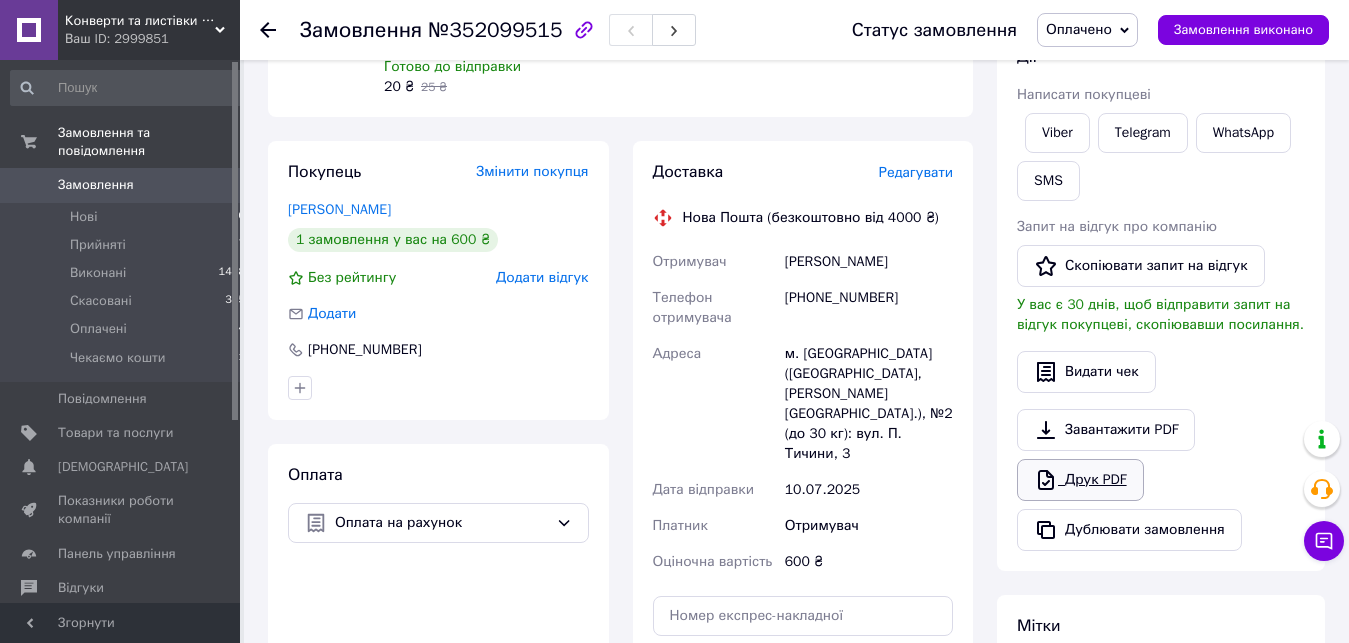 click on "Друк PDF" at bounding box center (1080, 480) 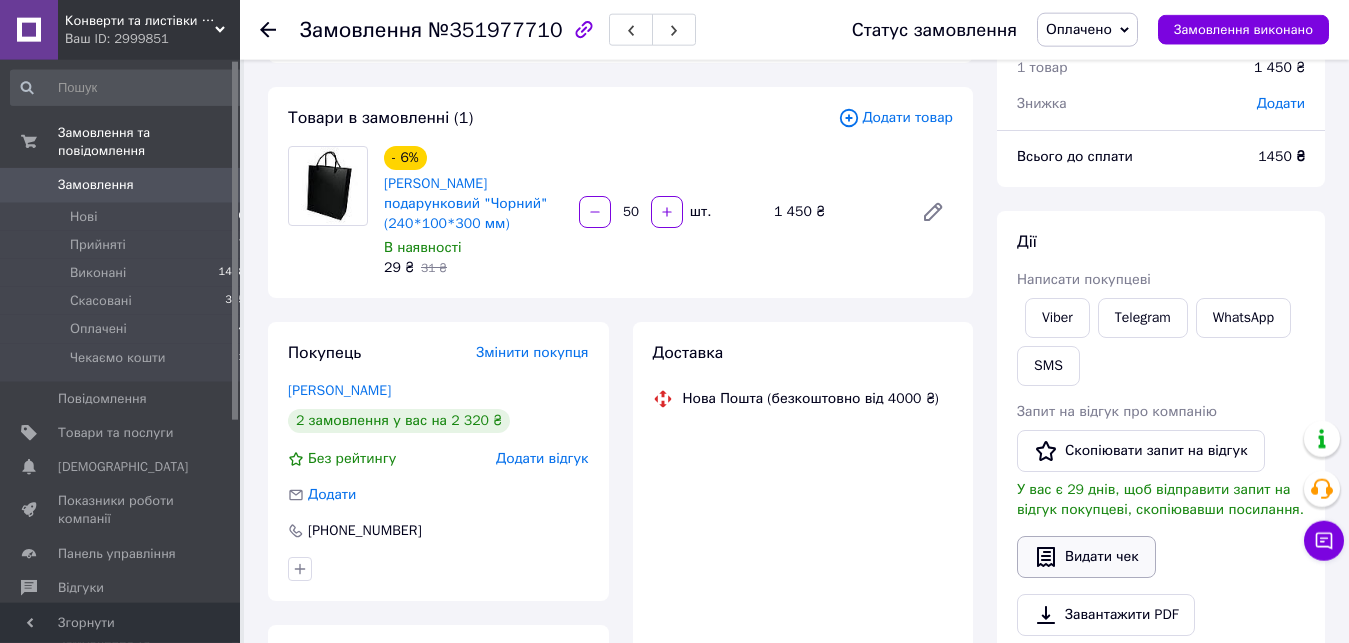 scroll, scrollTop: 204, scrollLeft: 0, axis: vertical 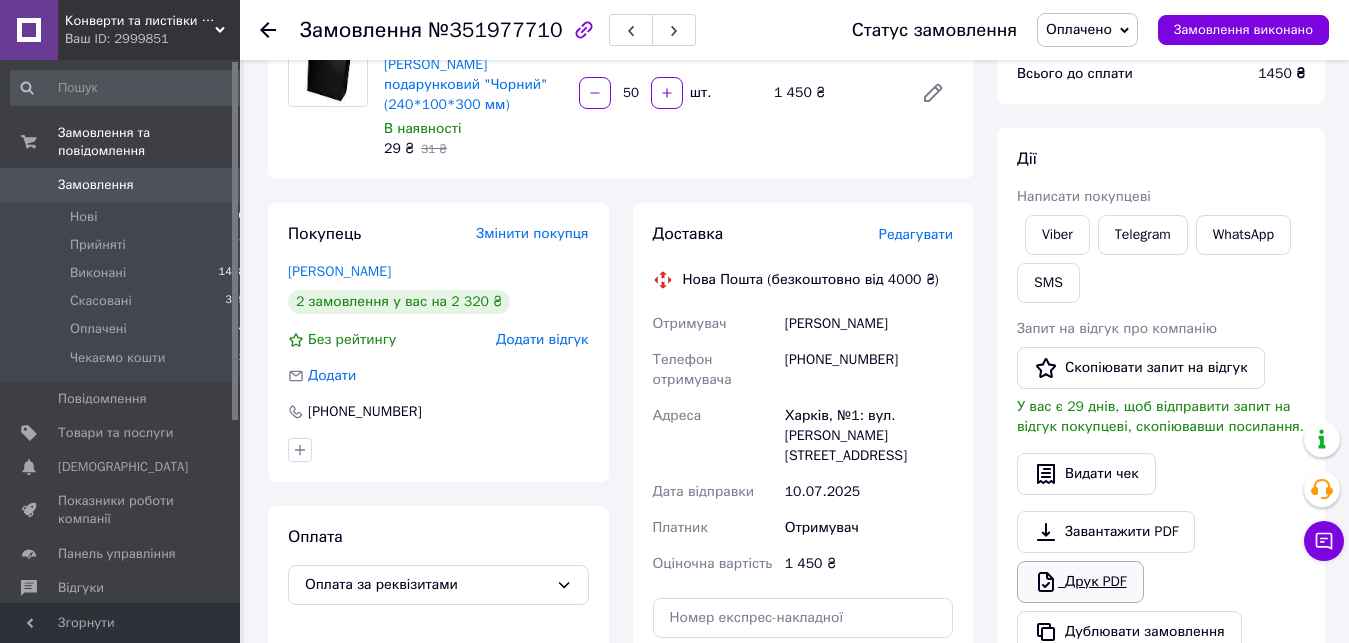 click on "Друк PDF" at bounding box center (1080, 582) 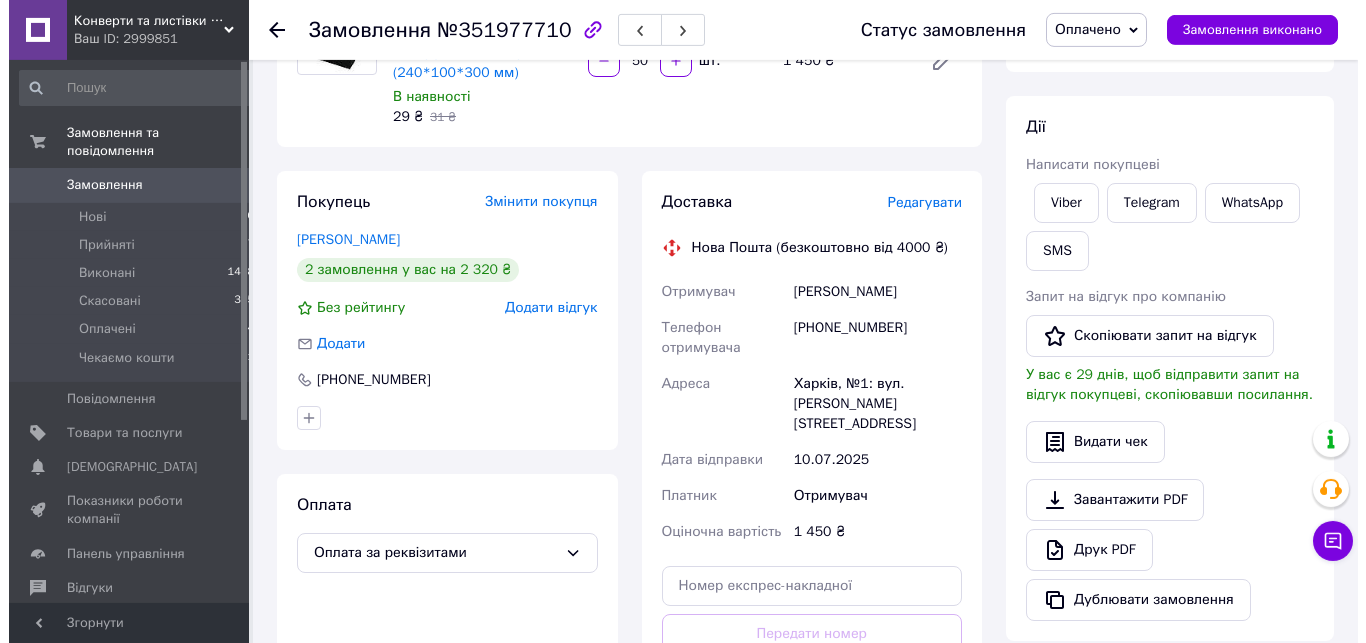 scroll, scrollTop: 204, scrollLeft: 0, axis: vertical 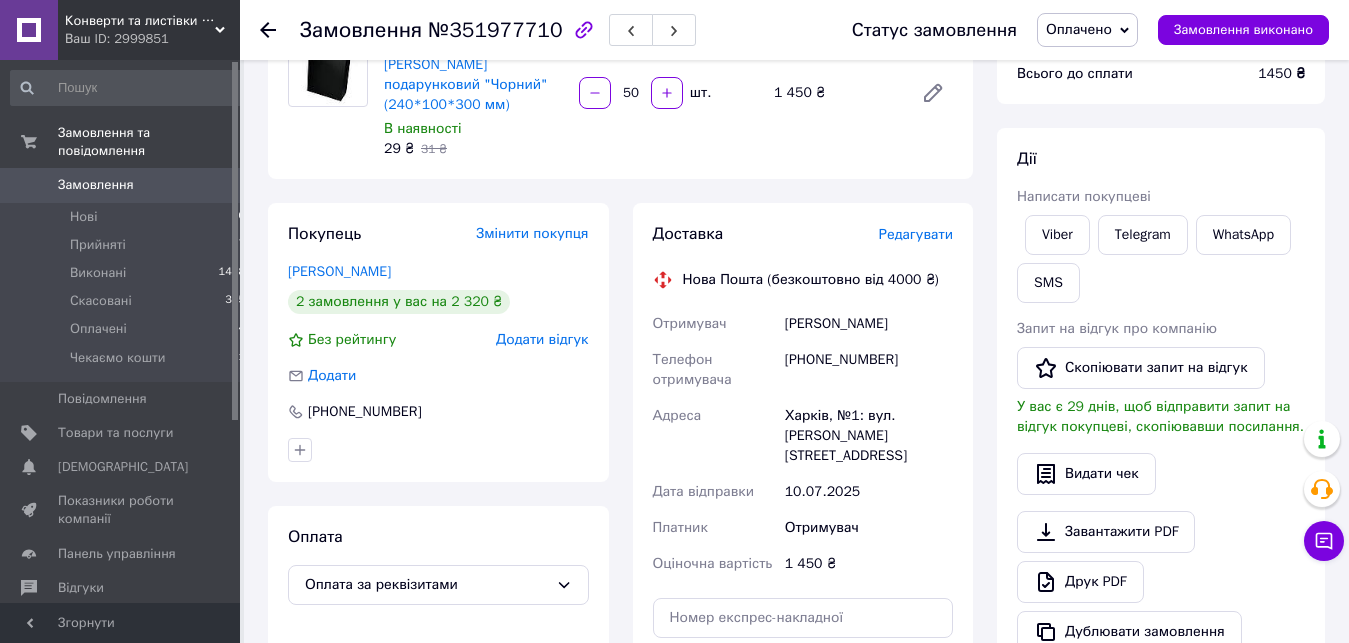 click on "Редагувати" at bounding box center [916, 234] 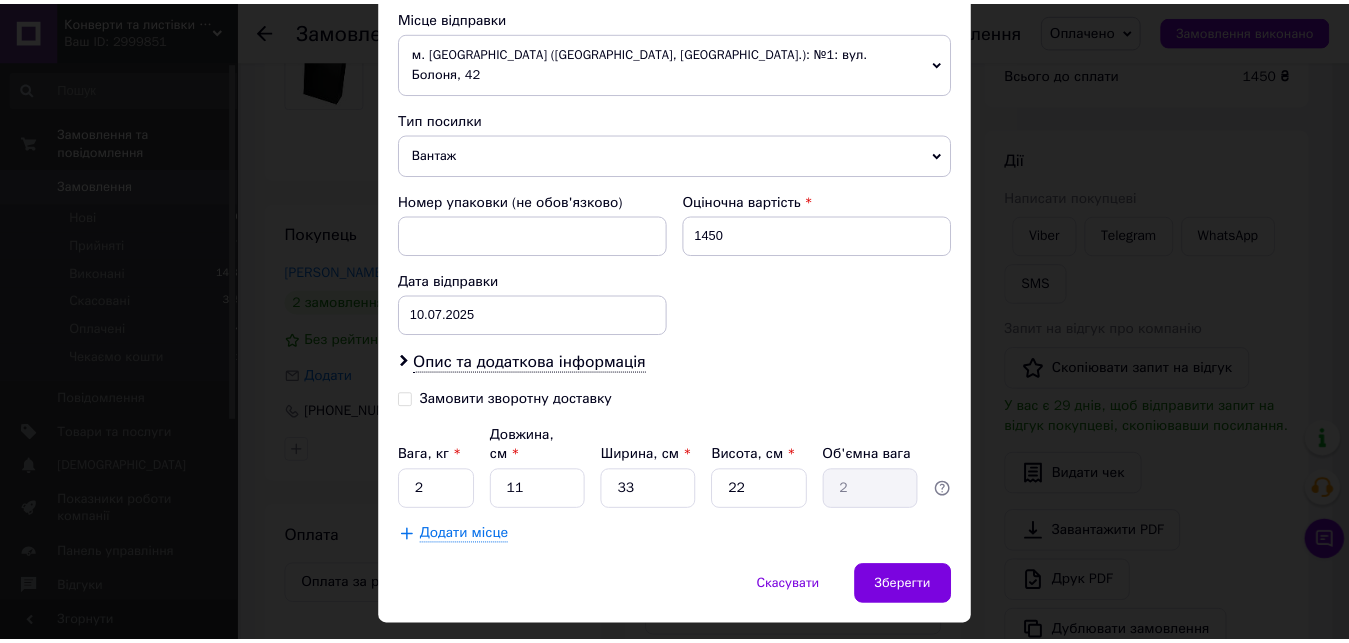 scroll, scrollTop: 721, scrollLeft: 0, axis: vertical 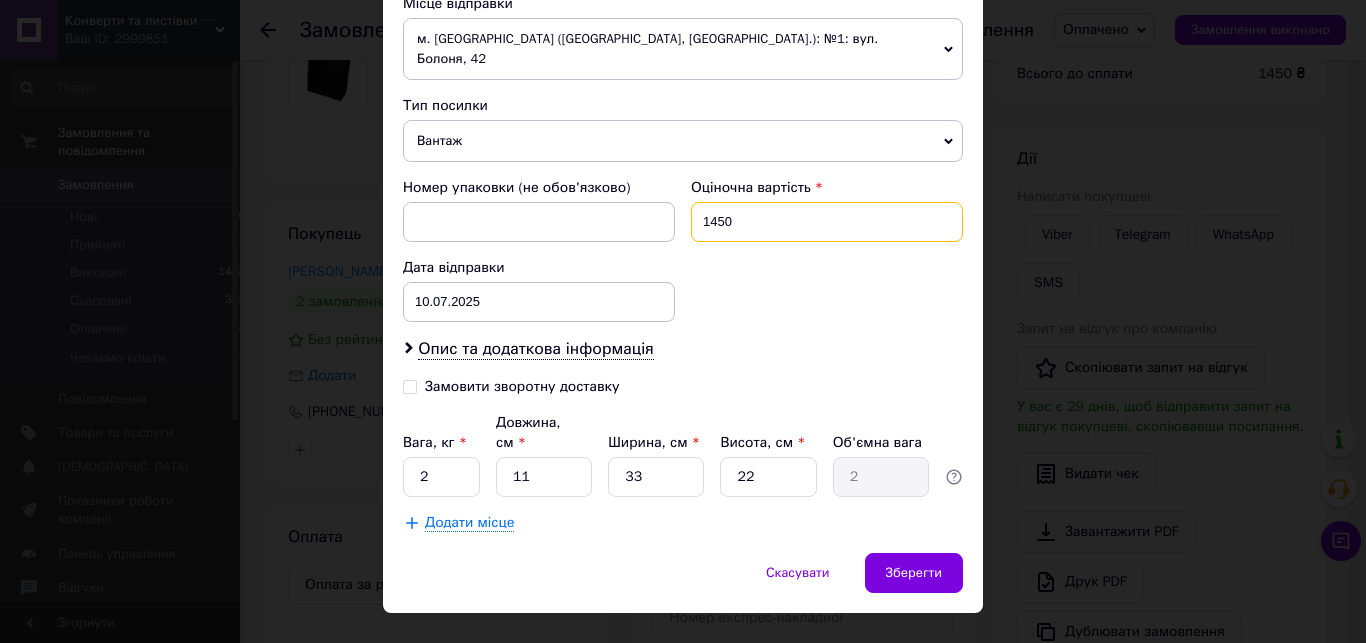 click on "1450" at bounding box center (827, 222) 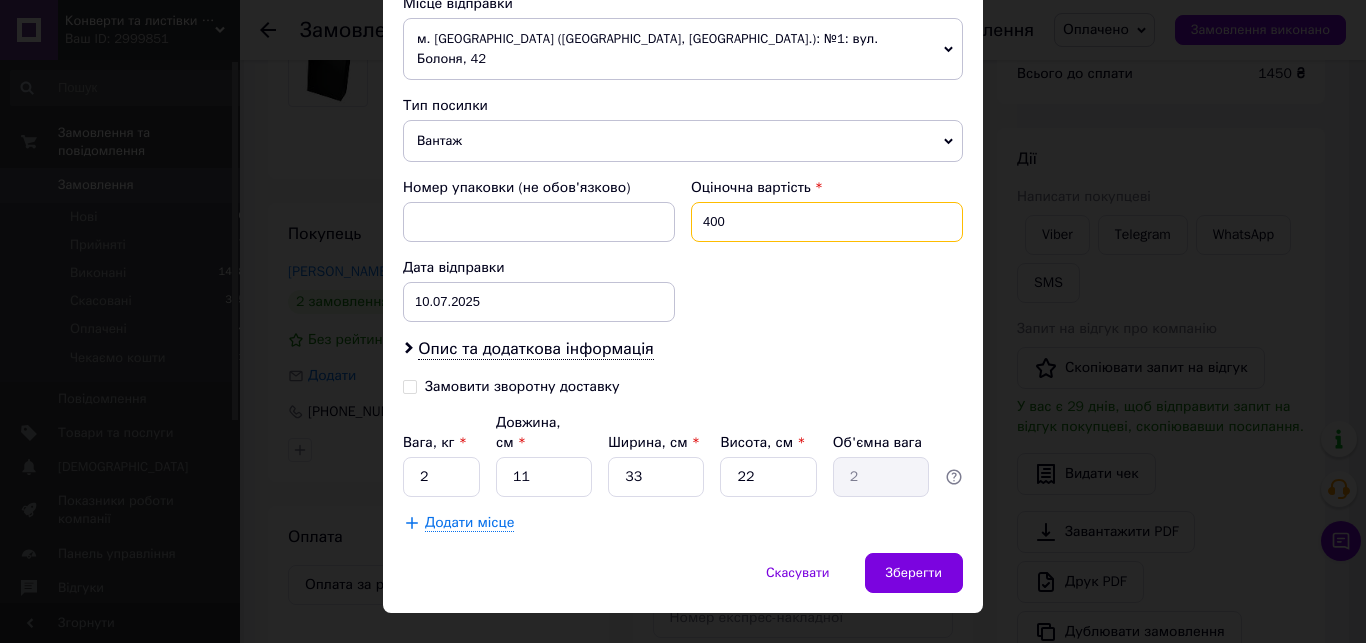 type on "400" 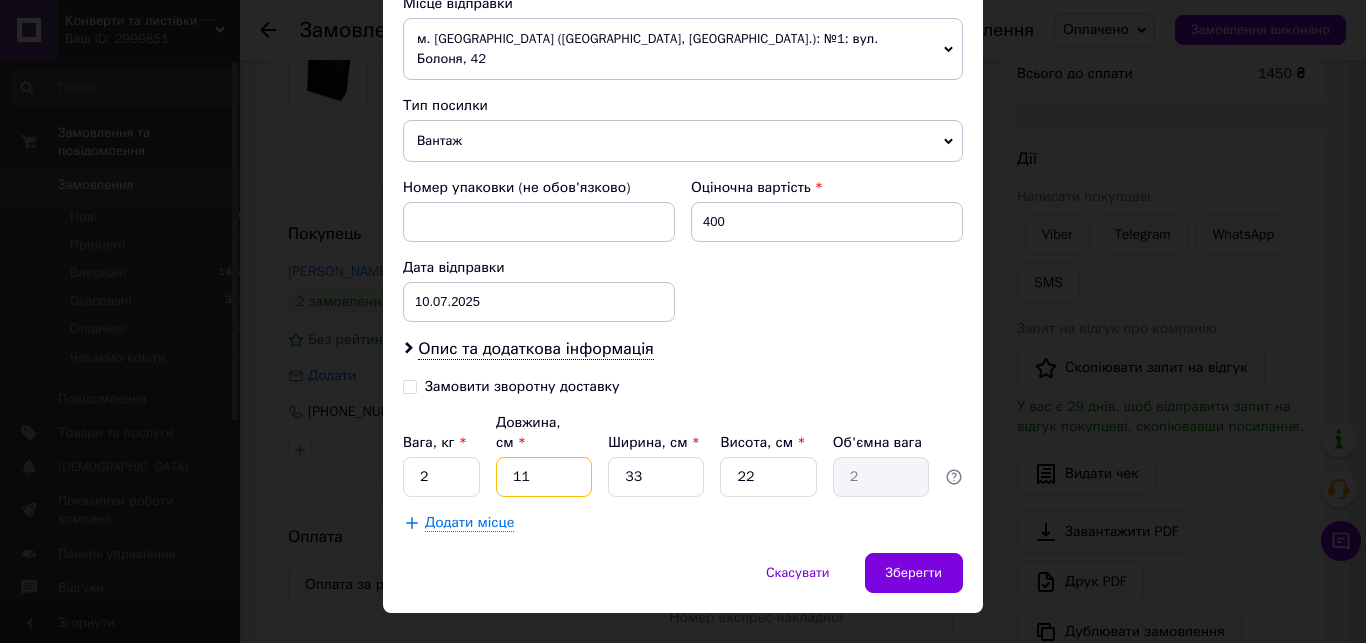 click on "11" at bounding box center (544, 477) 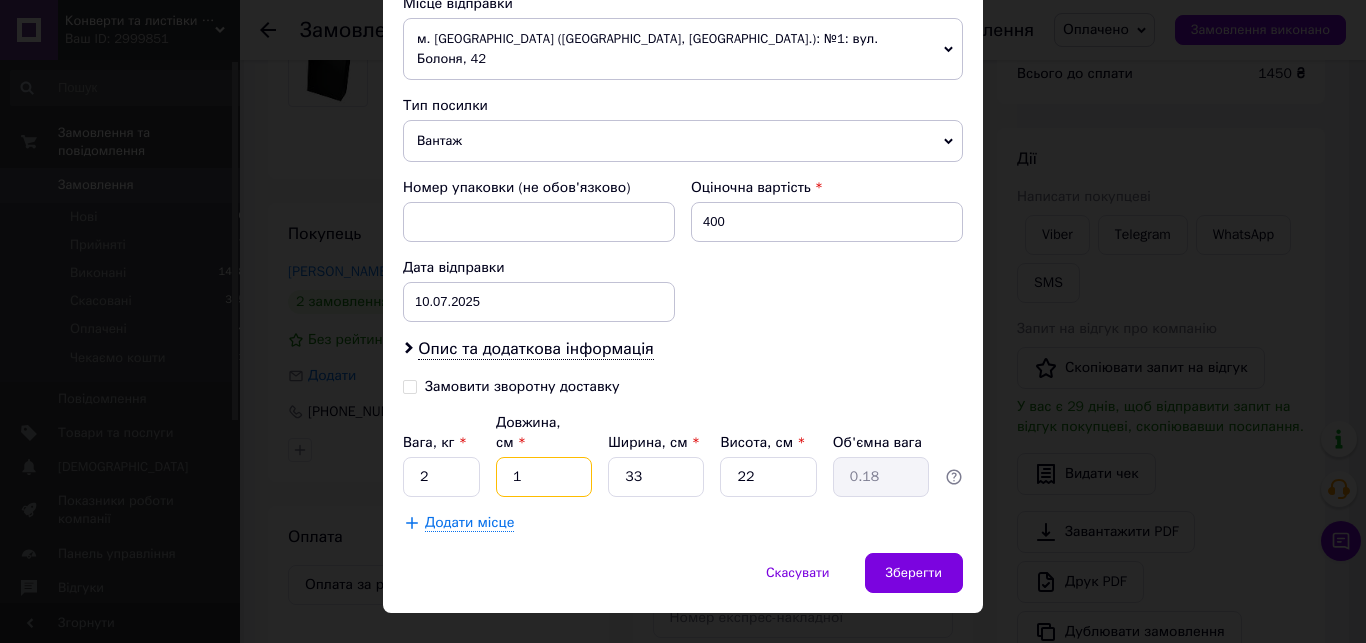 type 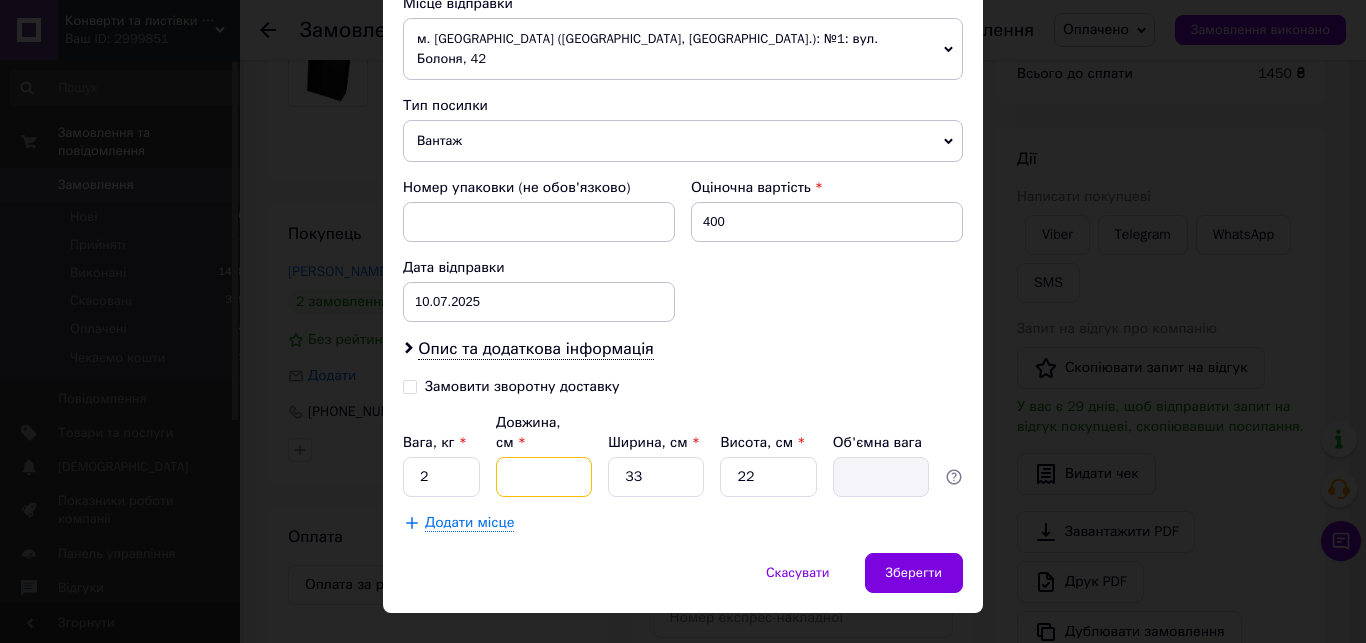 type on "4" 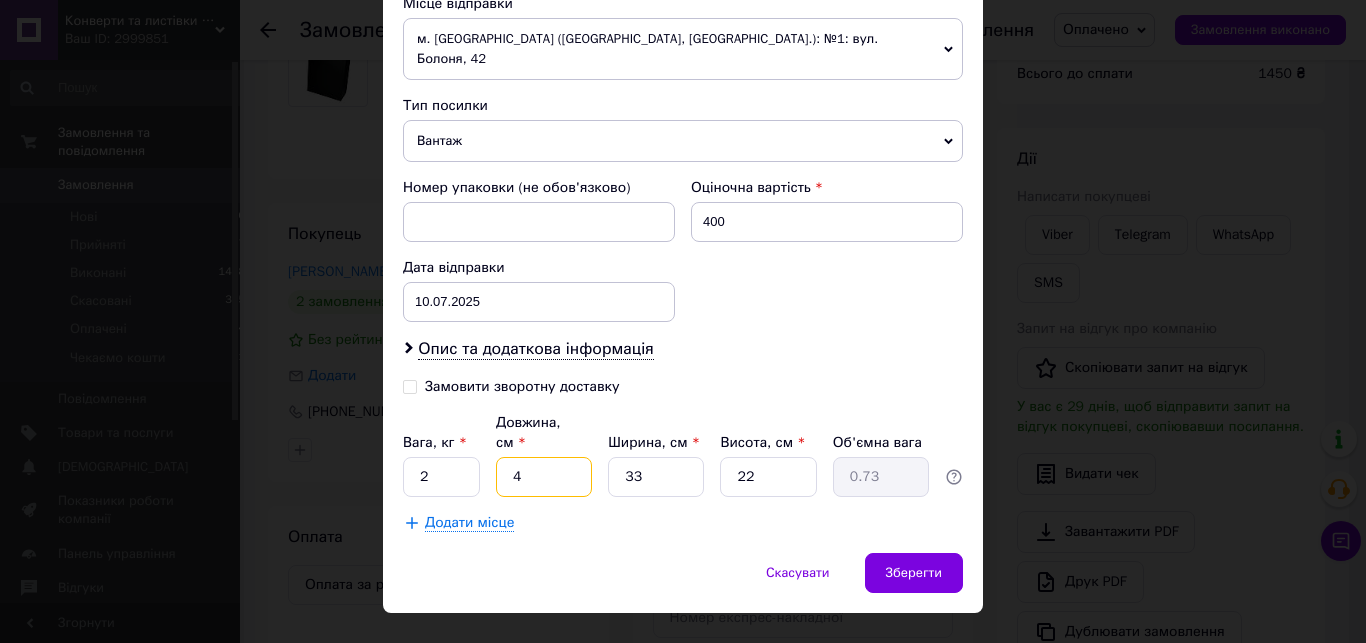 type on "40" 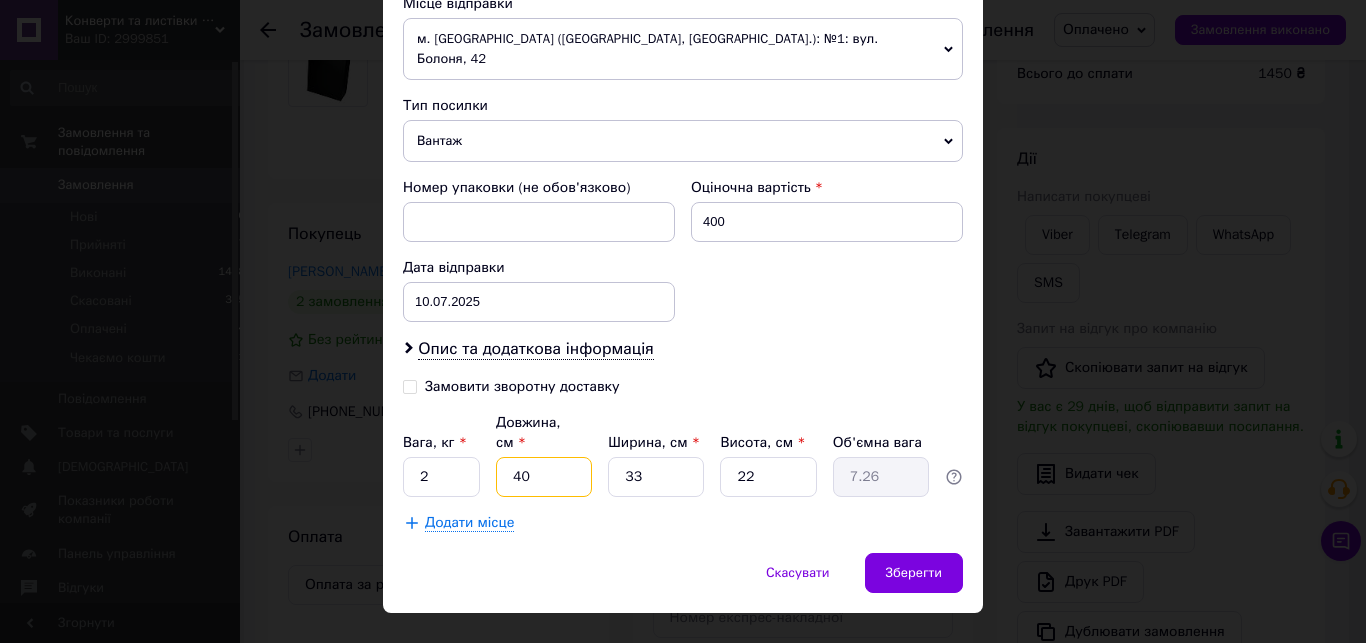 type on "40" 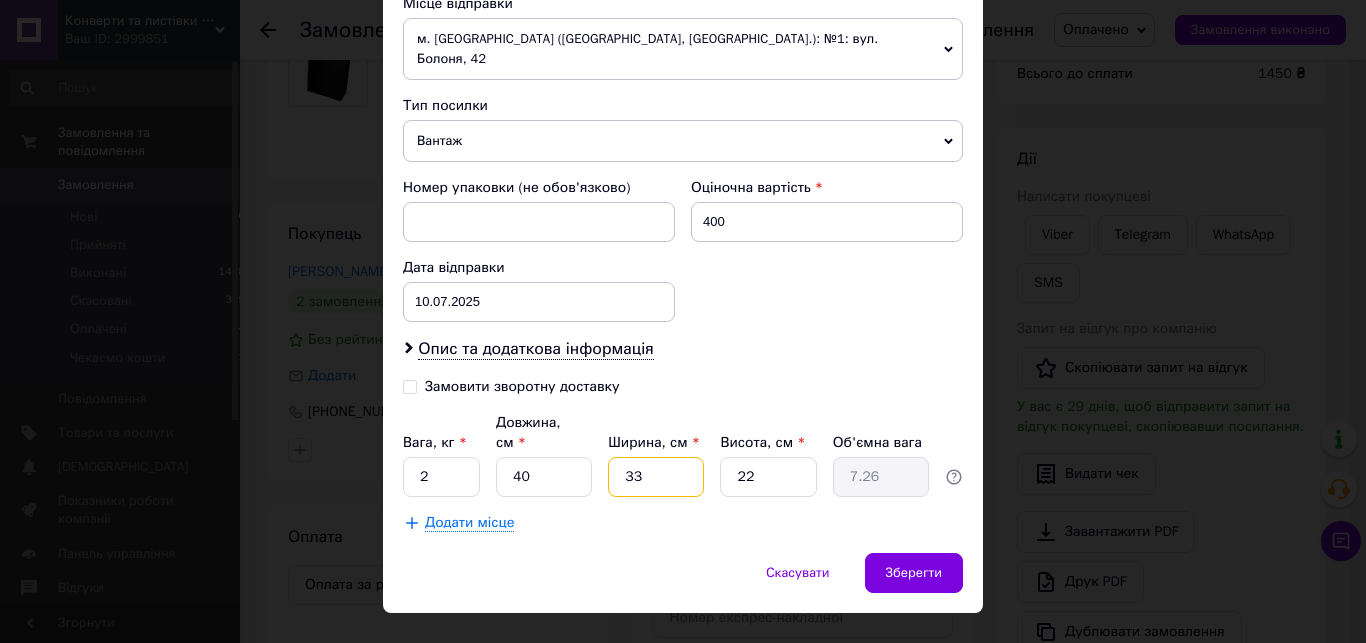 type on "3" 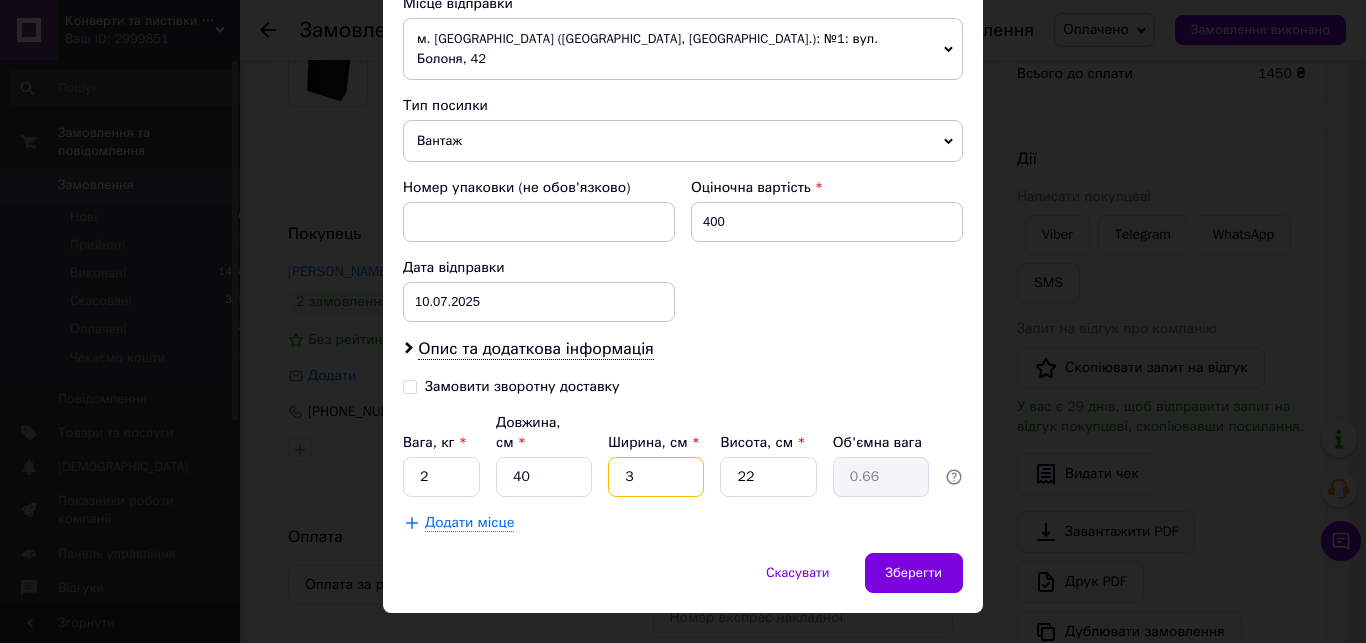 type on "30" 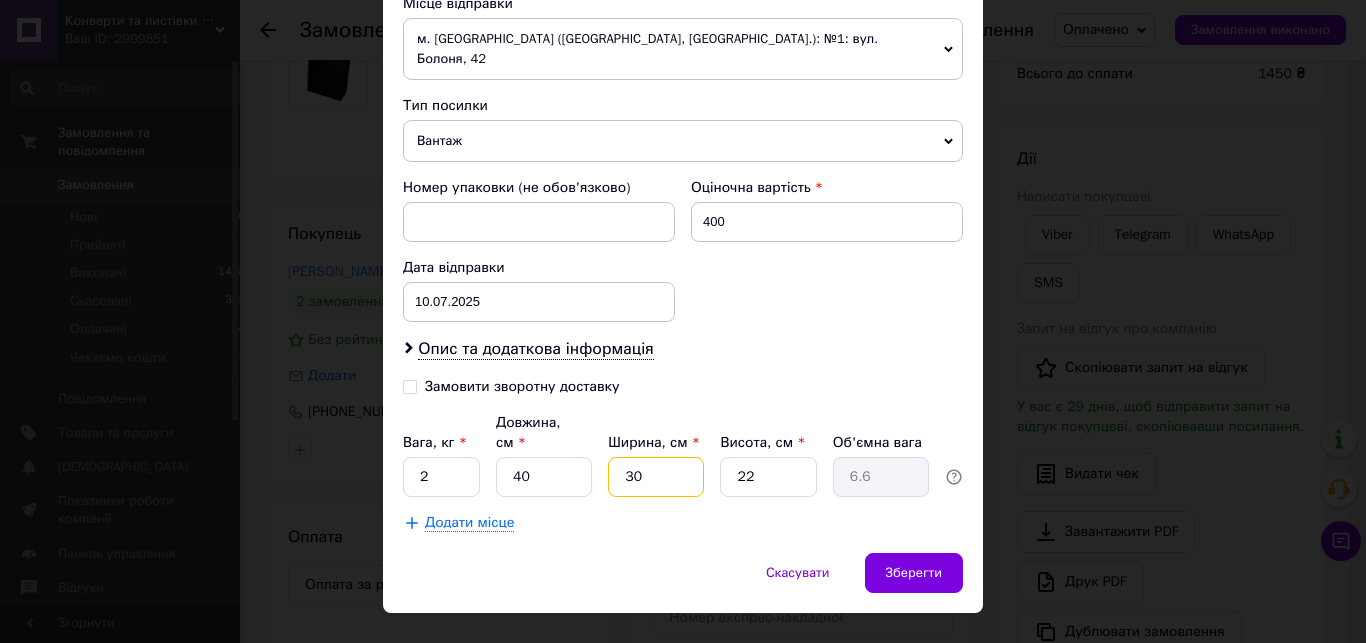 type on "30" 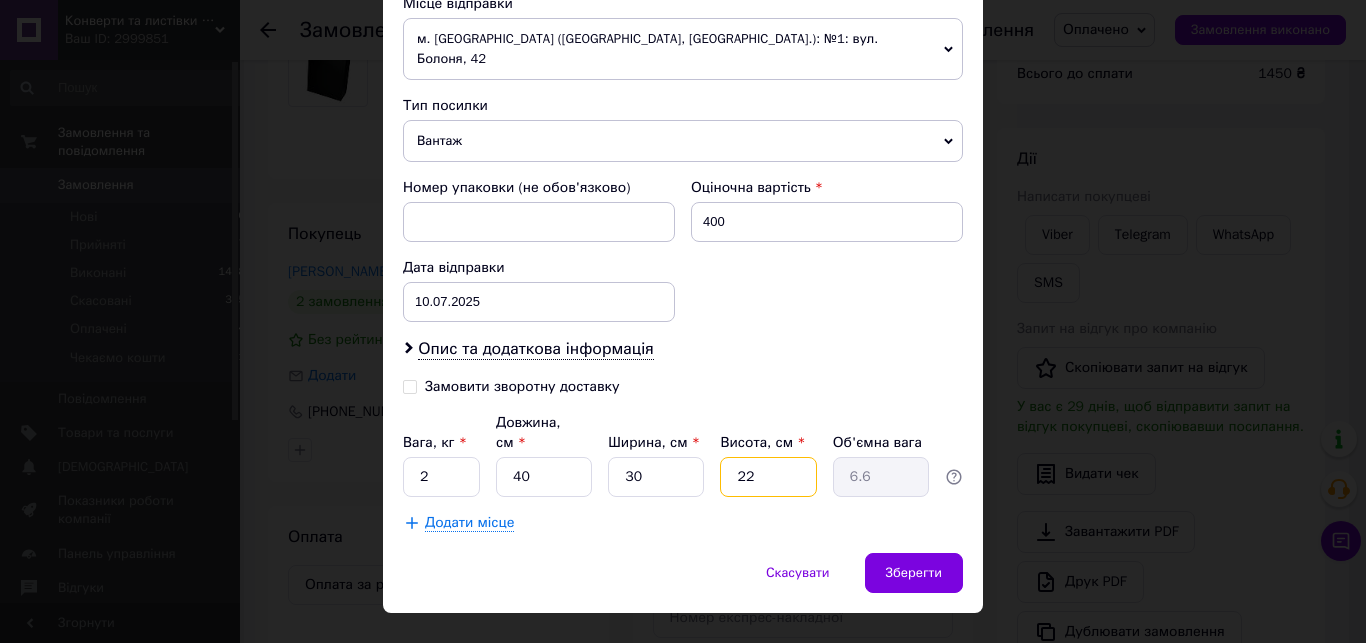 type on "2" 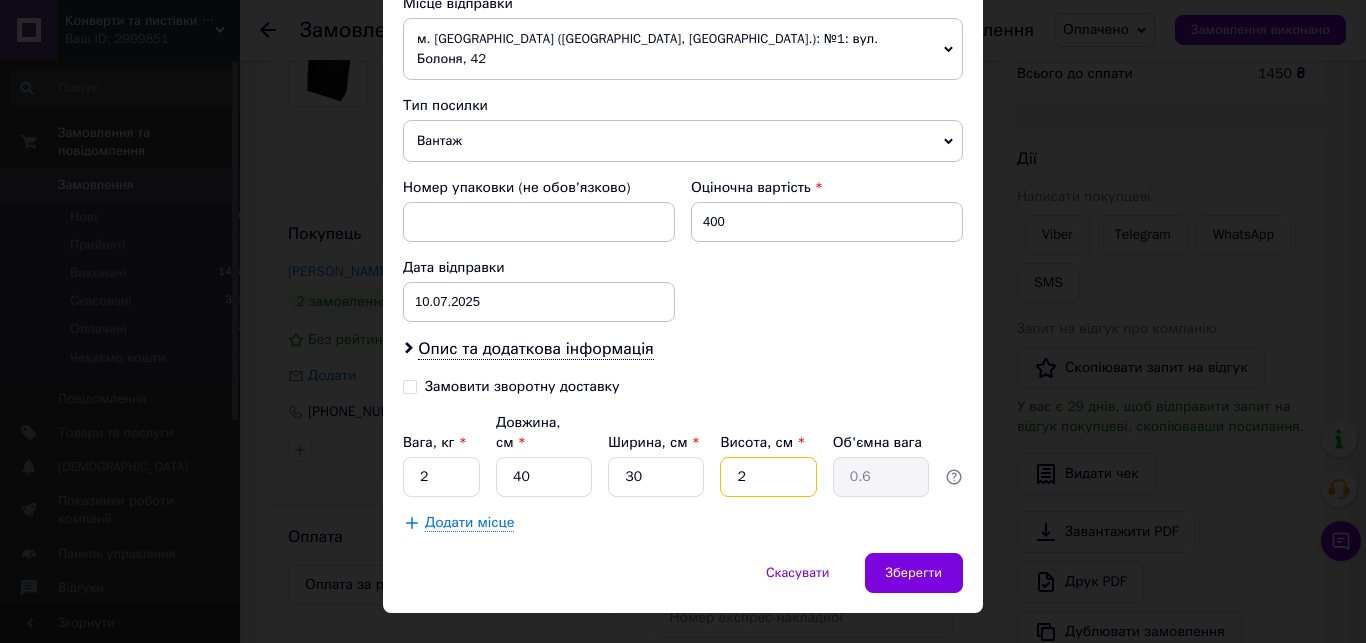 type on "26" 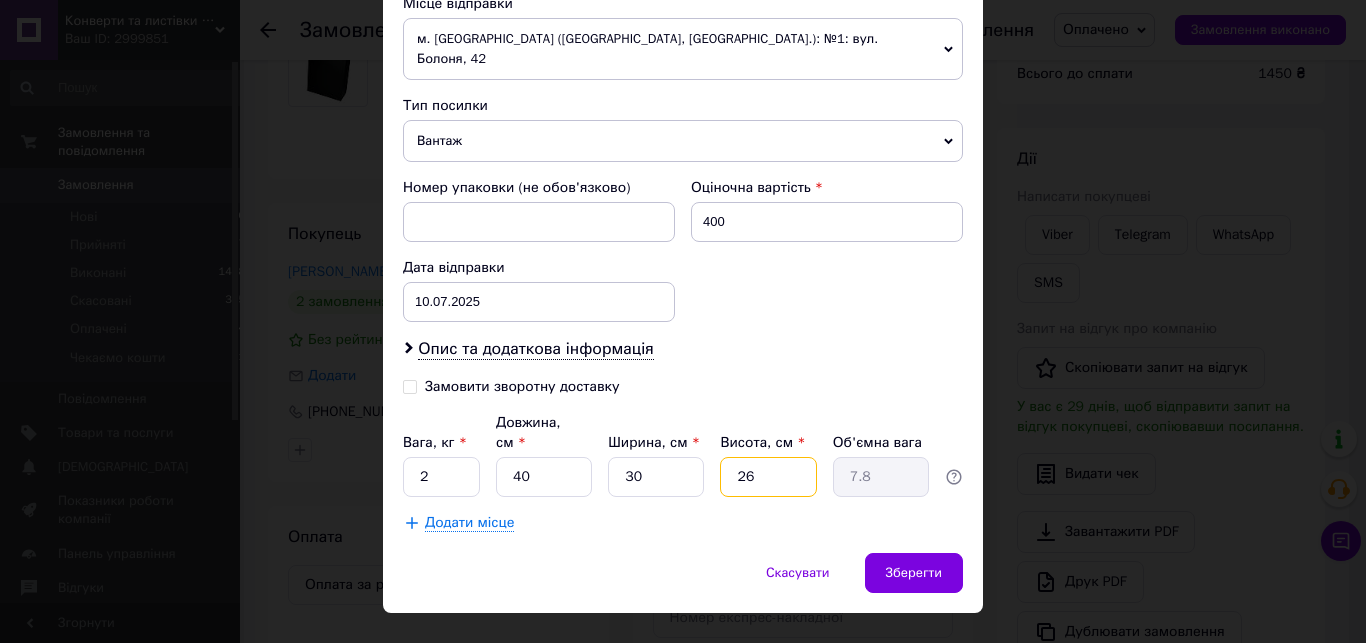 type on "26" 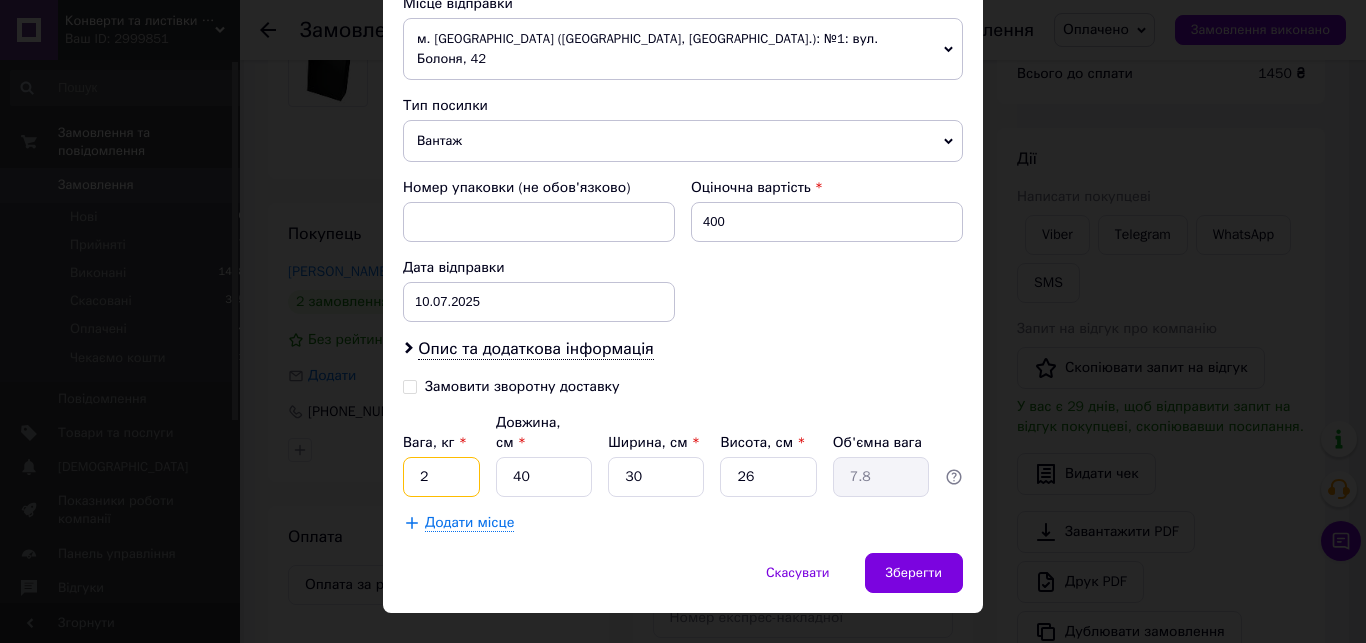 click on "2" at bounding box center (441, 477) 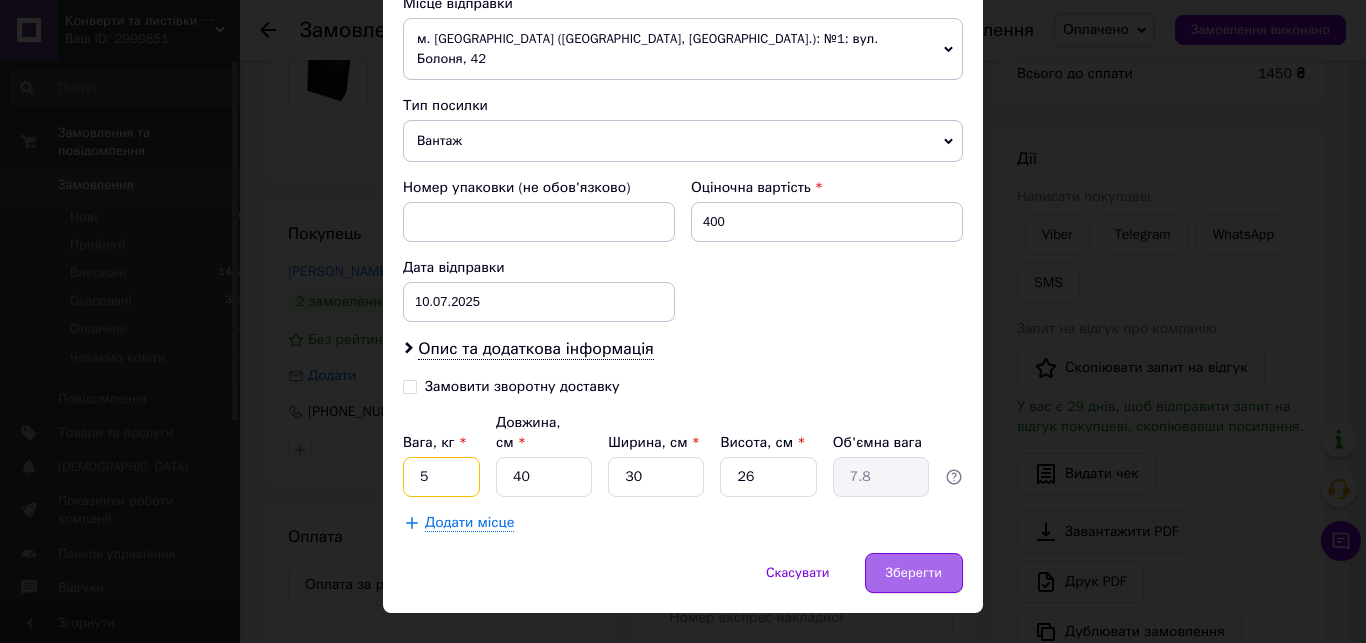 type on "5" 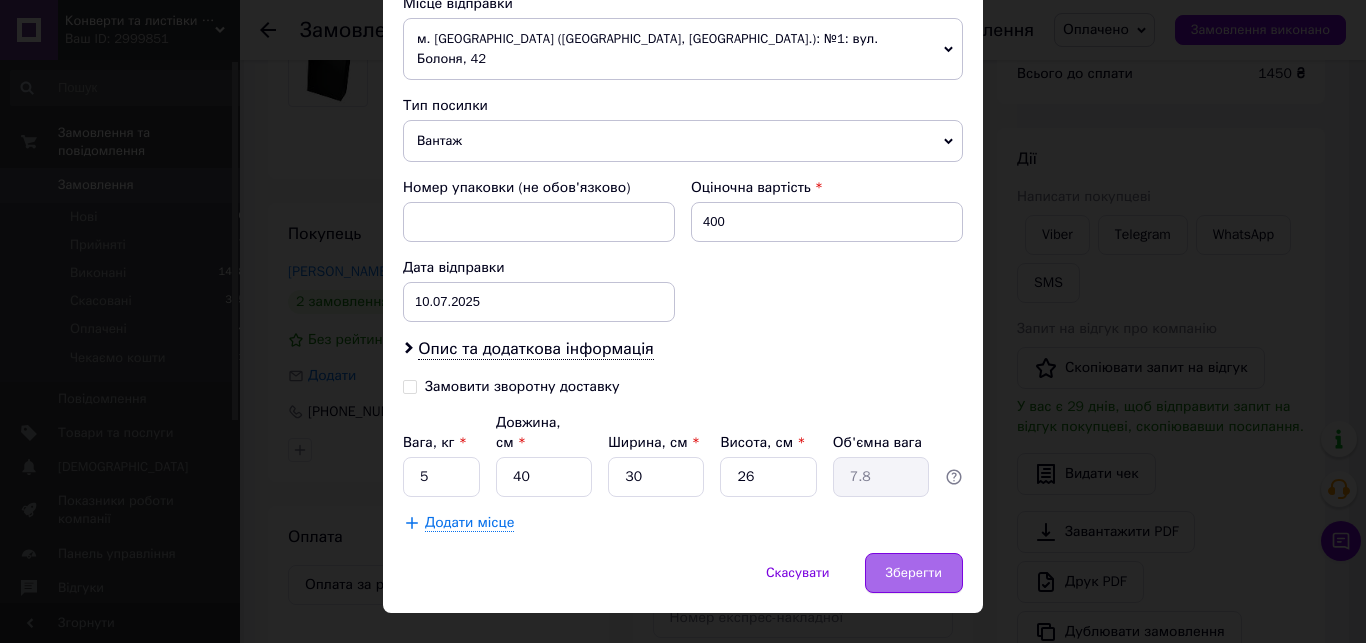 click on "Зберегти" at bounding box center [914, 573] 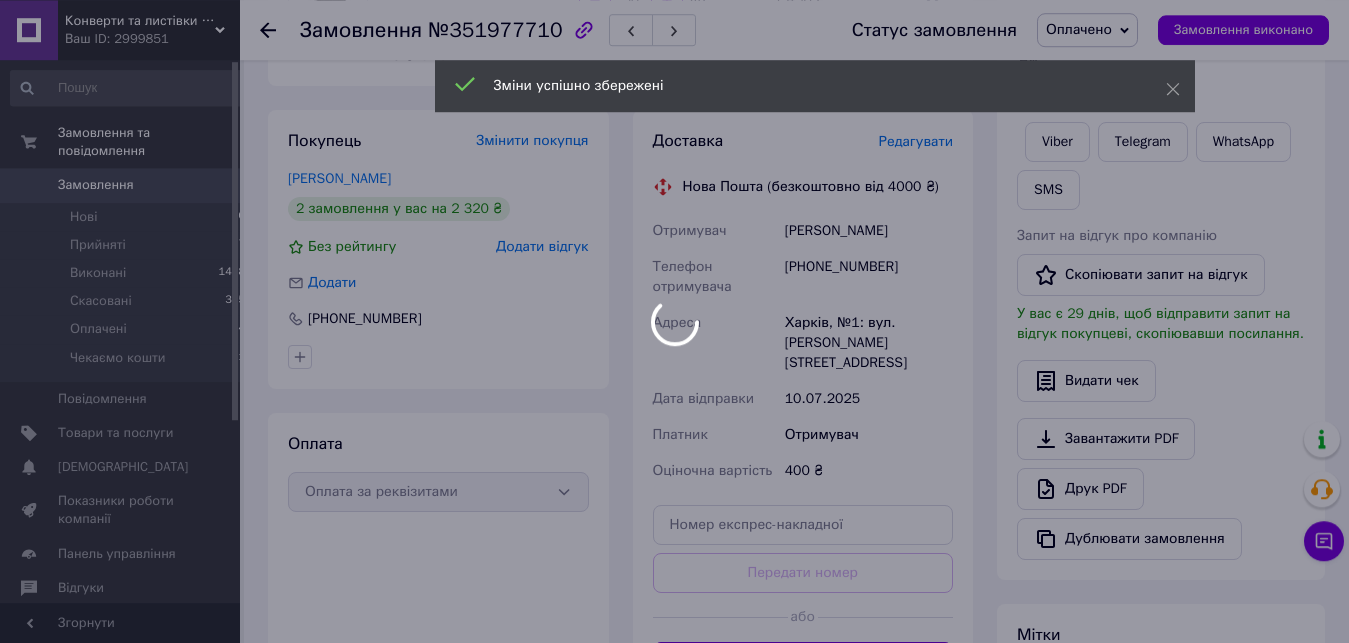 scroll, scrollTop: 408, scrollLeft: 0, axis: vertical 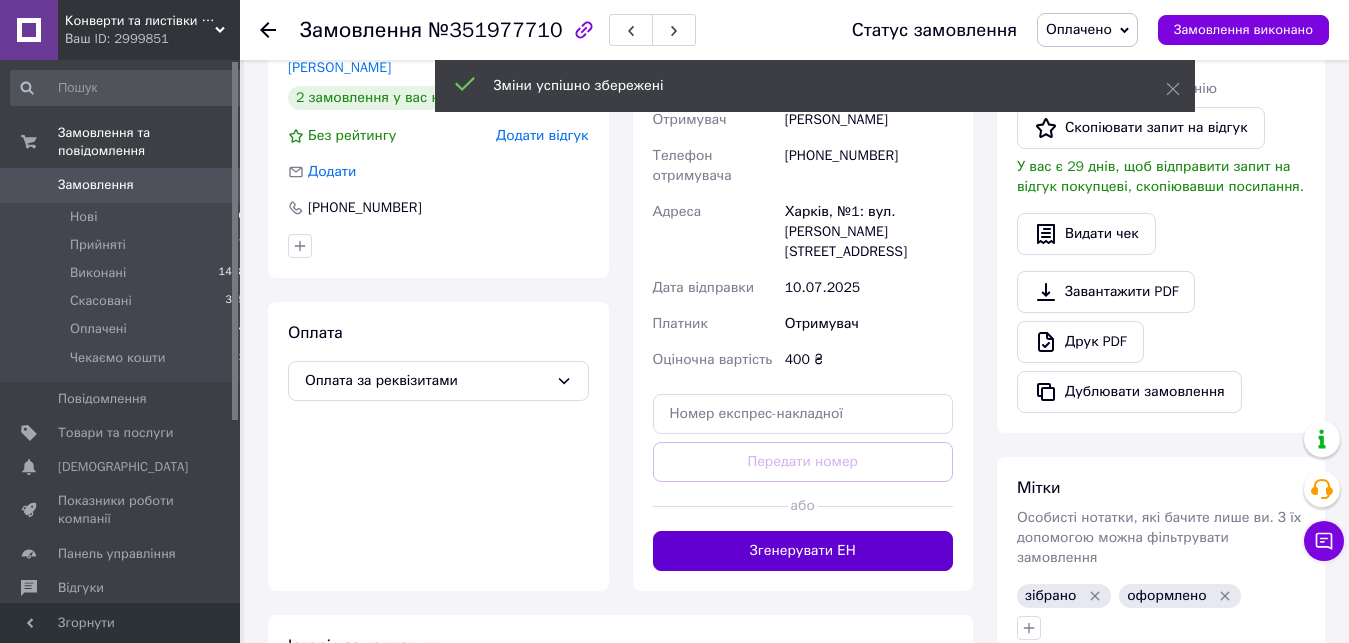 click on "Згенерувати ЕН" at bounding box center [803, 551] 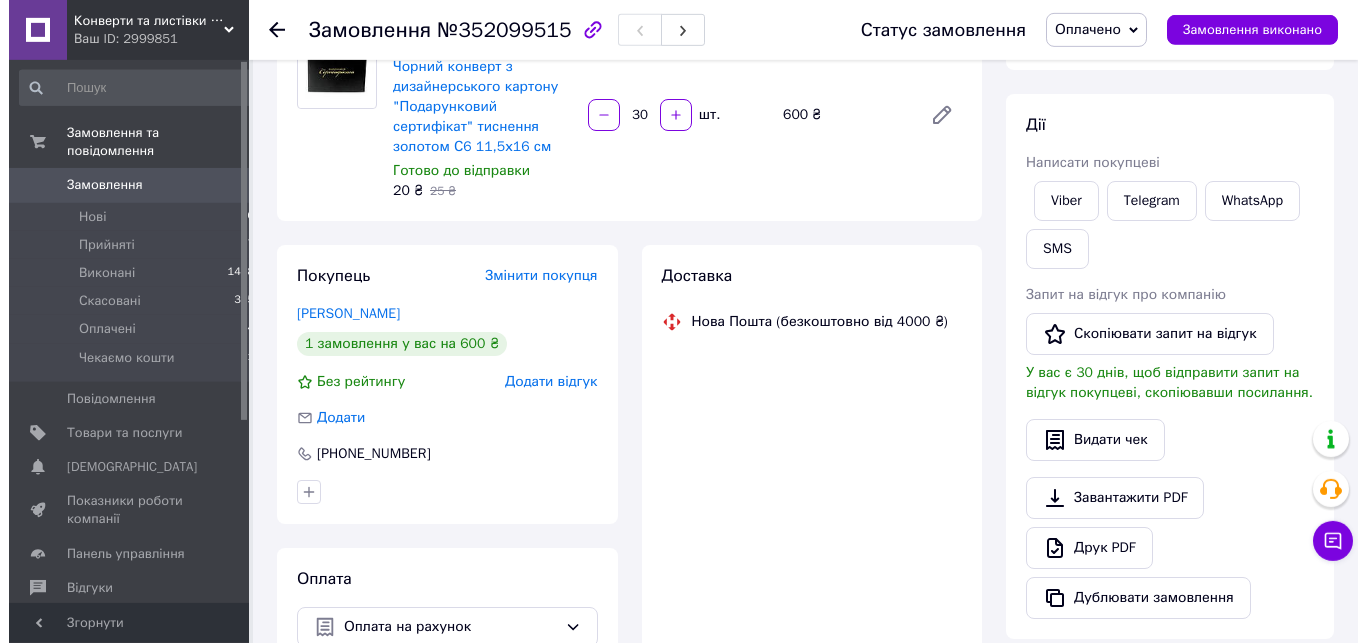scroll, scrollTop: 204, scrollLeft: 0, axis: vertical 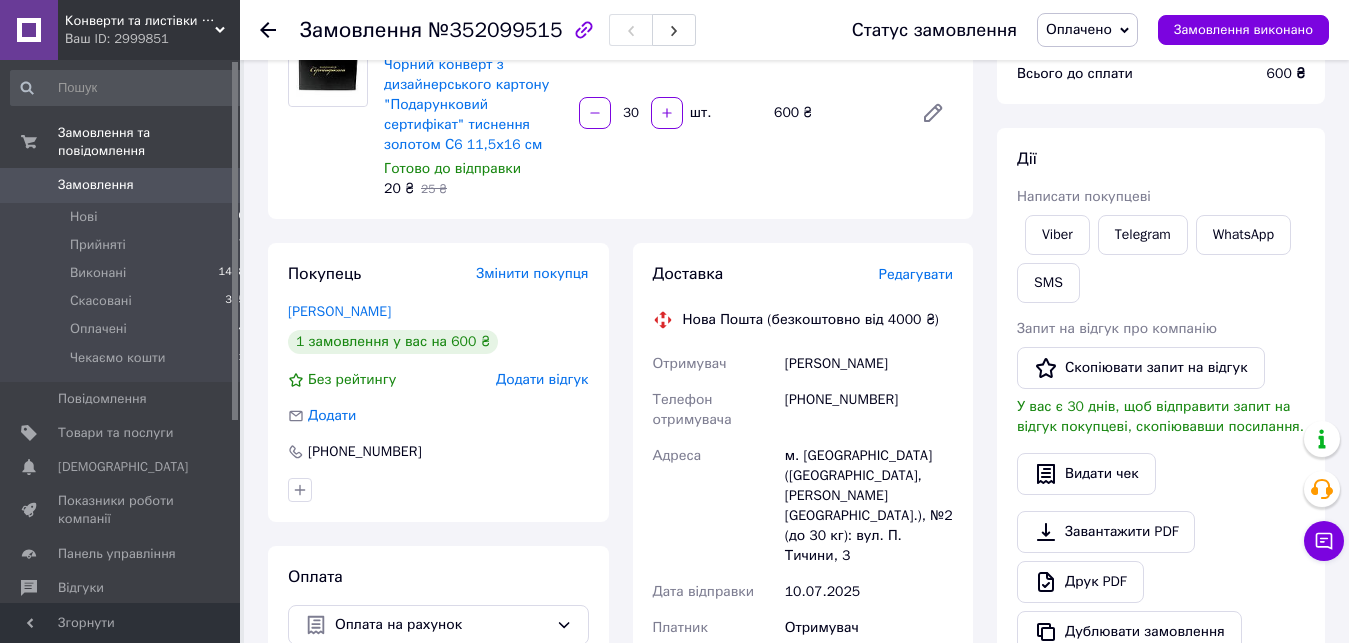 click on "Редагувати" at bounding box center (916, 274) 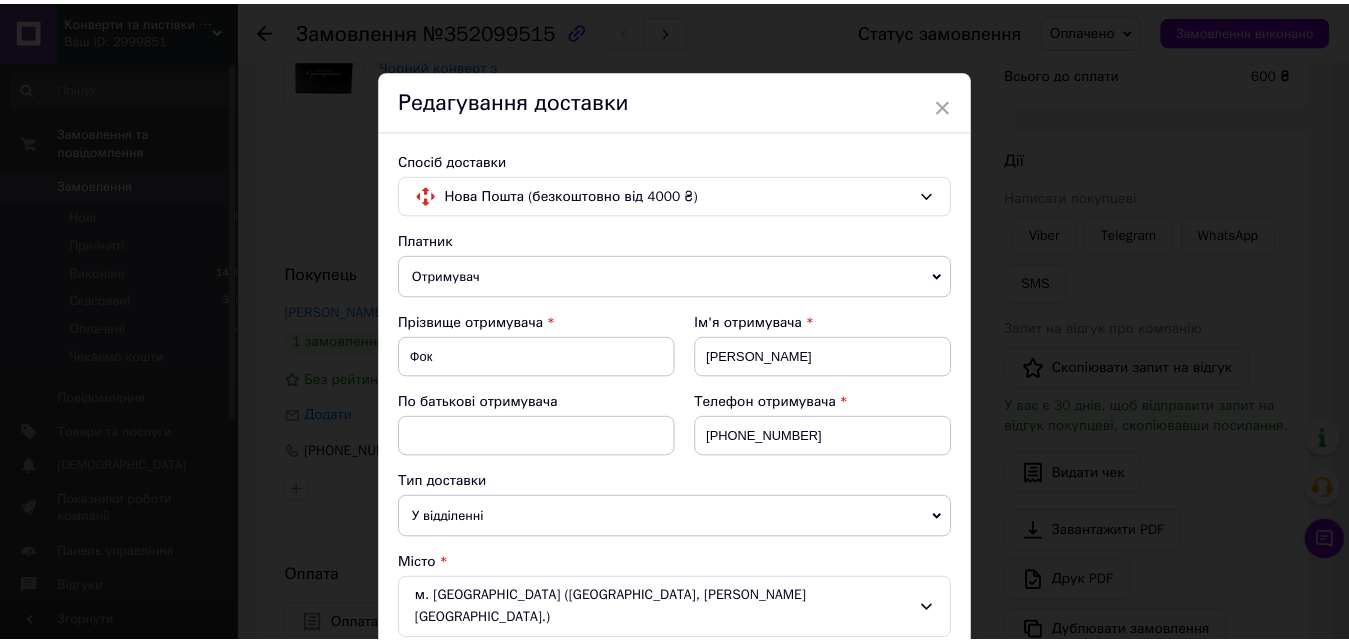 scroll, scrollTop: 684, scrollLeft: 0, axis: vertical 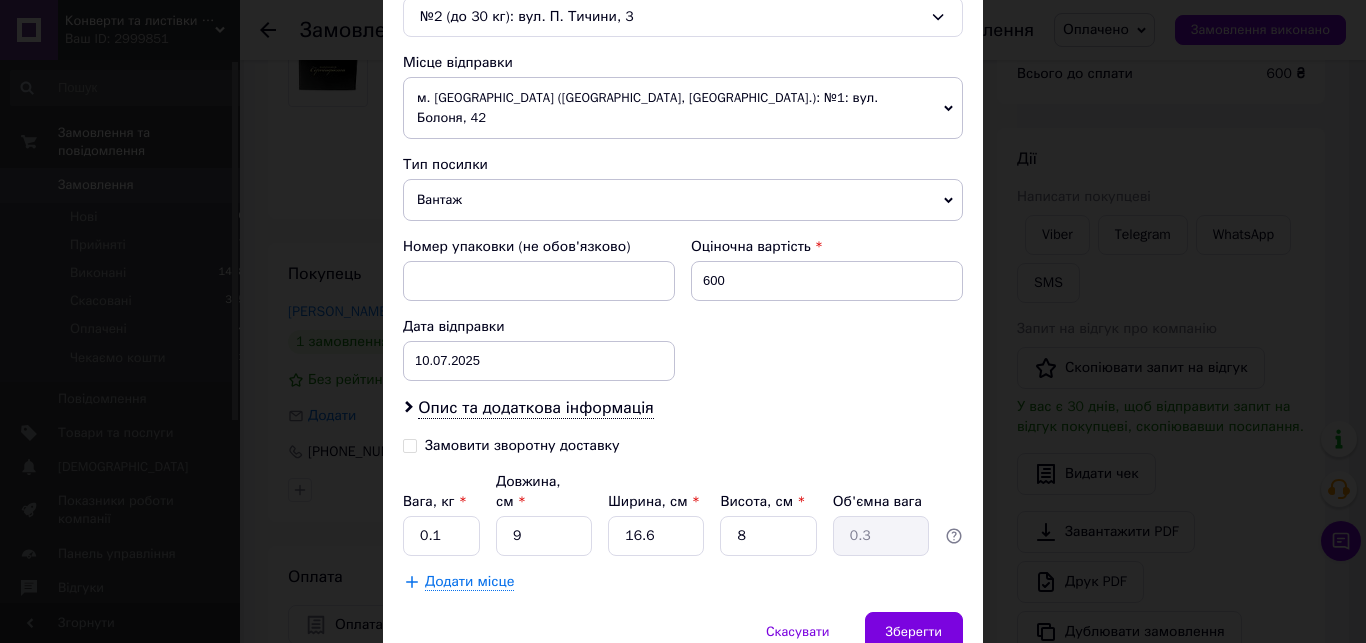 click on "Вантаж" at bounding box center [683, 200] 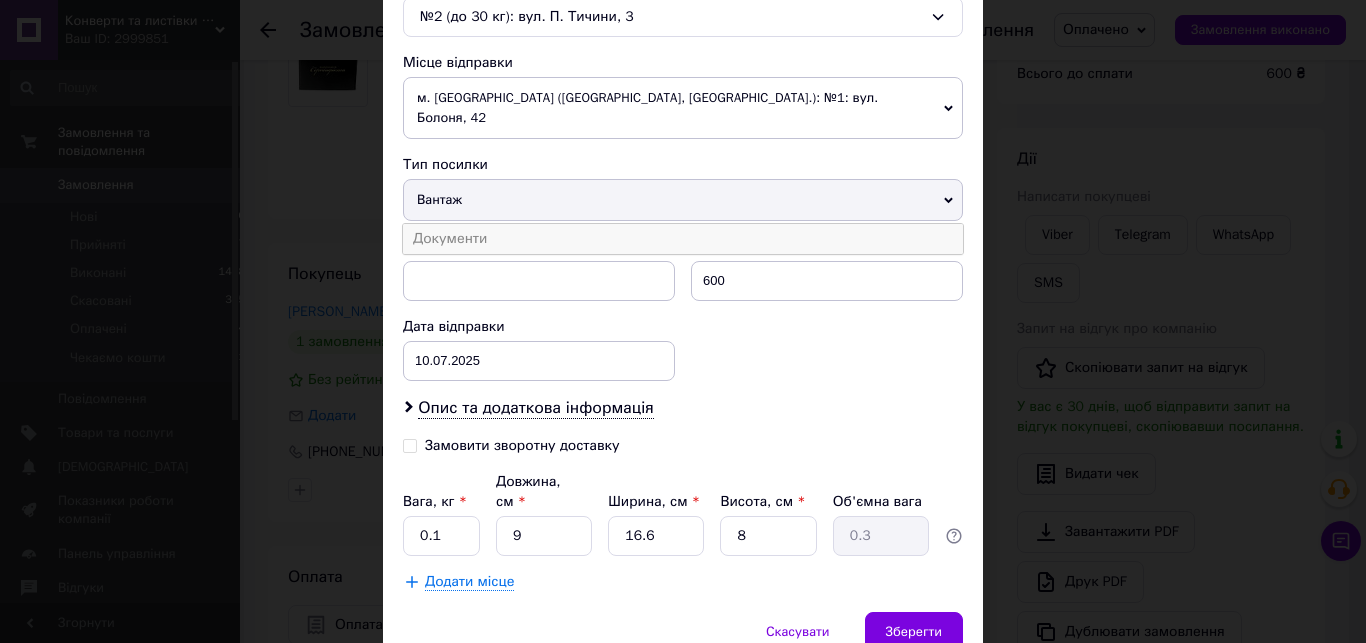 click on "Документи" at bounding box center (683, 239) 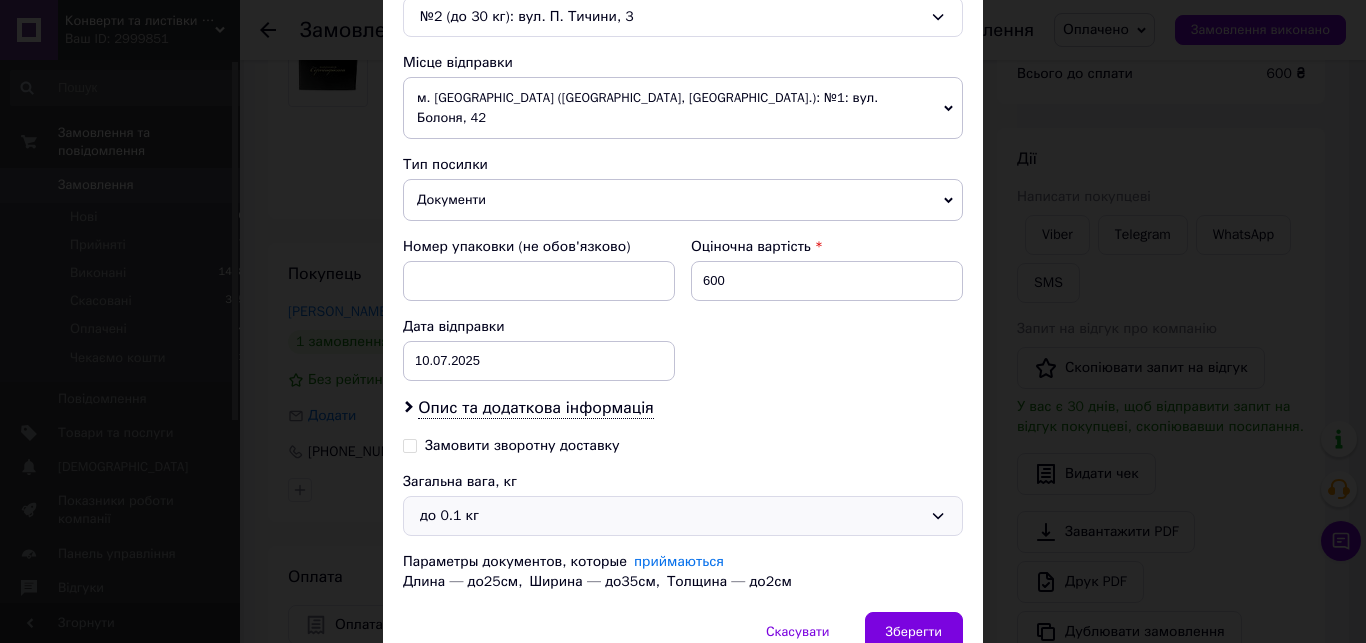 click on "до 0.1 кг" at bounding box center (671, 516) 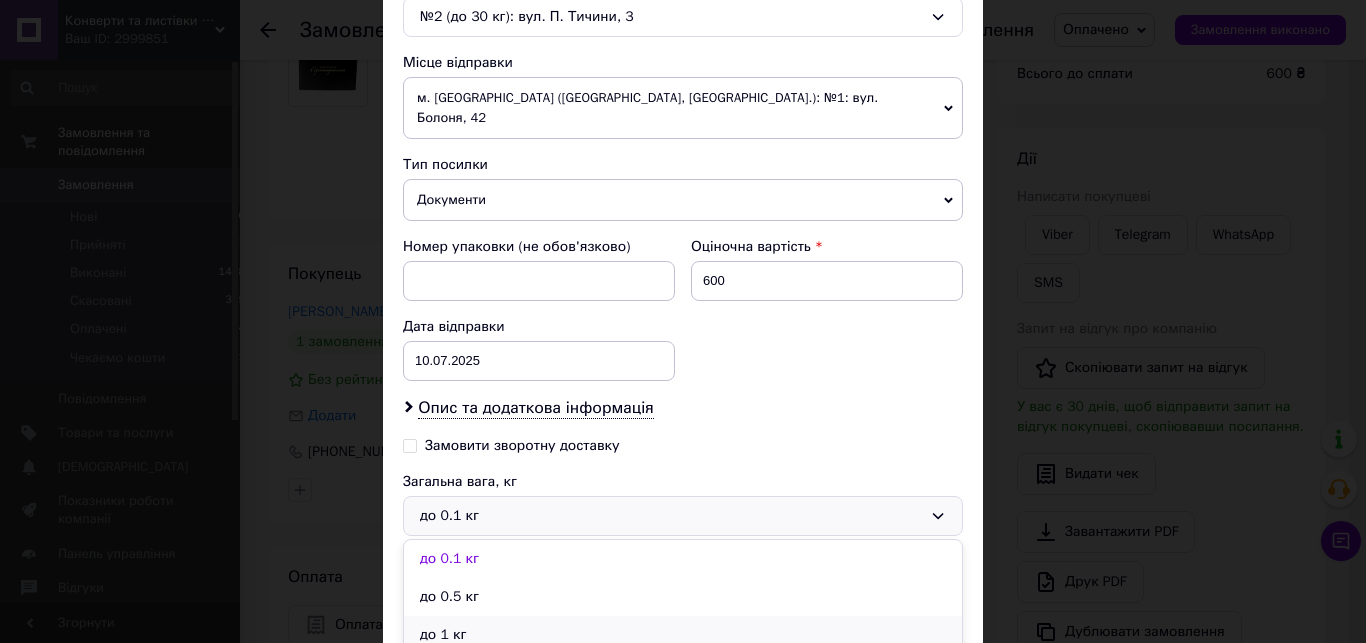 click on "до 1 кг" at bounding box center (683, 635) 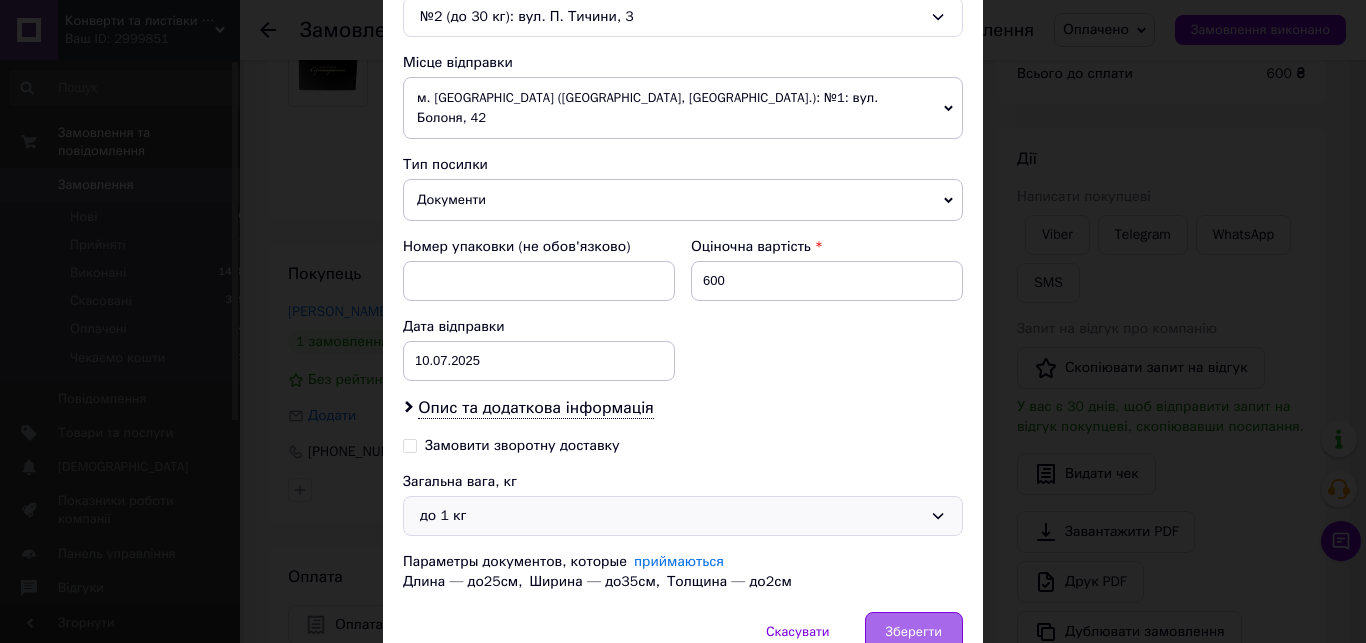 click on "Зберегти" at bounding box center (914, 632) 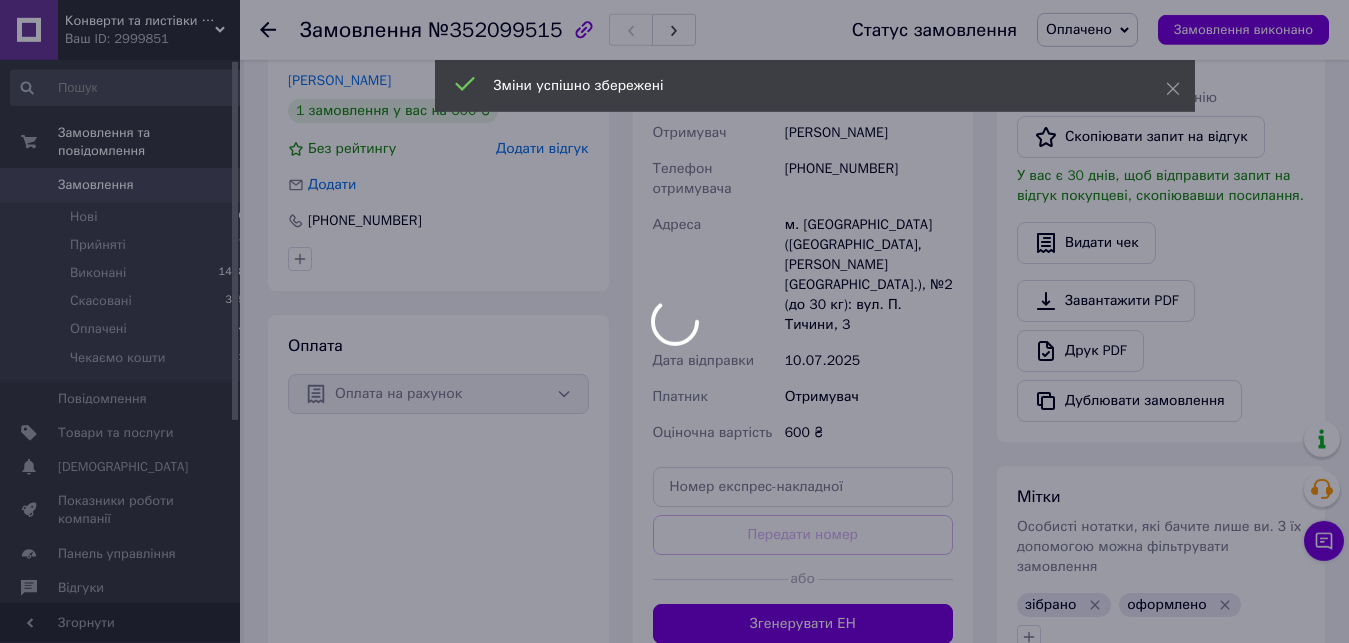 scroll, scrollTop: 510, scrollLeft: 0, axis: vertical 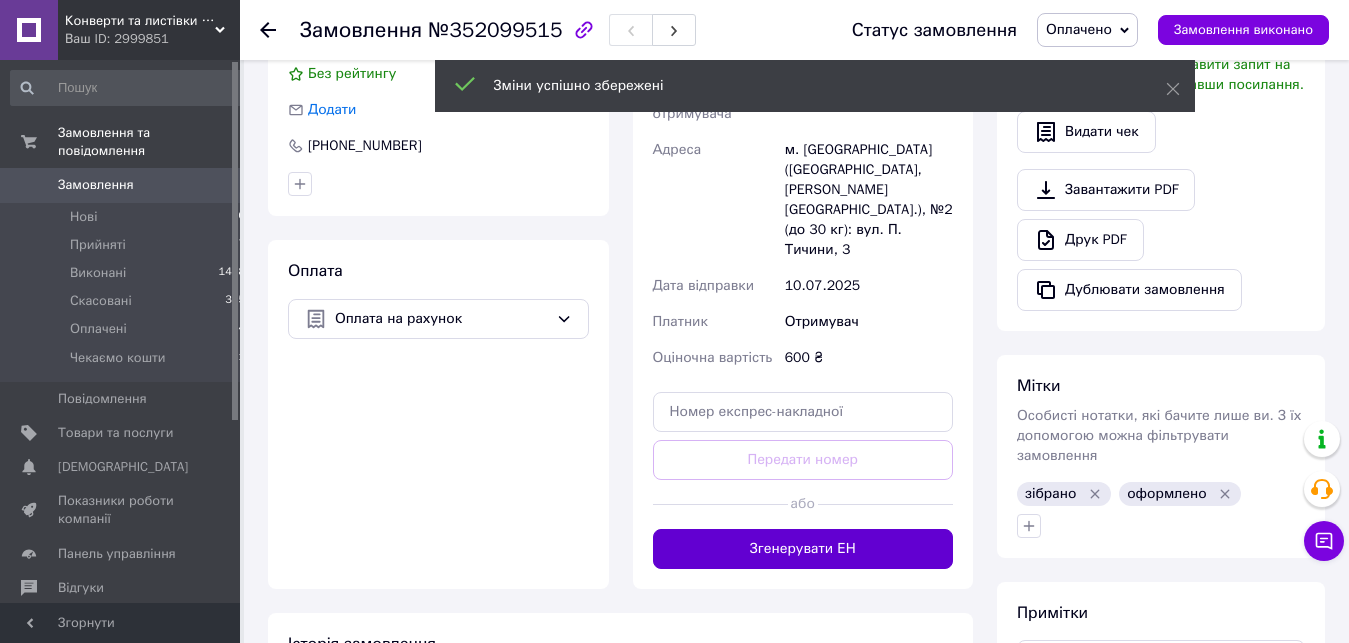 click on "Згенерувати ЕН" at bounding box center [803, 549] 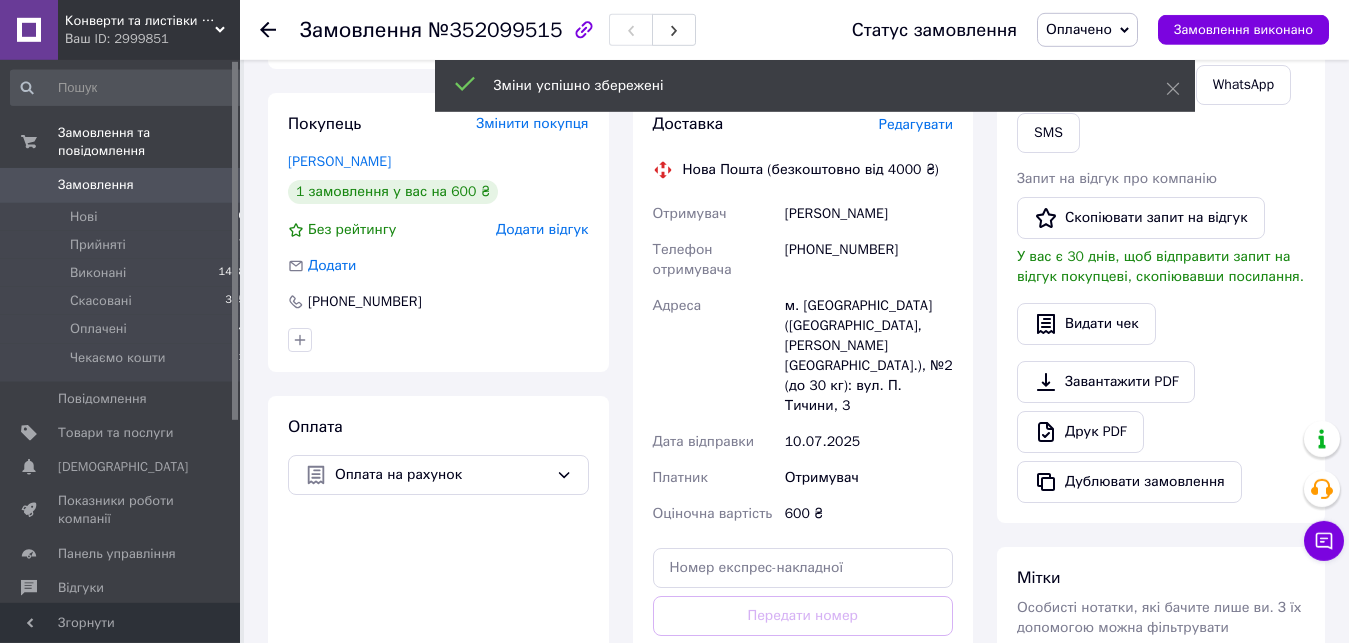 scroll, scrollTop: 408, scrollLeft: 0, axis: vertical 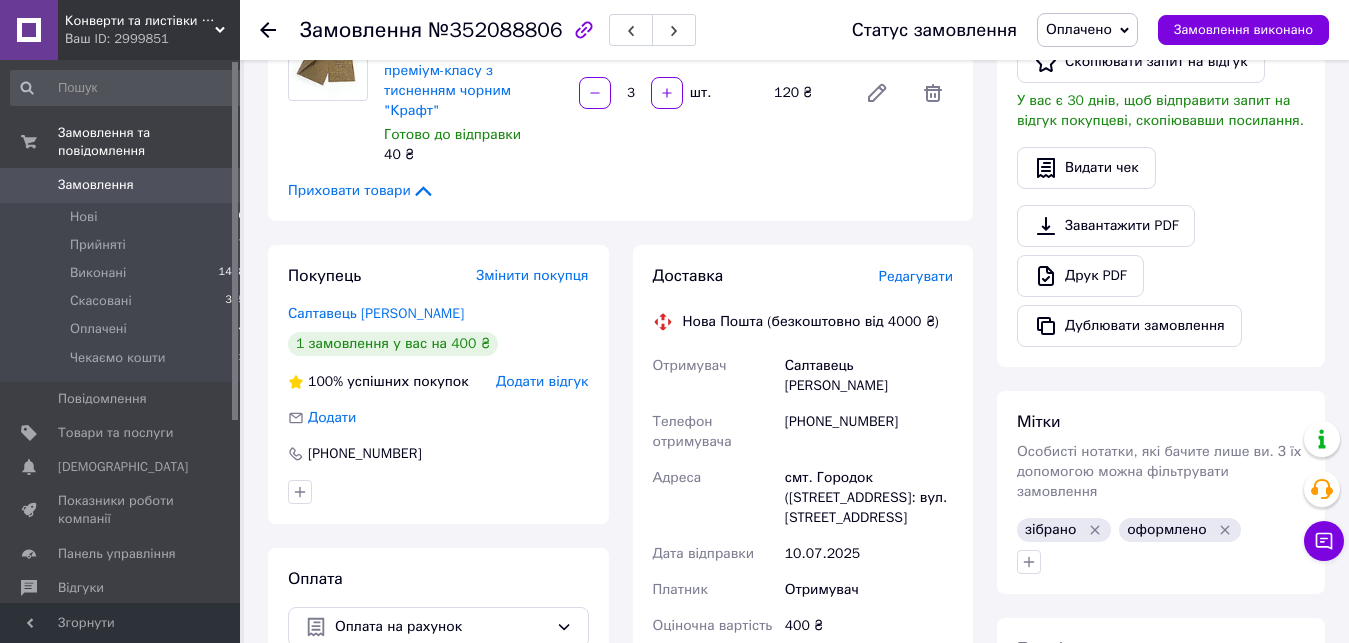 click on "Редагувати" at bounding box center (916, 276) 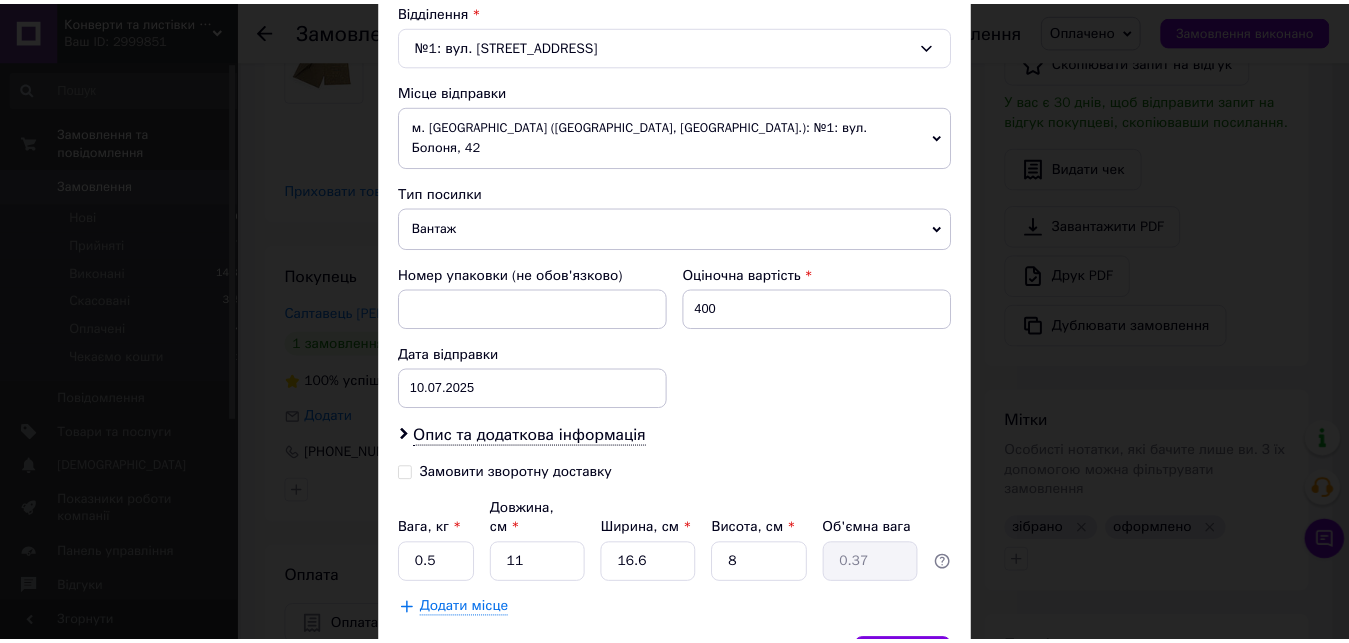 scroll, scrollTop: 684, scrollLeft: 0, axis: vertical 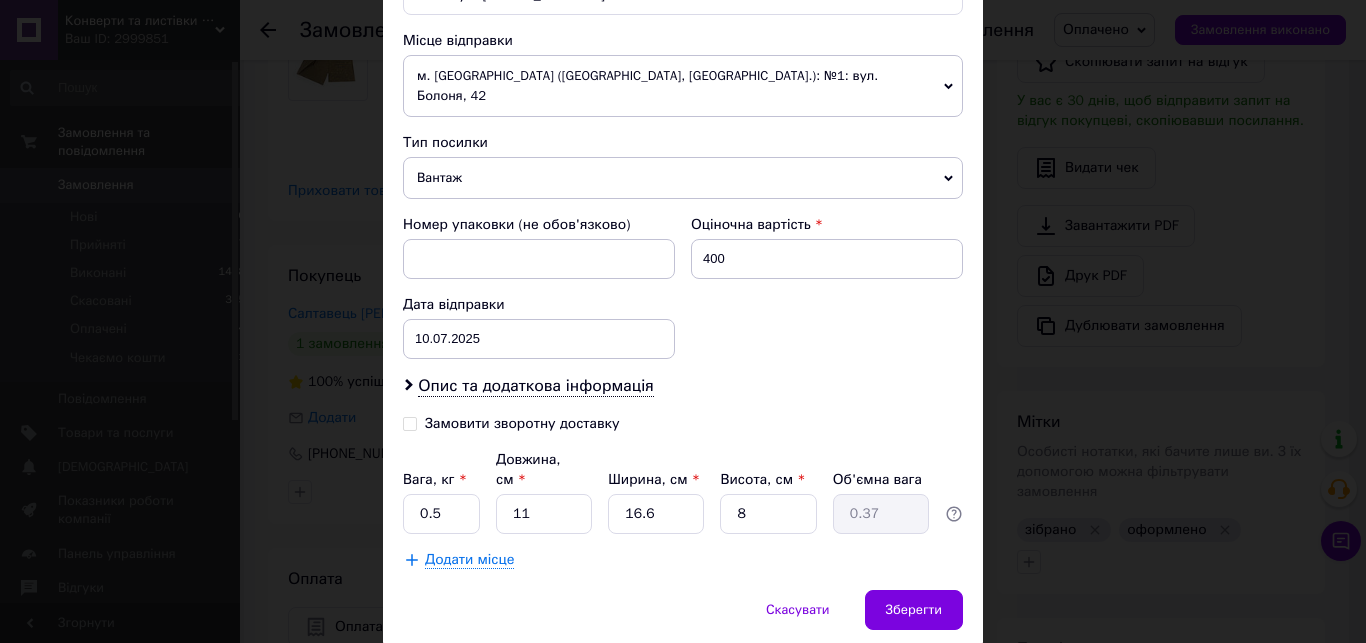 click on "Вантаж" at bounding box center (683, 178) 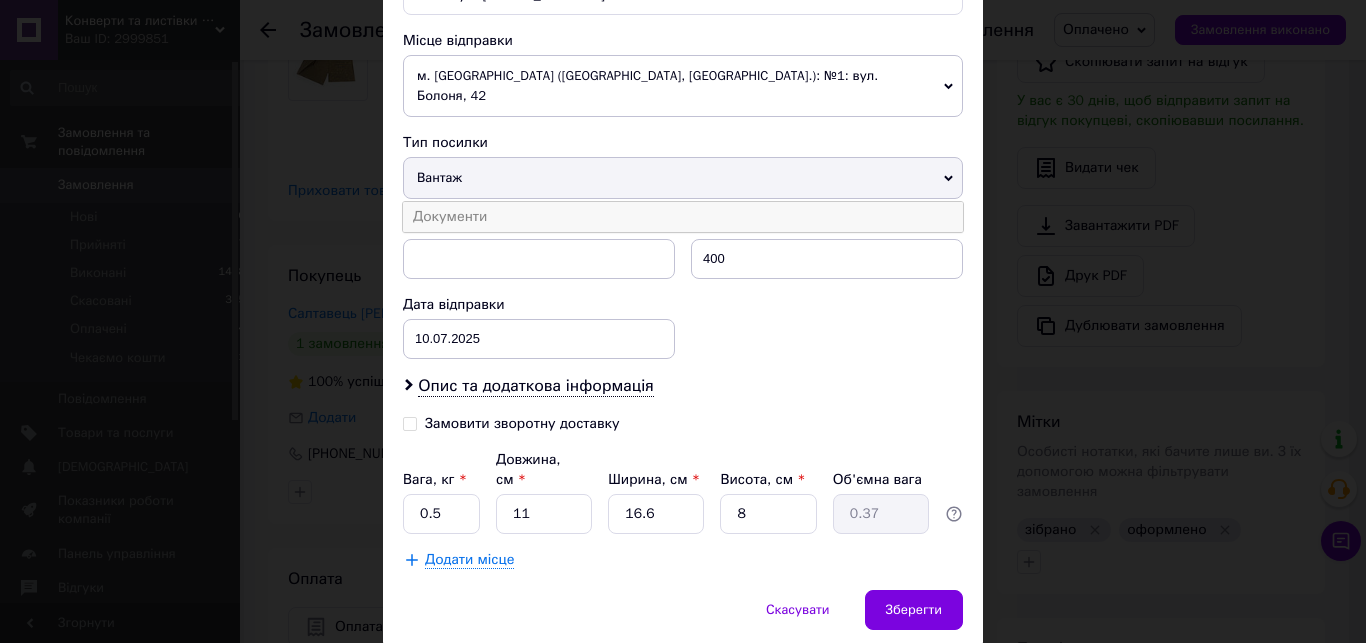 click on "Документи" at bounding box center [683, 217] 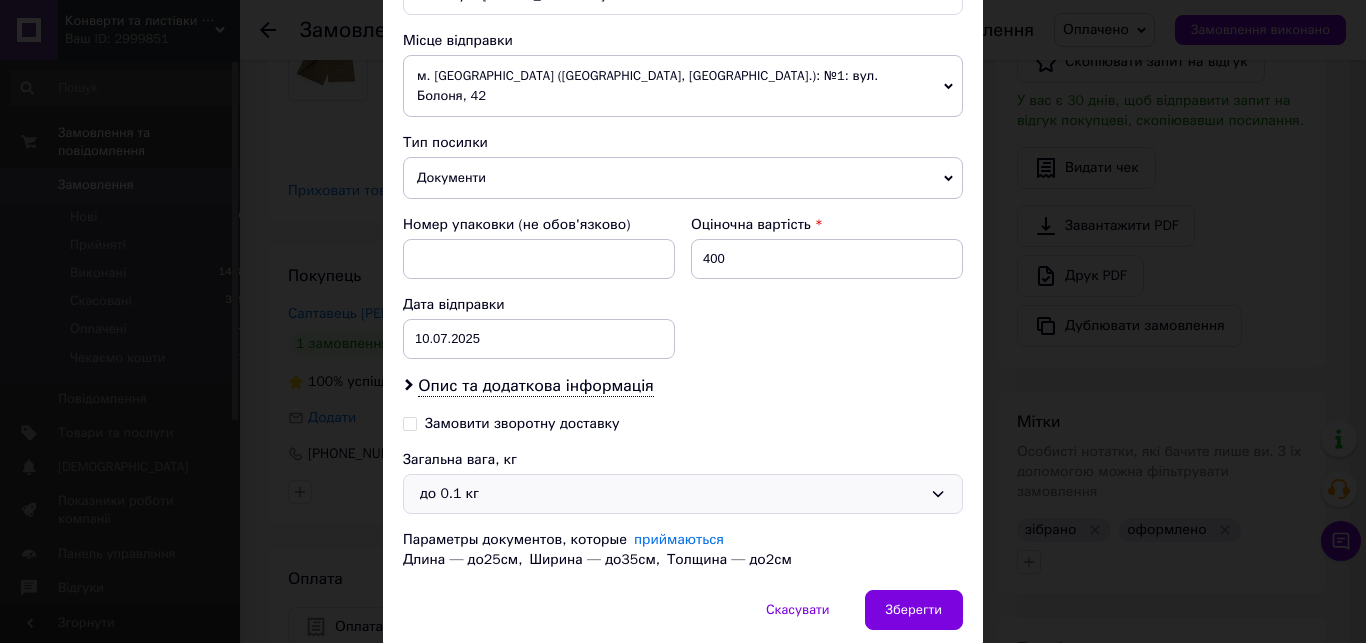 click on "до 0.1 кг" at bounding box center (671, 494) 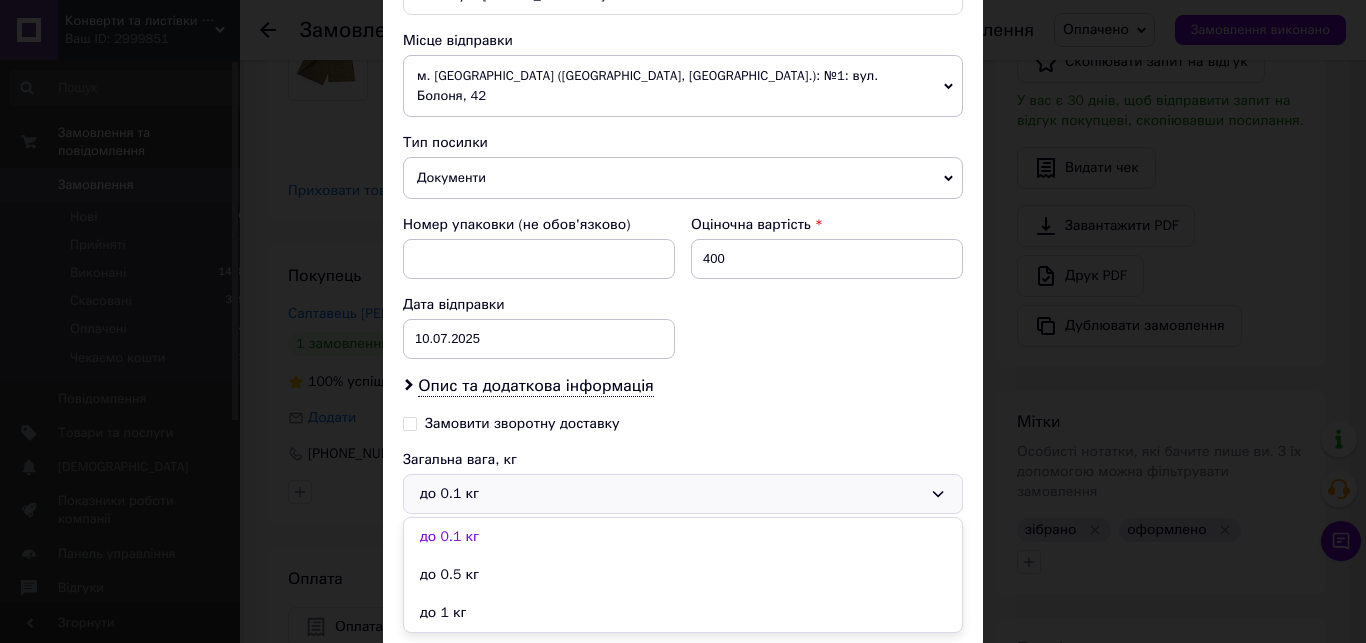 click on "до 0.5 кг" at bounding box center [683, 575] 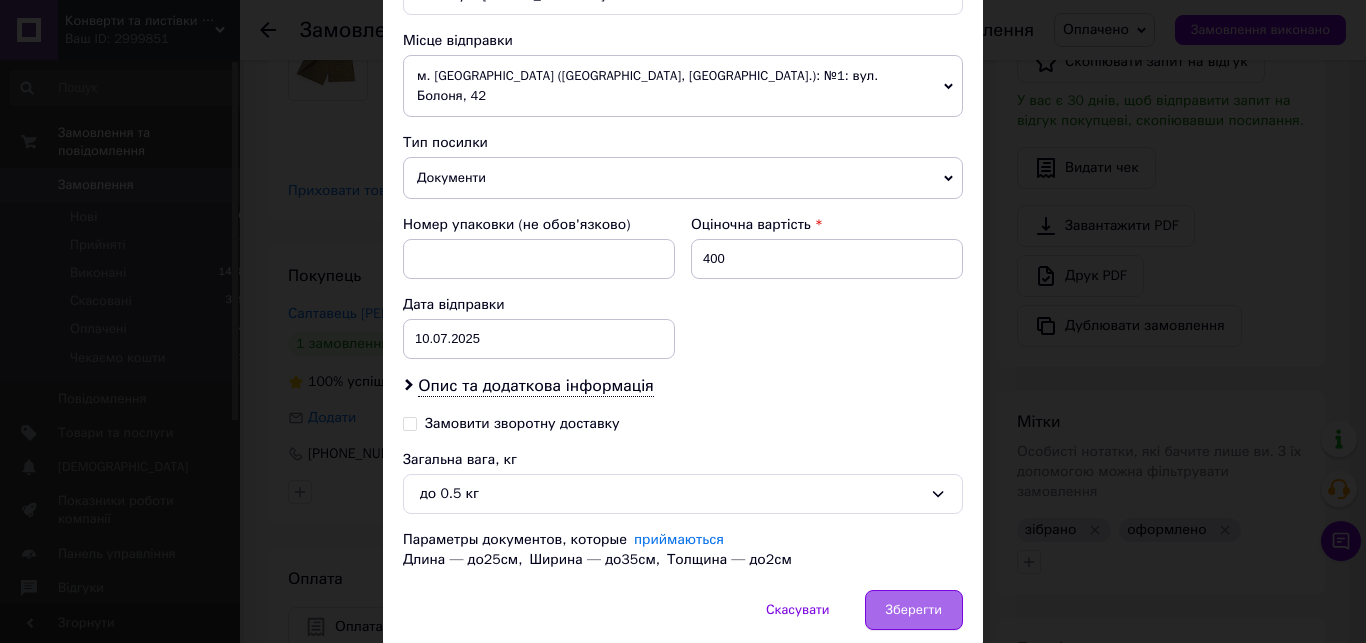 click on "Зберегти" at bounding box center (914, 610) 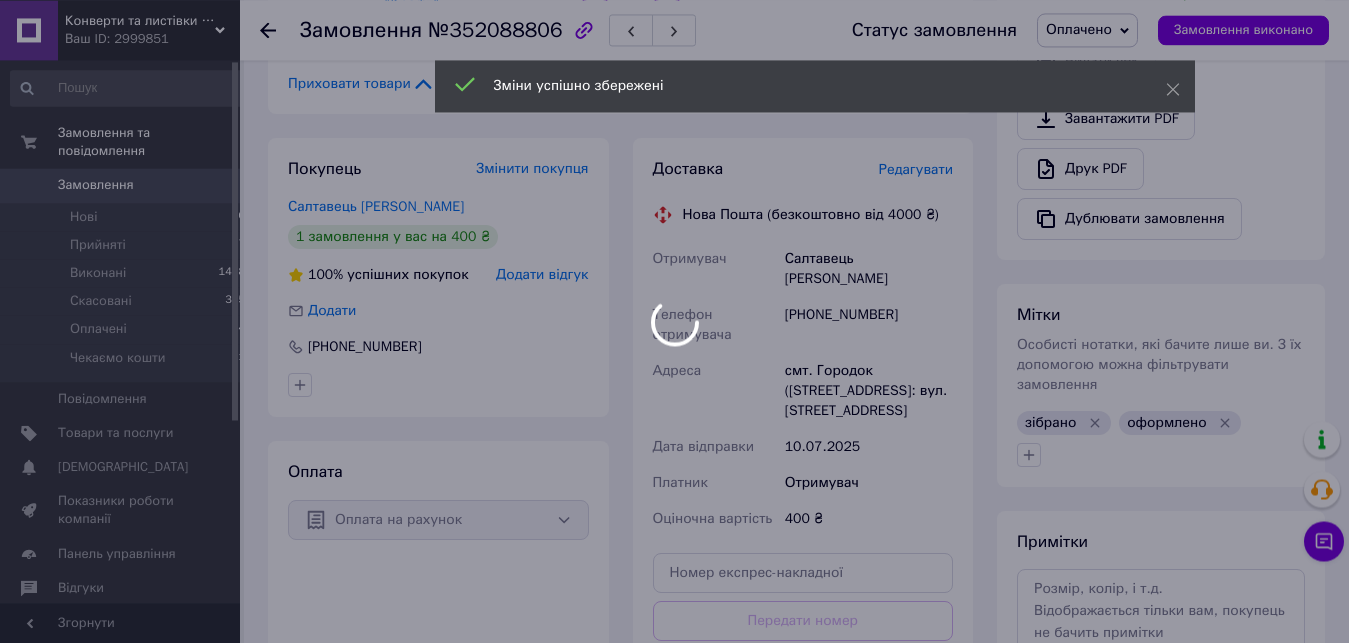 scroll, scrollTop: 714, scrollLeft: 0, axis: vertical 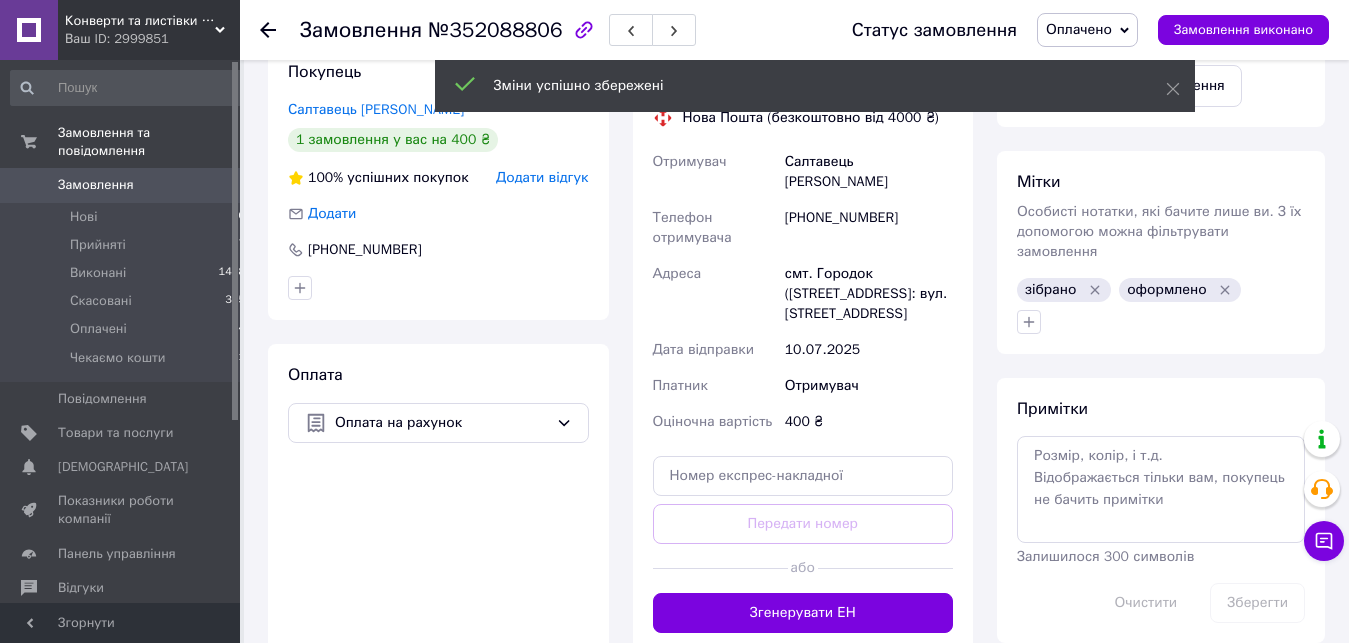 click on "Згенерувати ЕН" at bounding box center [803, 613] 